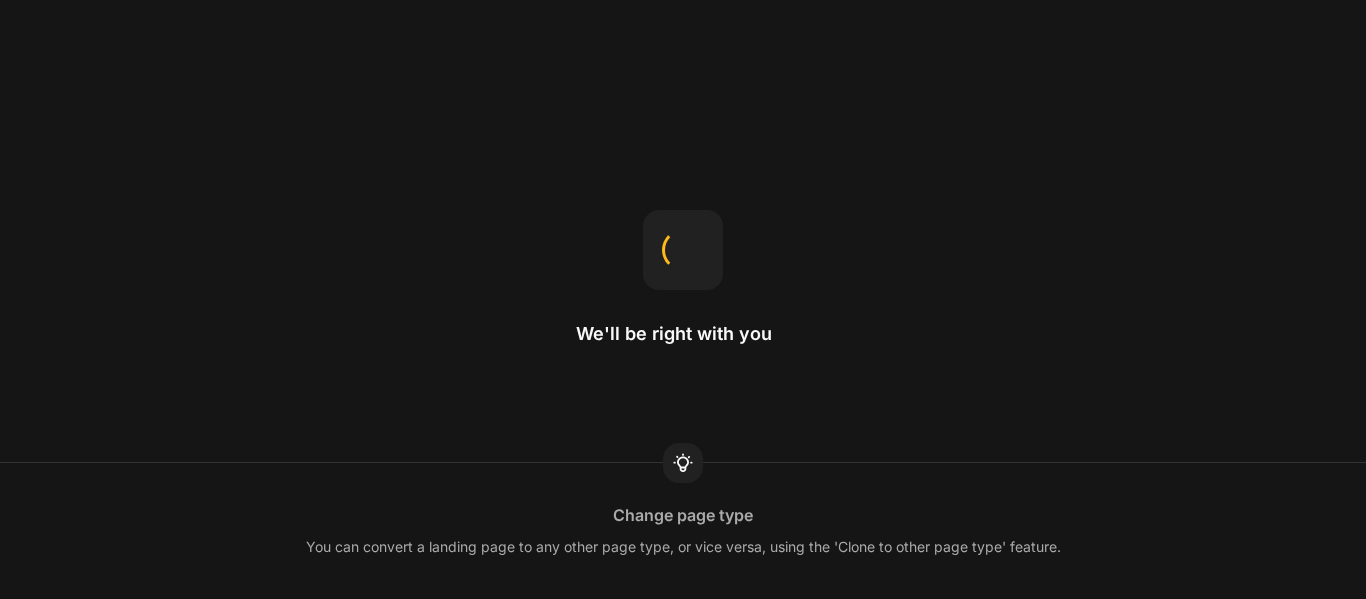 scroll, scrollTop: 0, scrollLeft: 0, axis: both 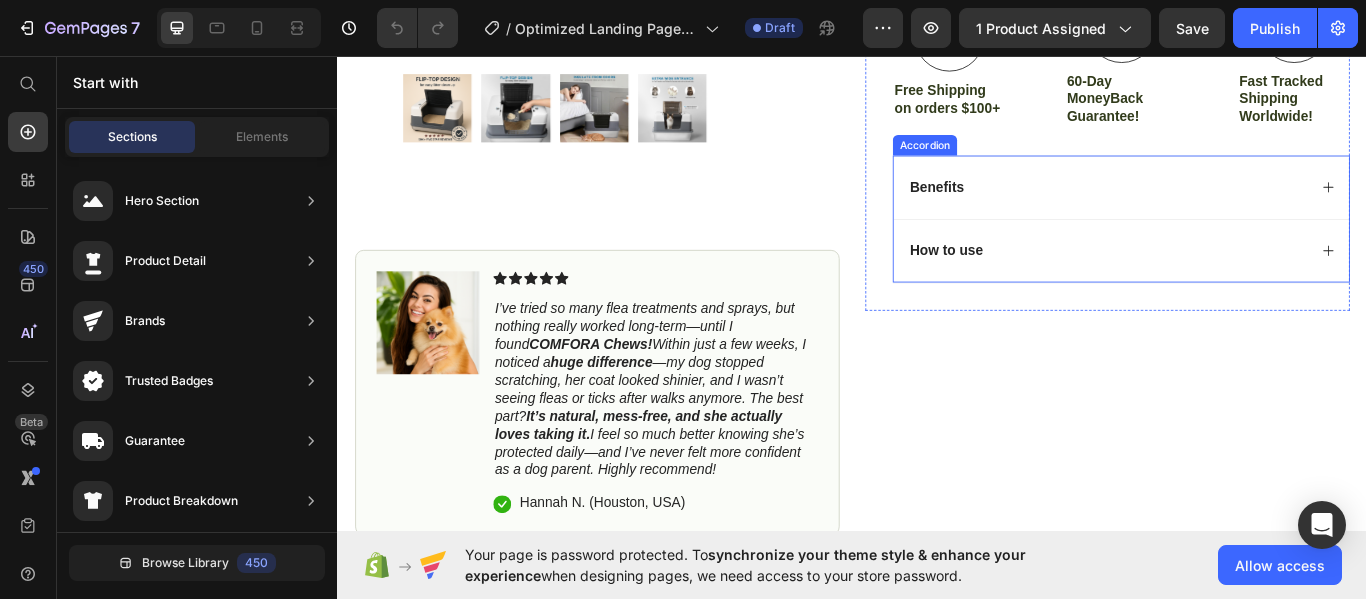 click on "Benefits" at bounding box center (1250, 210) 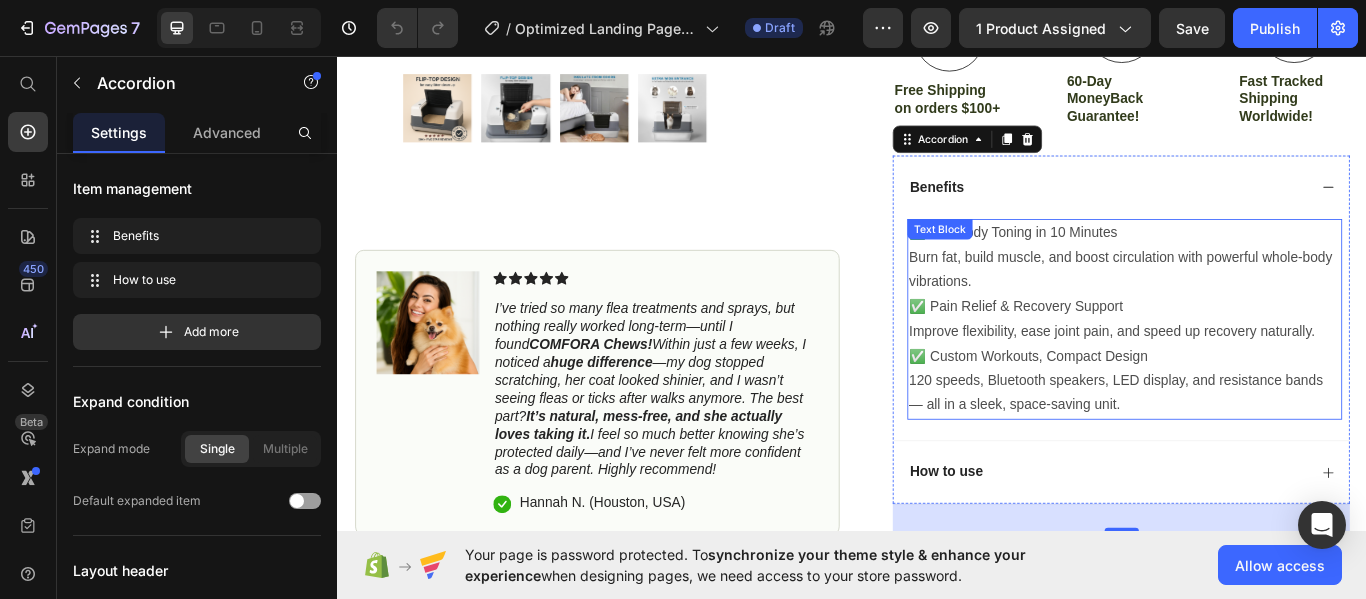 click on "Burn fat, build muscle, and boost circulation with powerful whole-body vibrations." at bounding box center (1254, 307) 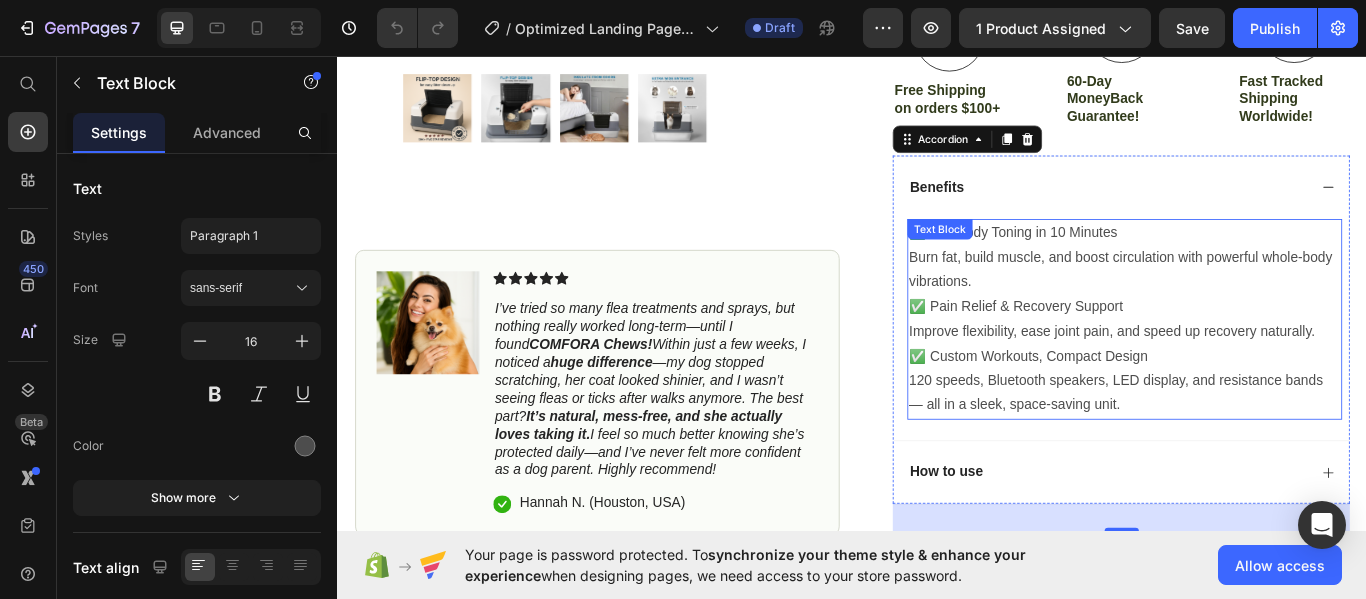 click on "Burn fat, build muscle, and boost circulation with powerful whole-body vibrations." at bounding box center [1254, 307] 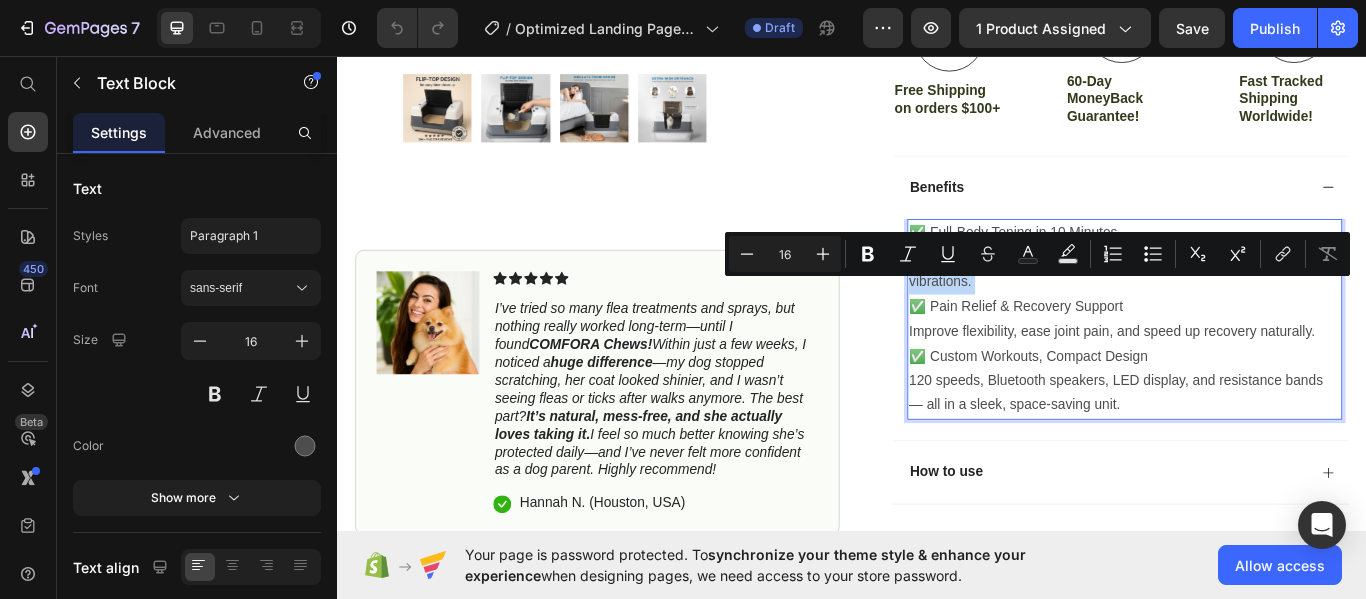 click on "Burn fat, build muscle, and boost circulation with powerful whole-body vibrations." at bounding box center [1254, 307] 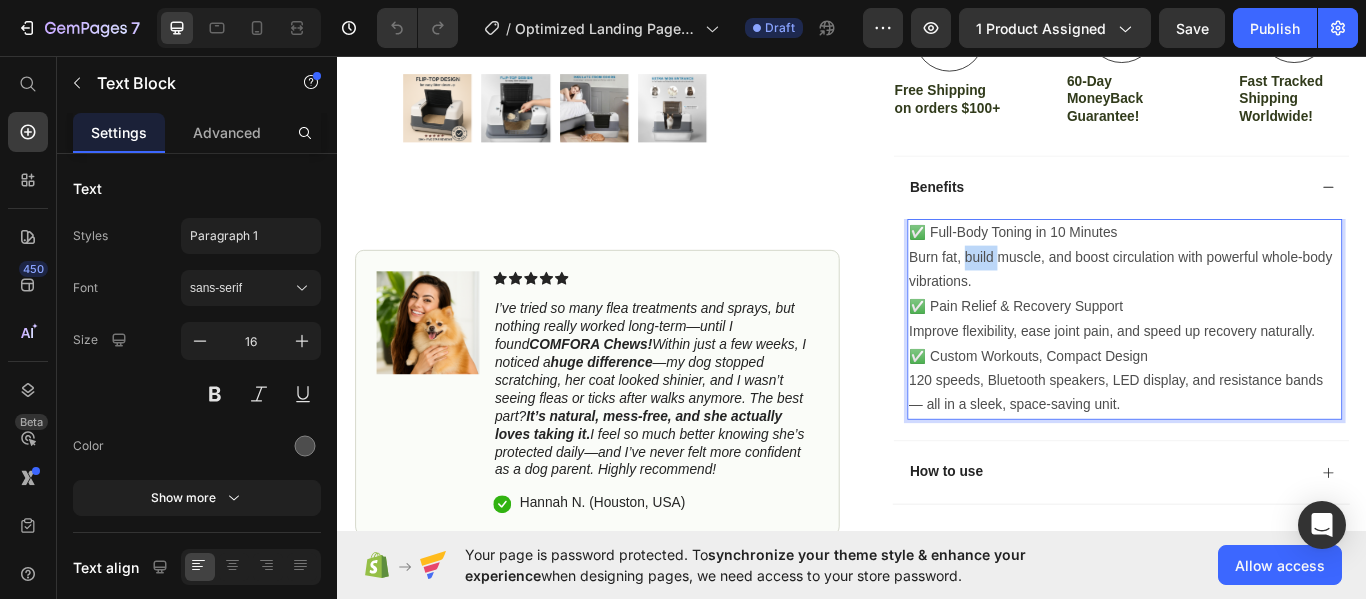 click on "Burn fat, build muscle, and boost circulation with powerful whole-body vibrations." at bounding box center [1254, 307] 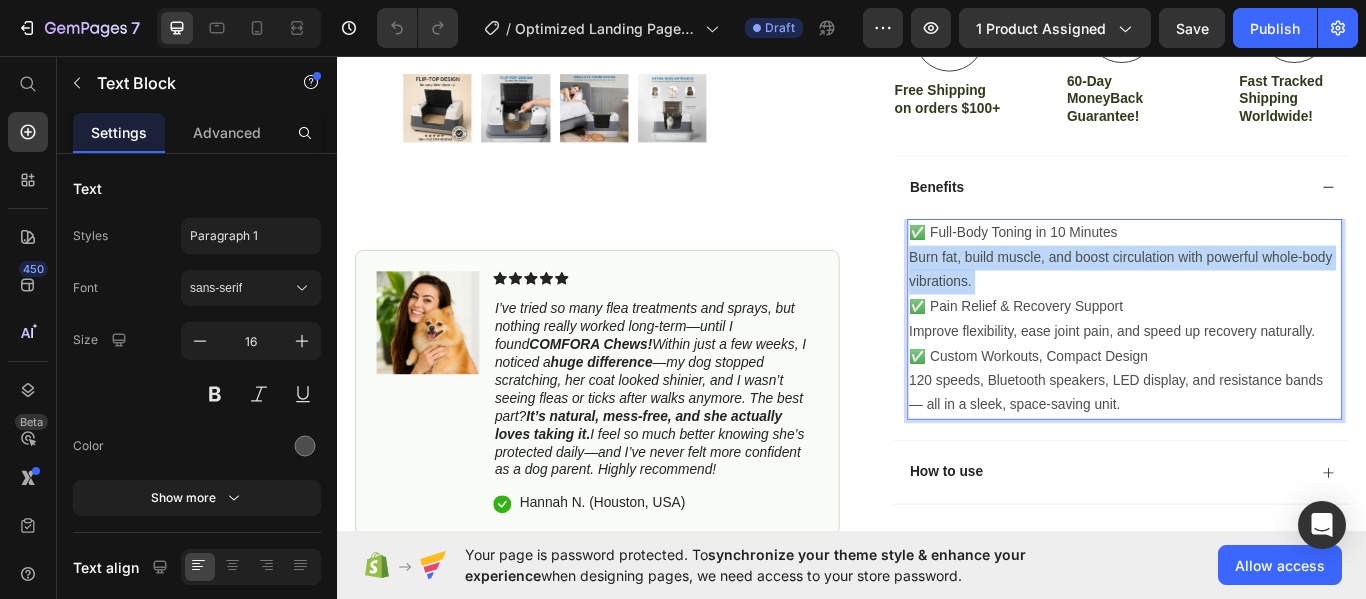 click on "Burn fat, build muscle, and boost circulation with powerful whole-body vibrations." at bounding box center (1254, 307) 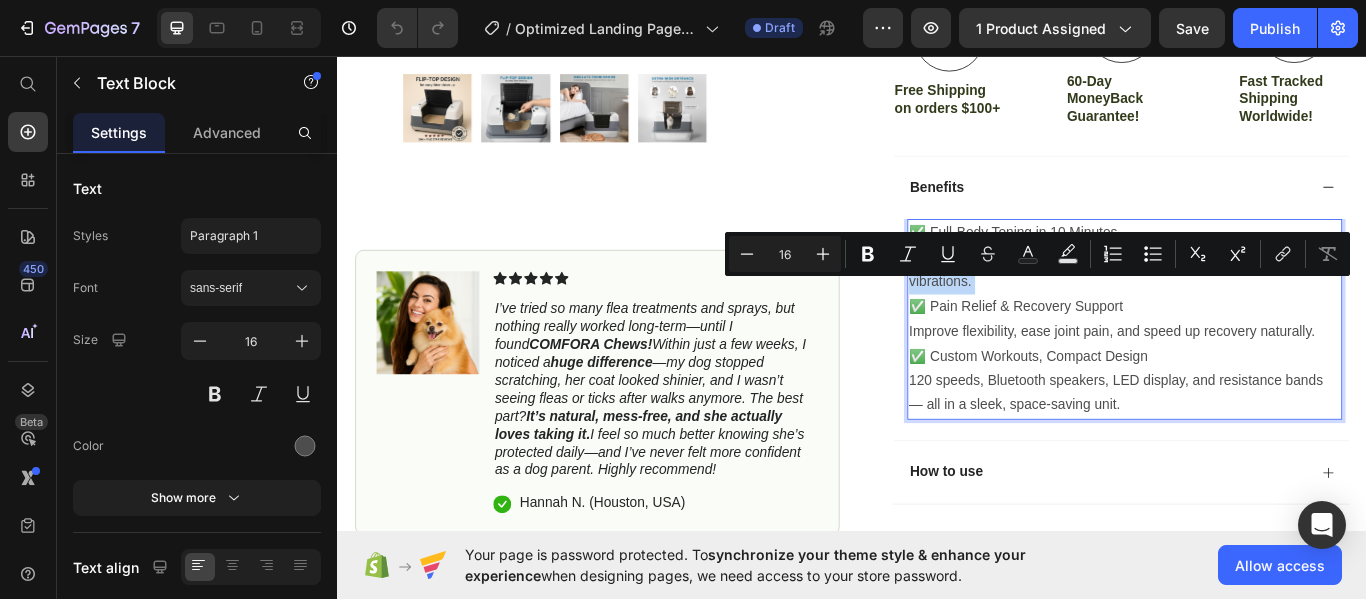 click on "Burn fat, build muscle, and boost circulation with powerful whole-body vibrations." at bounding box center [1254, 307] 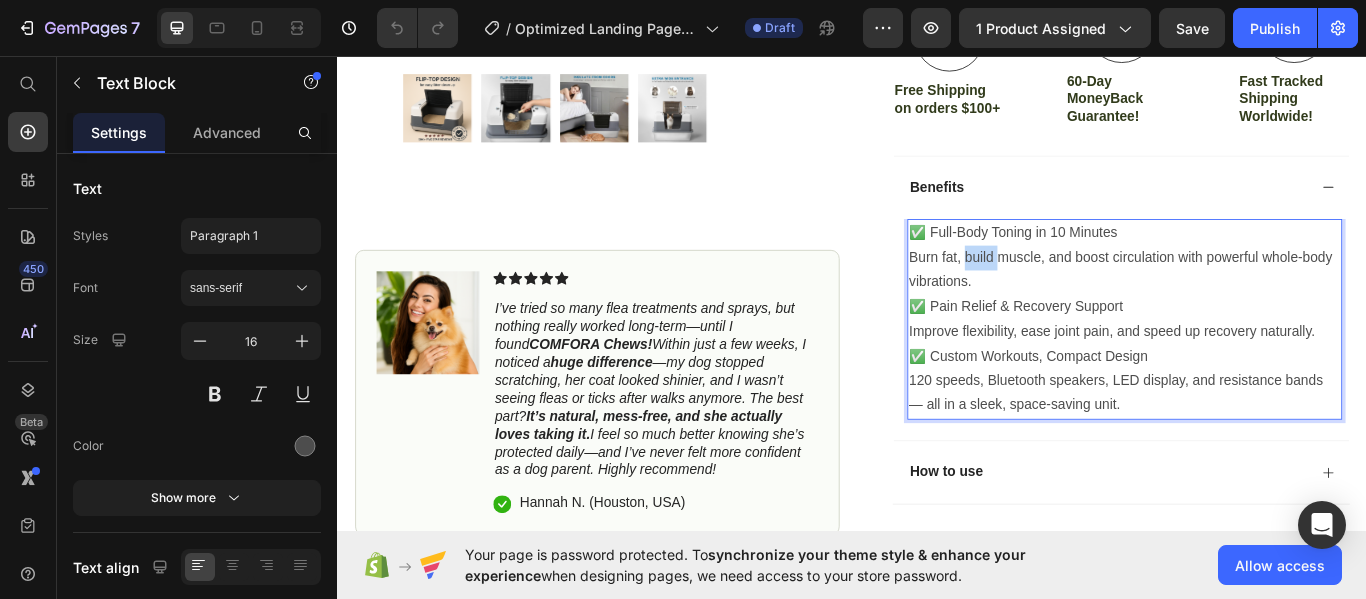 click on "Burn fat, build muscle, and boost circulation with powerful whole-body vibrations." at bounding box center [1254, 307] 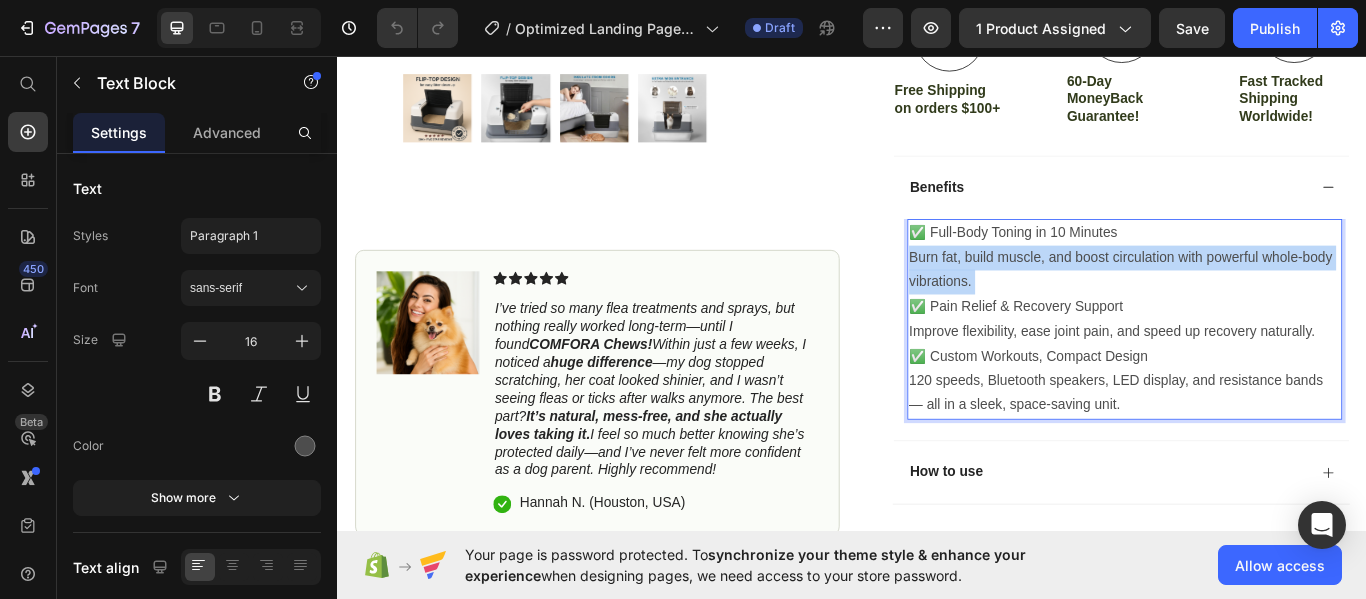 click on "Burn fat, build muscle, and boost circulation with powerful whole-body vibrations." at bounding box center (1254, 307) 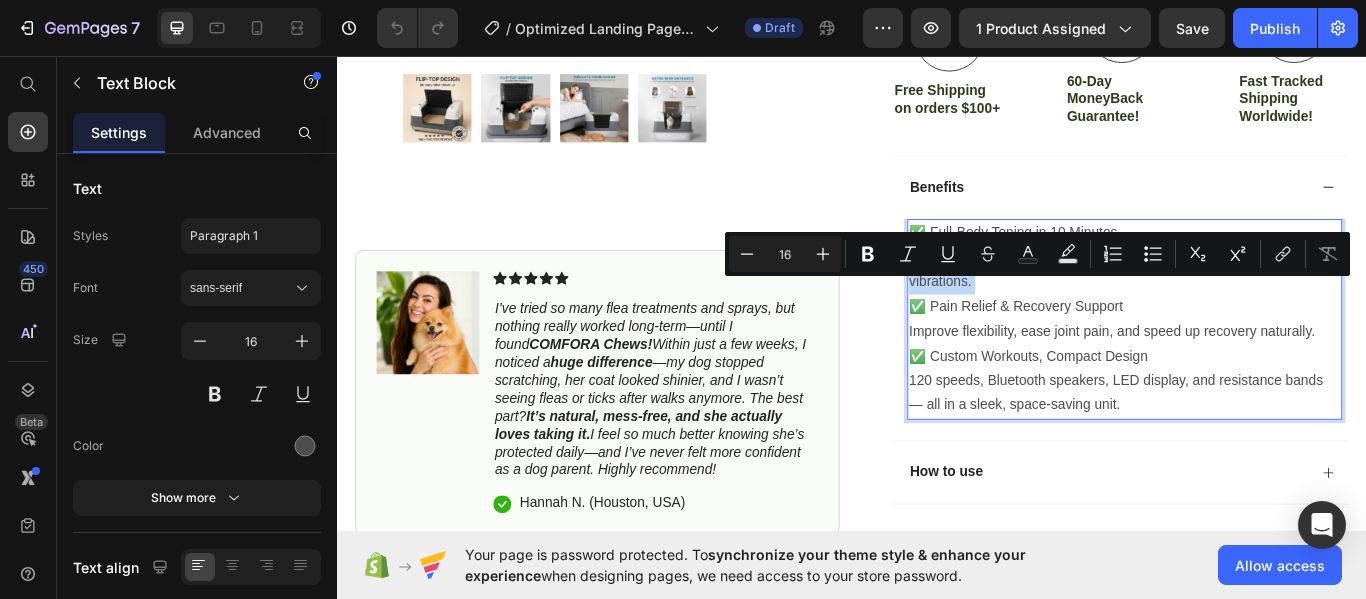 click on "Burn fat, build muscle, and boost circulation with powerful whole-body vibrations." at bounding box center (1254, 307) 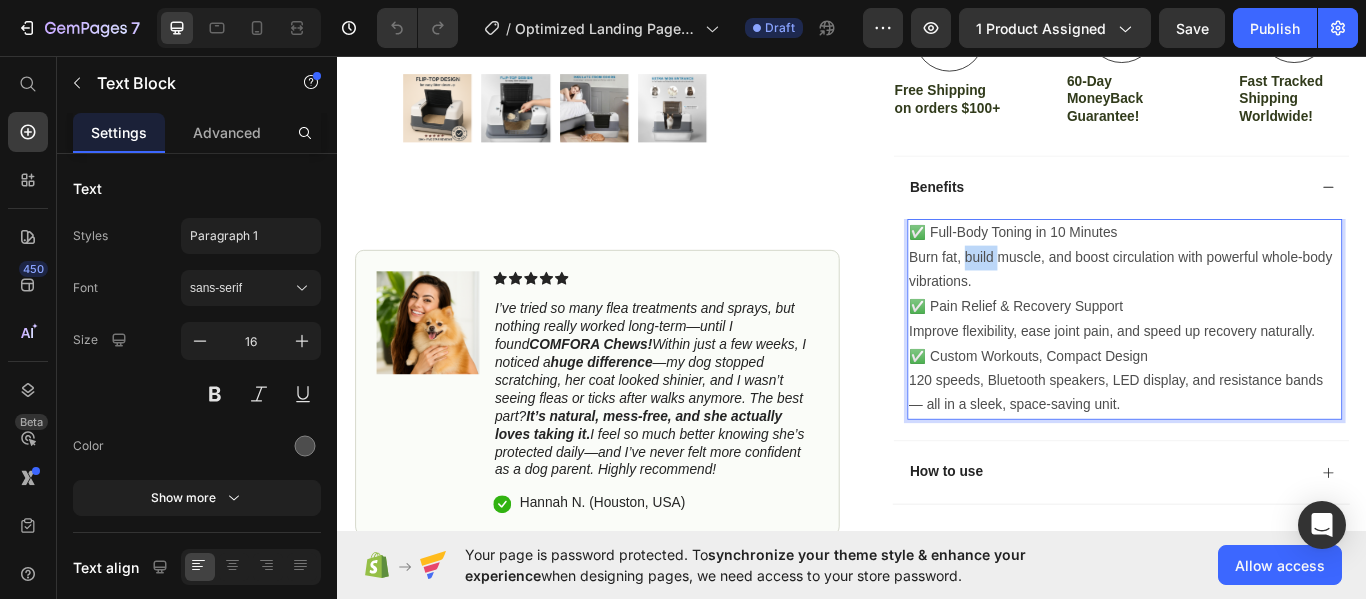 click on "Burn fat, build muscle, and boost circulation with powerful whole-body vibrations." at bounding box center (1254, 307) 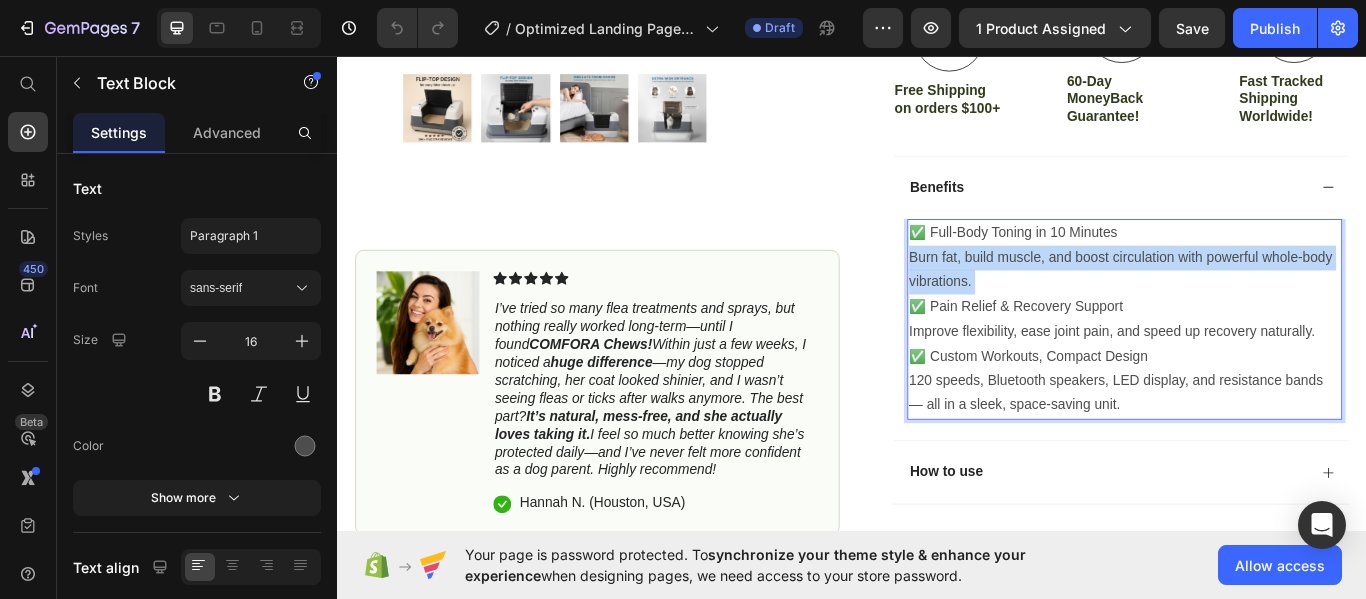 click on "Burn fat, build muscle, and boost circulation with powerful whole-body vibrations." at bounding box center (1254, 307) 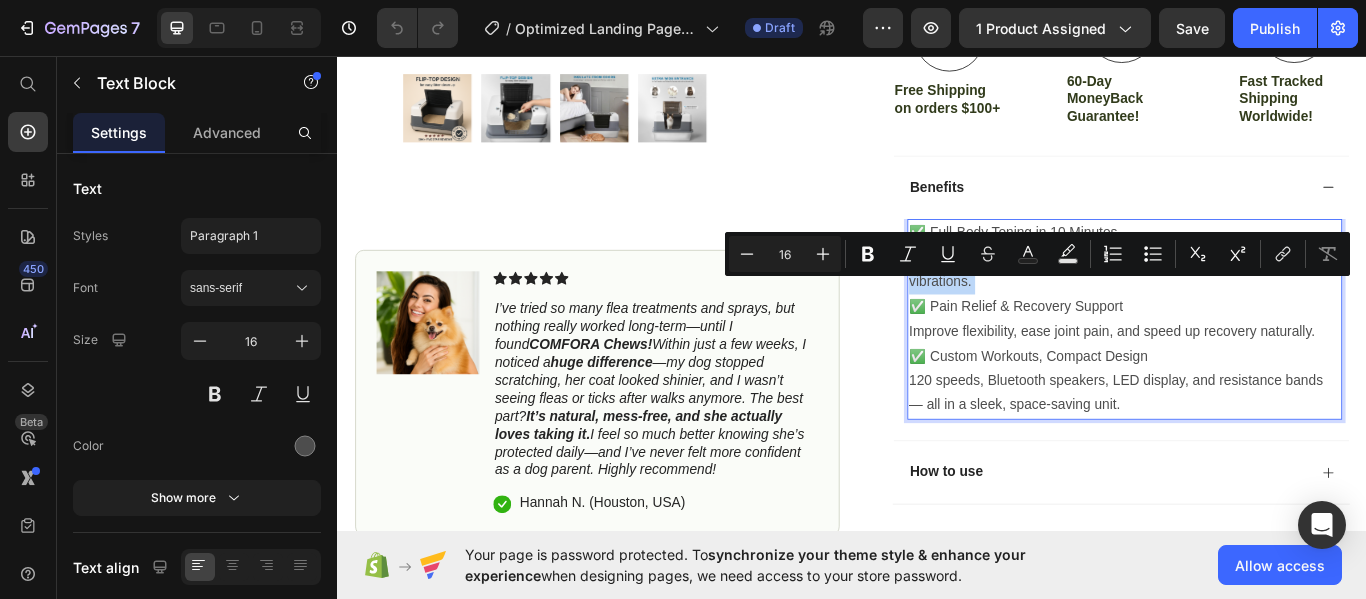click on "Burn fat, build muscle, and boost circulation with powerful whole-body vibrations." at bounding box center (1254, 307) 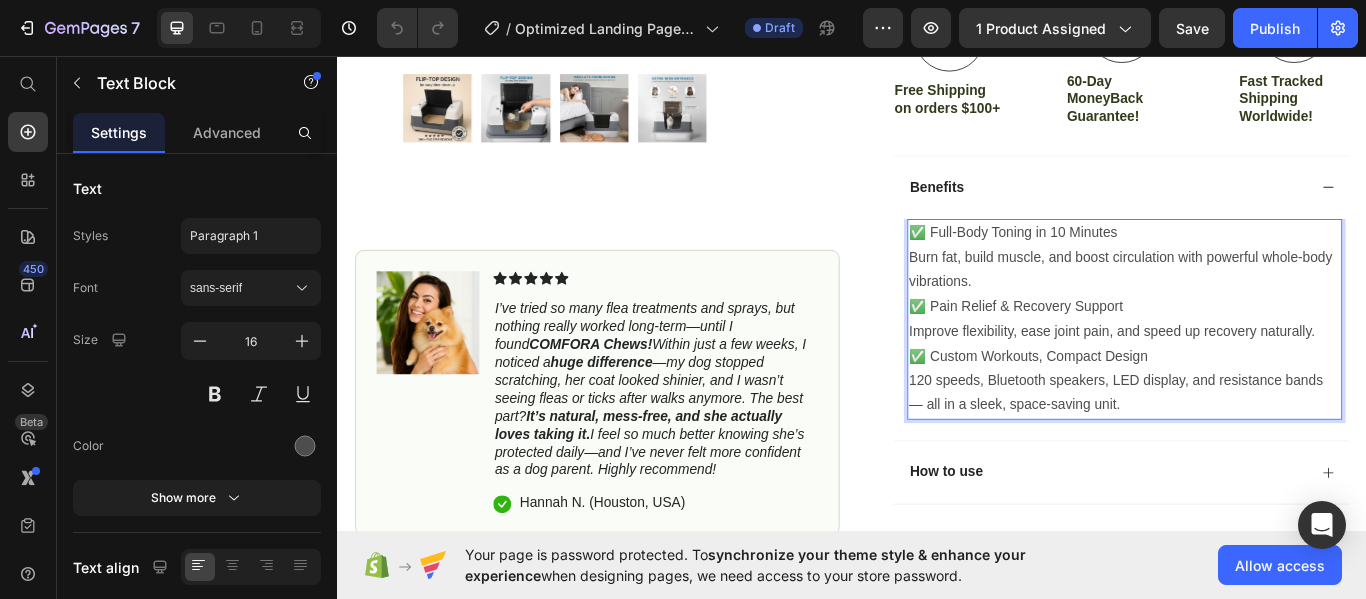 click on "120 speeds, Bluetooth speakers, LED display, and resistance bands — all in a sleek, space-saving unit." at bounding box center (1254, 451) 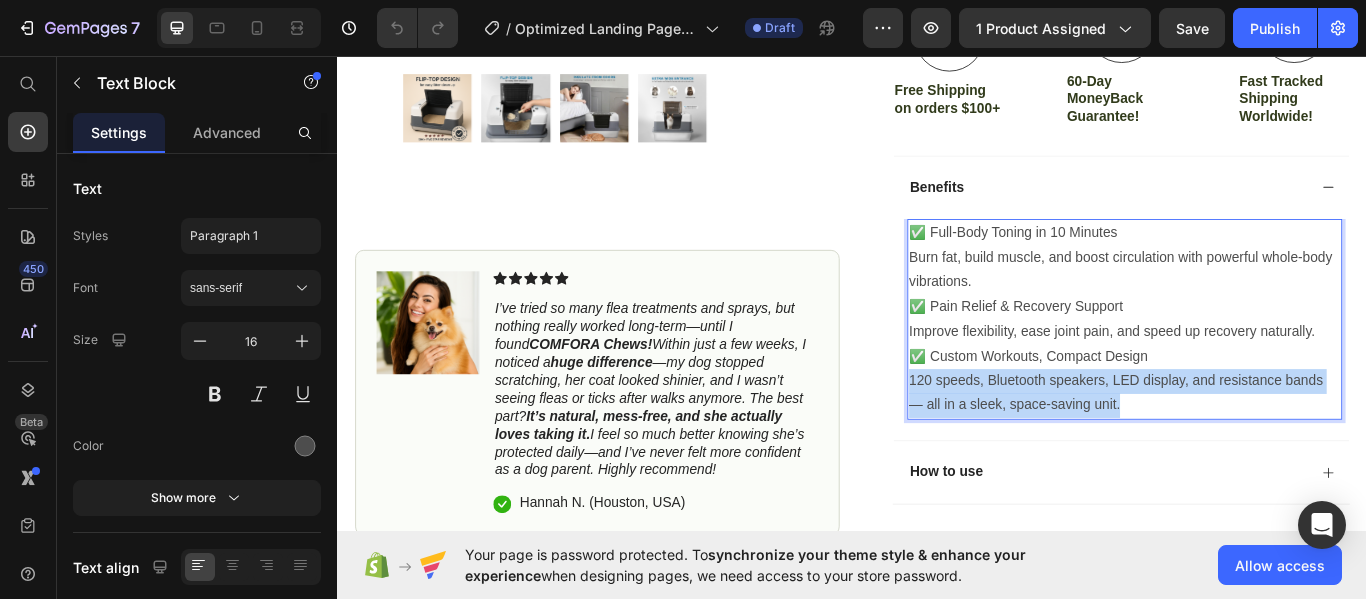 click on "120 speeds, Bluetooth speakers, LED display, and resistance bands — all in a sleek, space-saving unit." at bounding box center (1254, 451) 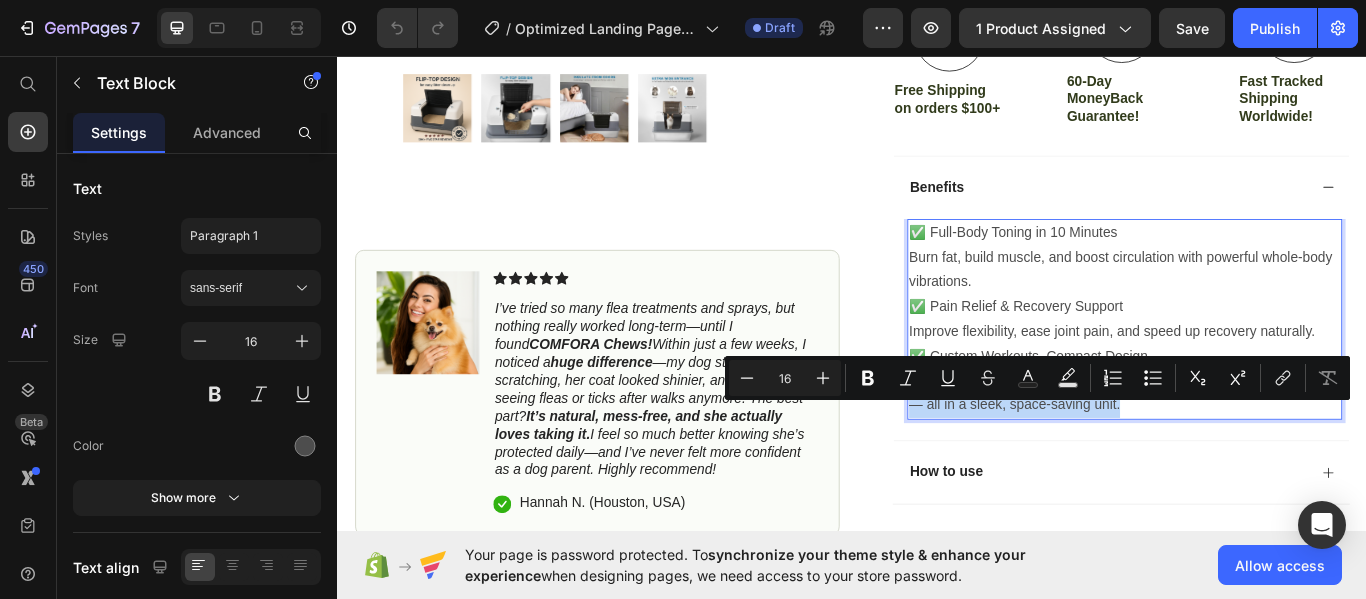 click on "120 speeds, Bluetooth speakers, LED display, and resistance bands — all in a sleek, space-saving unit." at bounding box center (1254, 451) 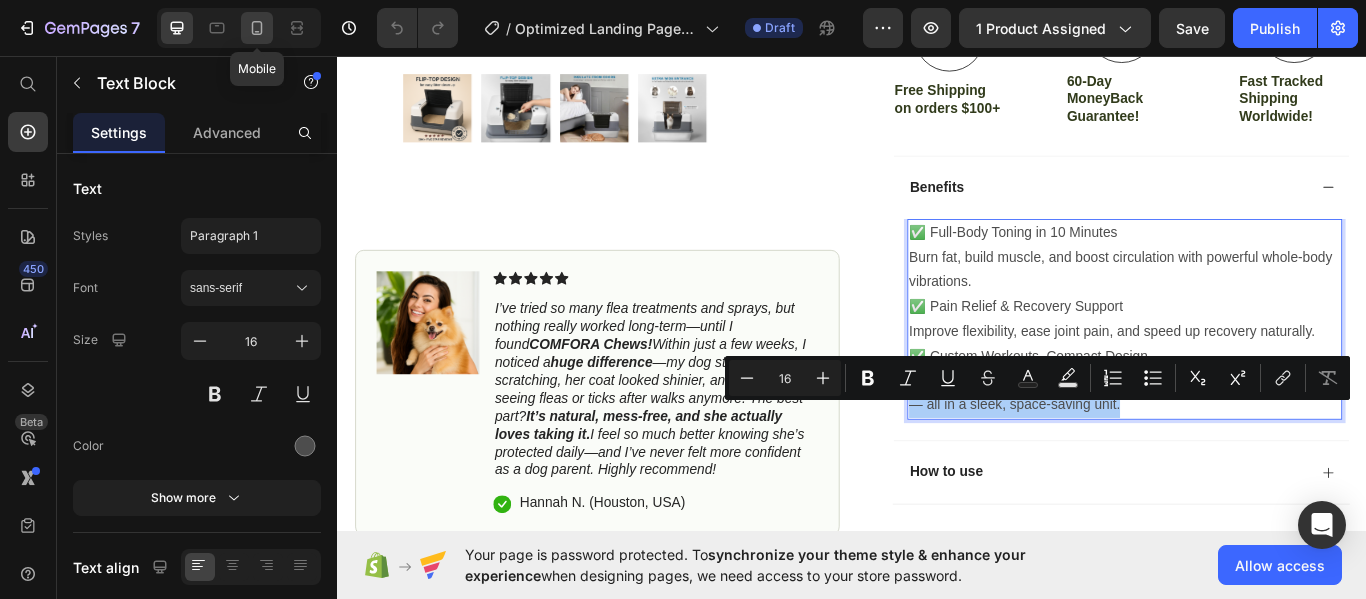 click 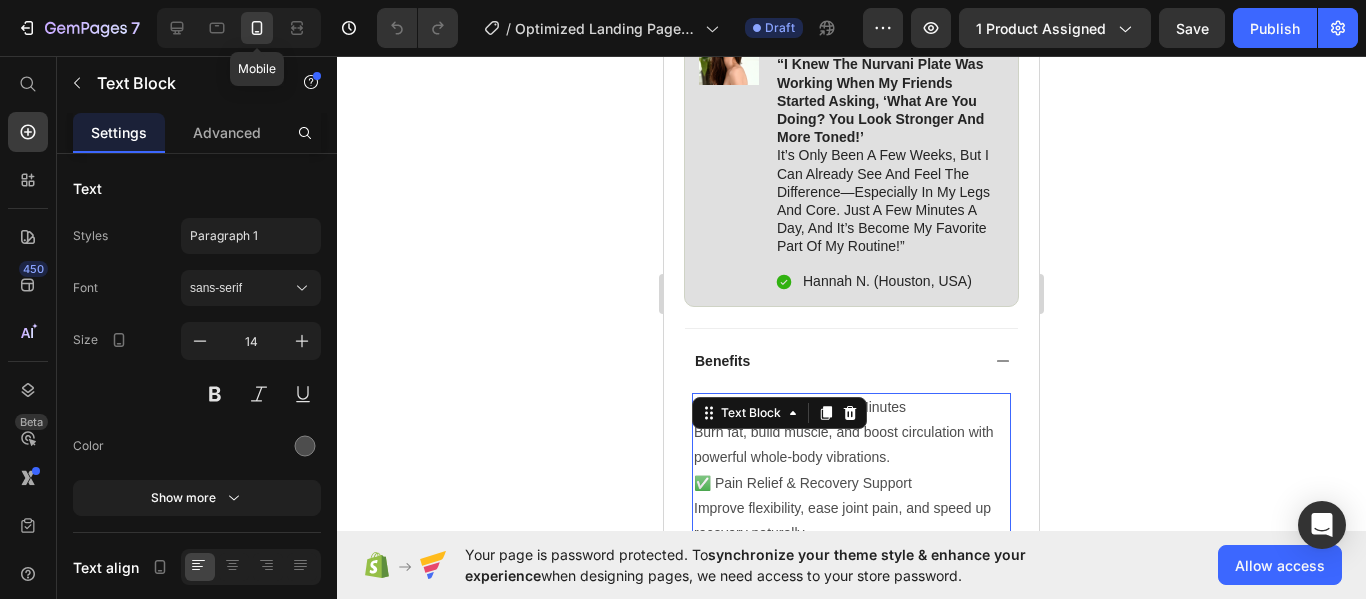 scroll, scrollTop: 1510, scrollLeft: 0, axis: vertical 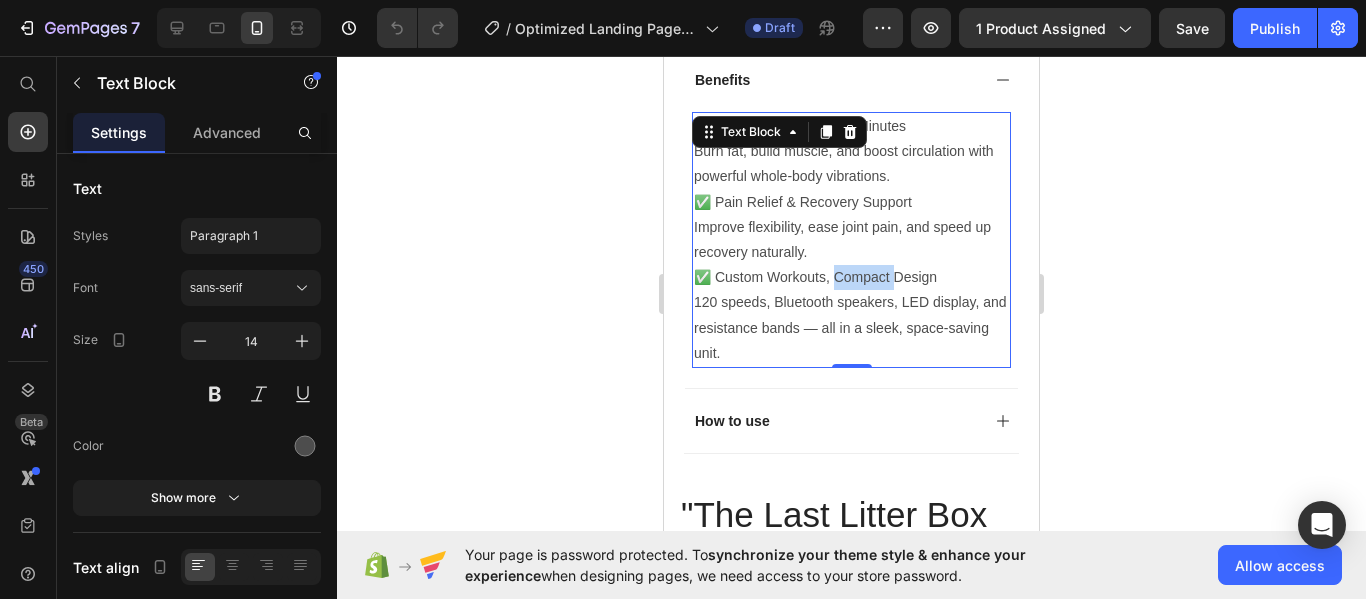 click on "✅ Custom Workouts, Compact Design" at bounding box center [851, 277] 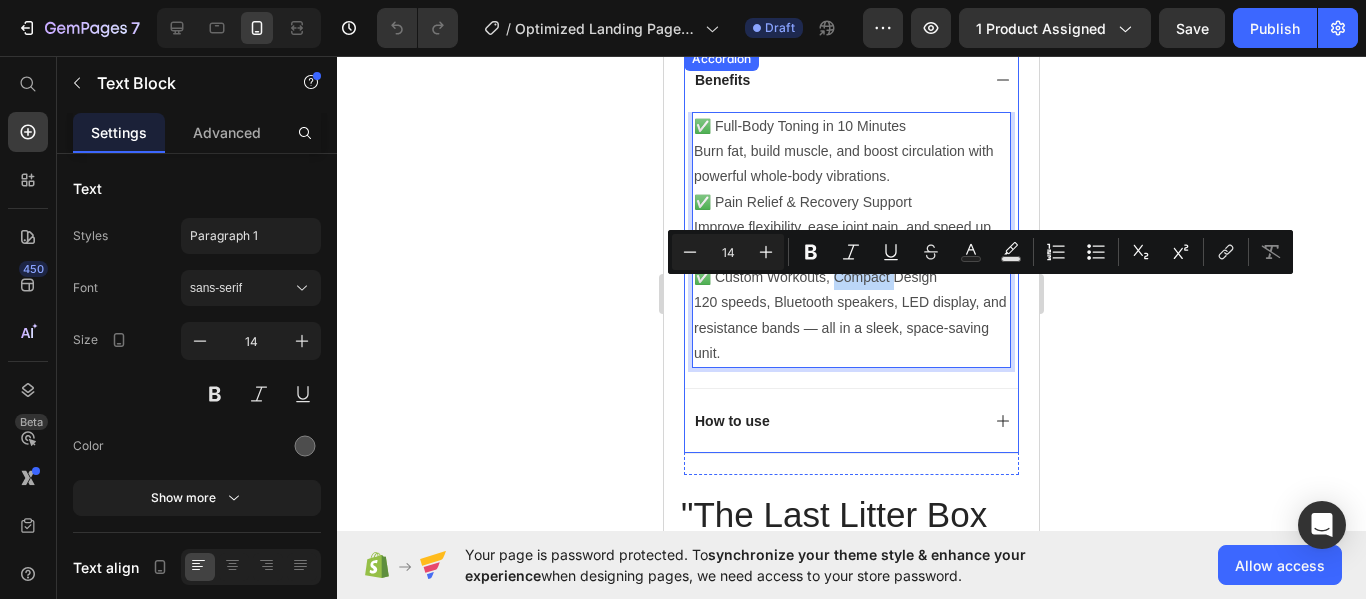 click on "How to use" at bounding box center (835, 421) 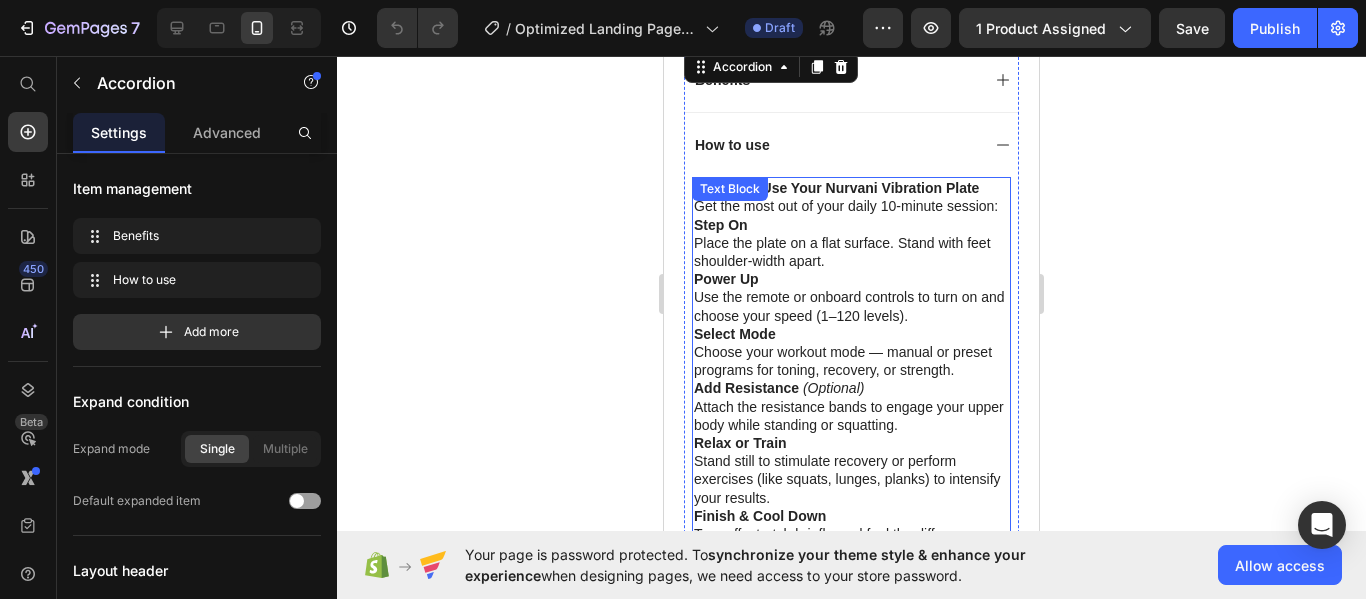 click on "Power Up Use the remote or onboard controls to turn on and choose your speed (1–120 levels)." at bounding box center [851, 297] 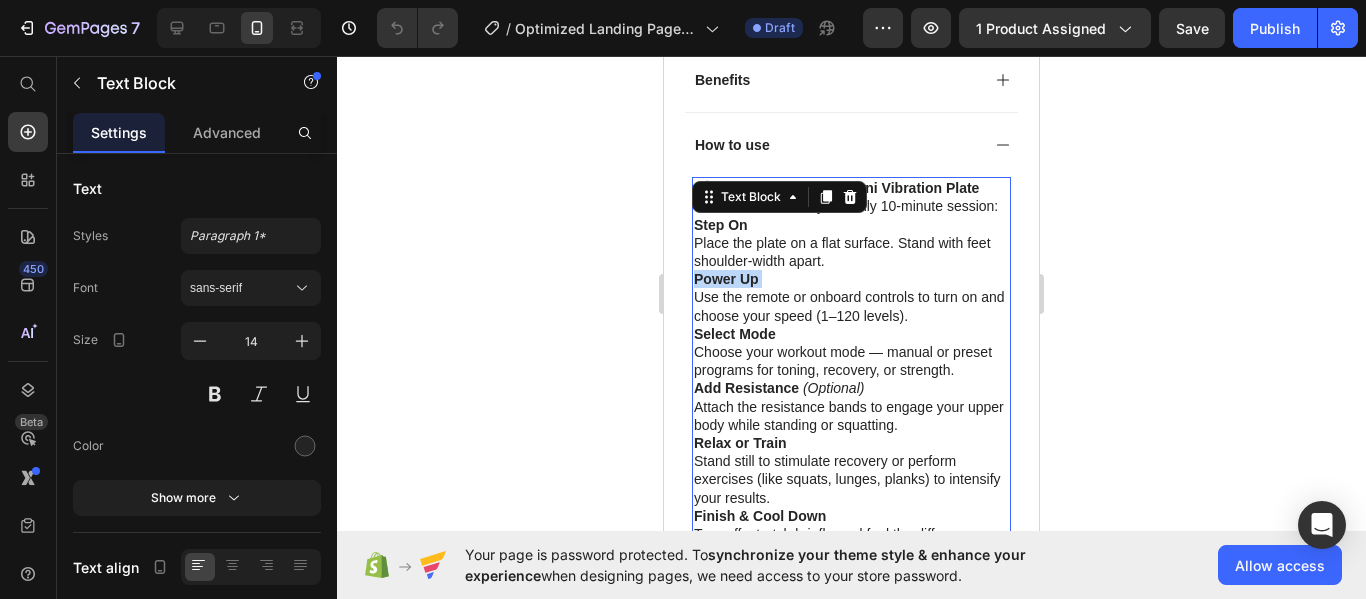 click on "Power Up Use the remote or onboard controls to turn on and choose your speed (1–120 levels)." at bounding box center [851, 297] 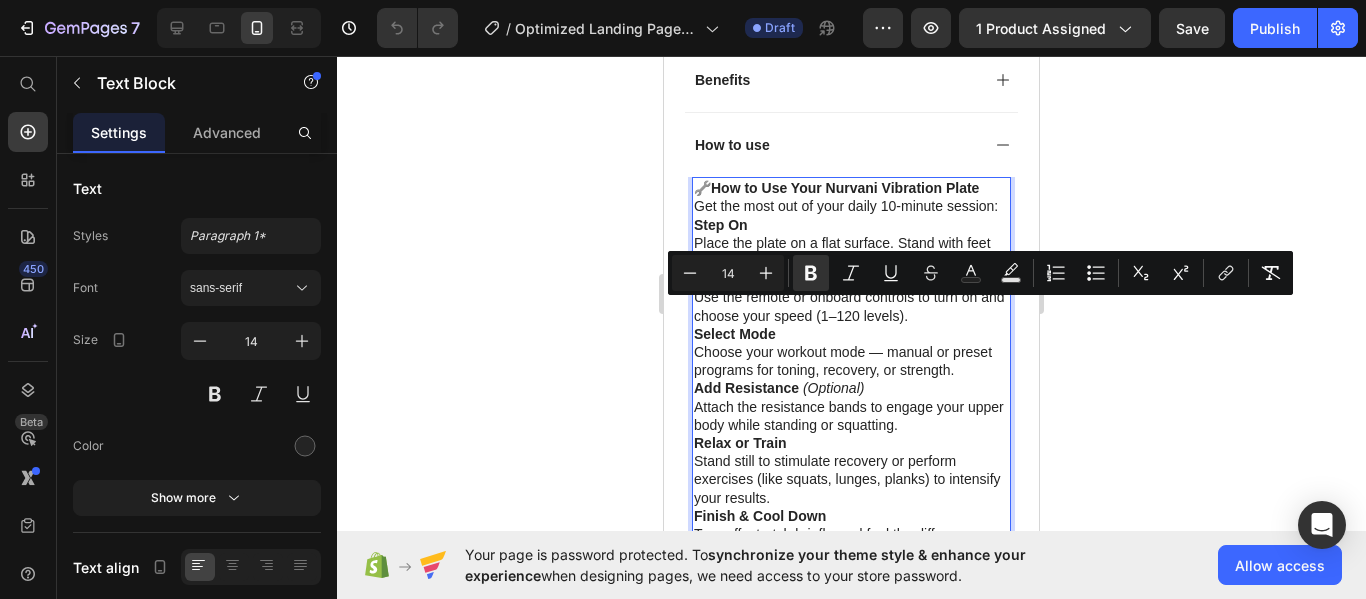 click on "Power Up Use the remote or onboard controls to turn on and choose your speed (1–120 levels)." at bounding box center [851, 297] 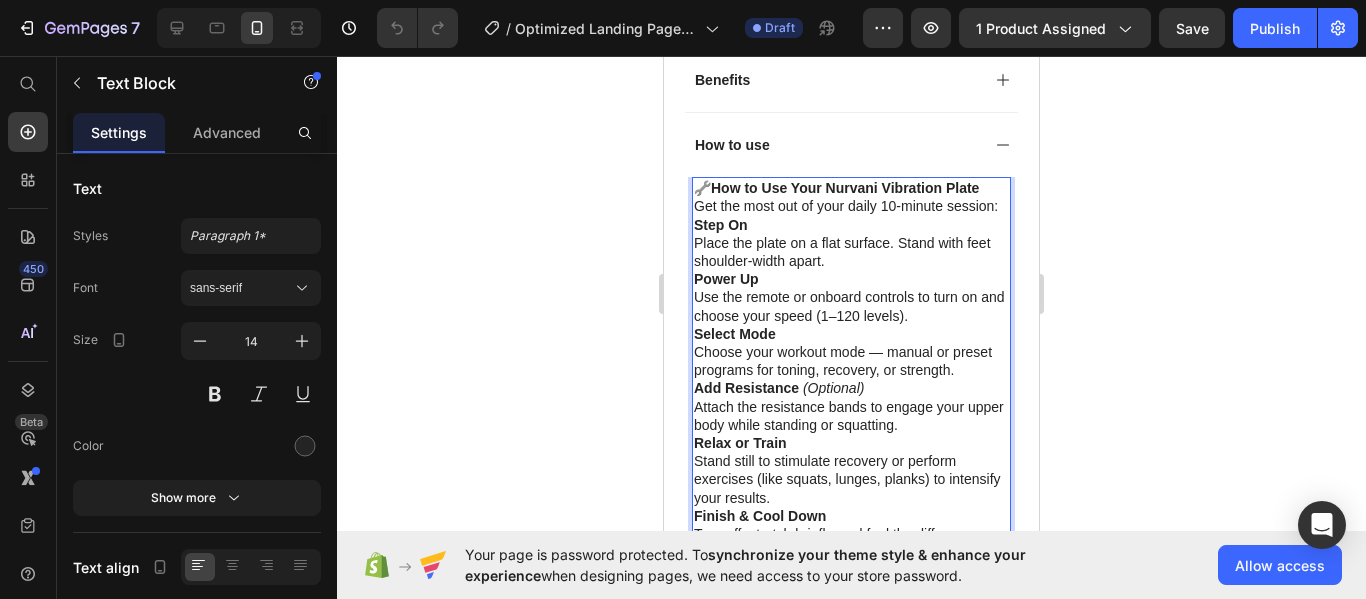 click on "Power Up Use the remote or onboard controls to turn on and choose your speed (1–120 levels)." at bounding box center [851, 297] 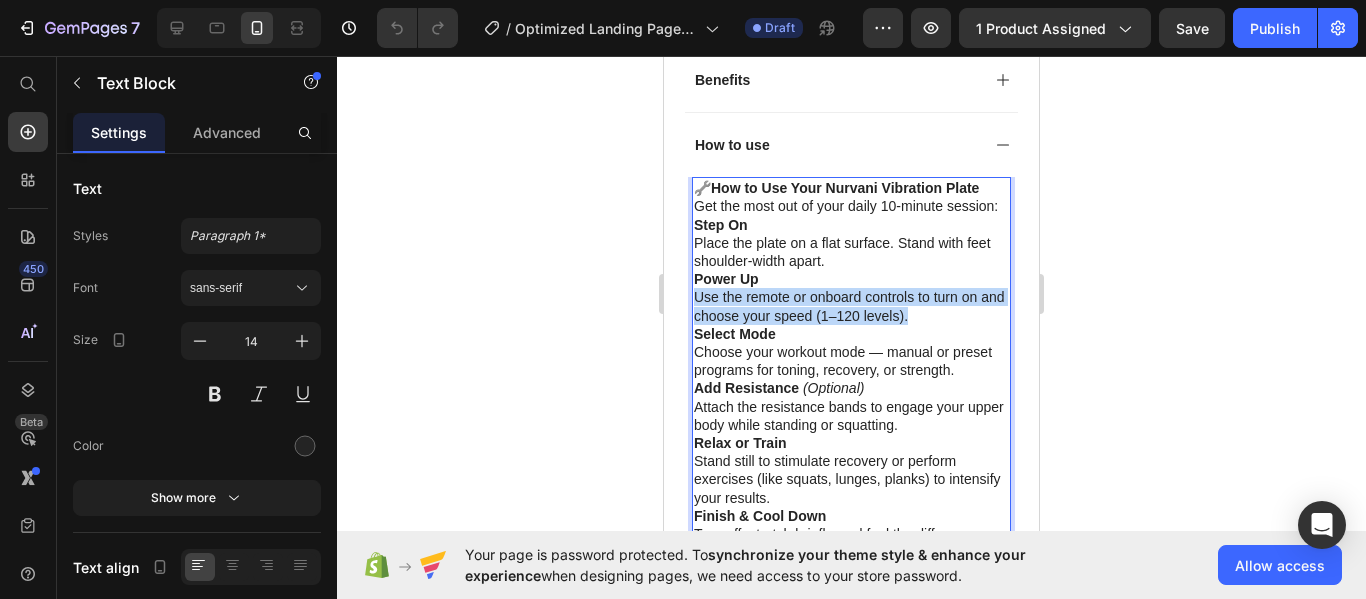 click on "Power Up Use the remote or onboard controls to turn on and choose your speed (1–120 levels)." at bounding box center [851, 297] 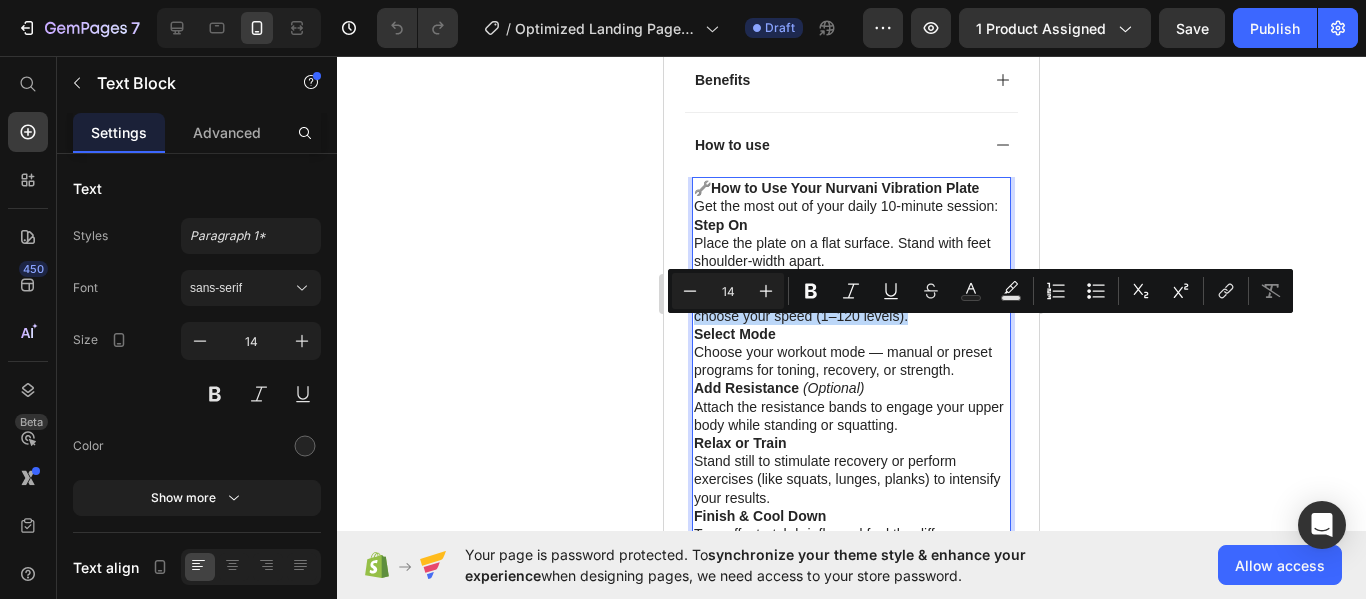 click on "Power Up Use the remote or onboard controls to turn on and choose your speed (1–120 levels)." at bounding box center [851, 297] 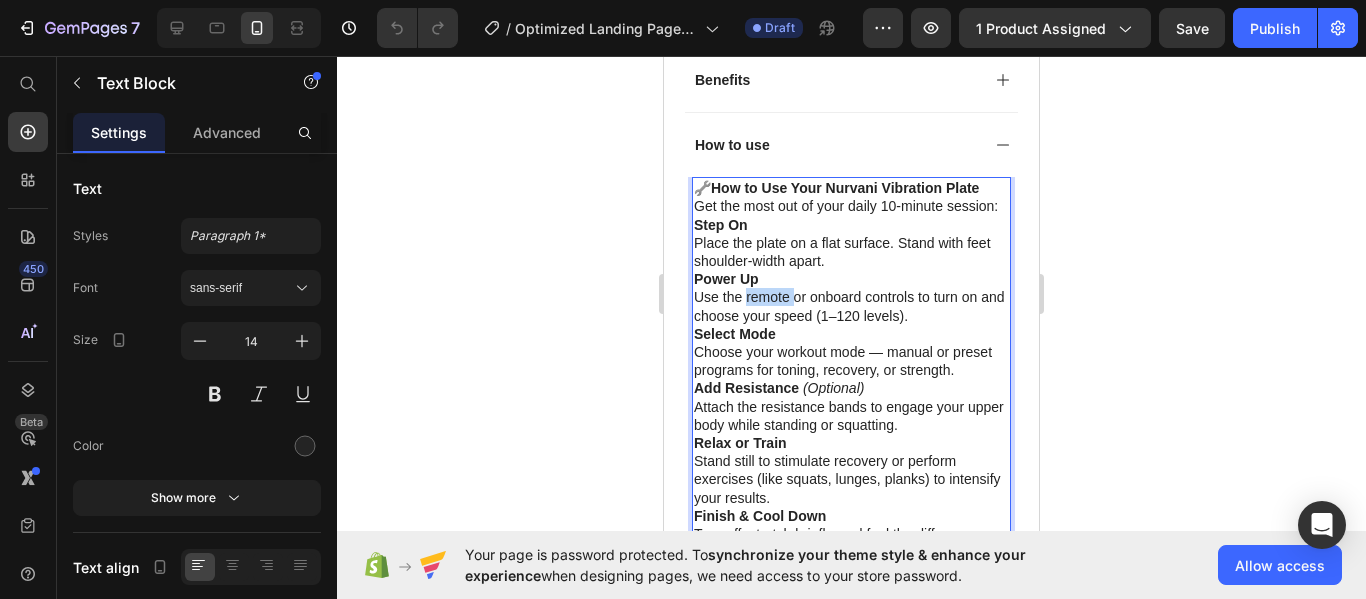 click on "Power Up Use the remote or onboard controls to turn on and choose your speed (1–120 levels)." at bounding box center [851, 297] 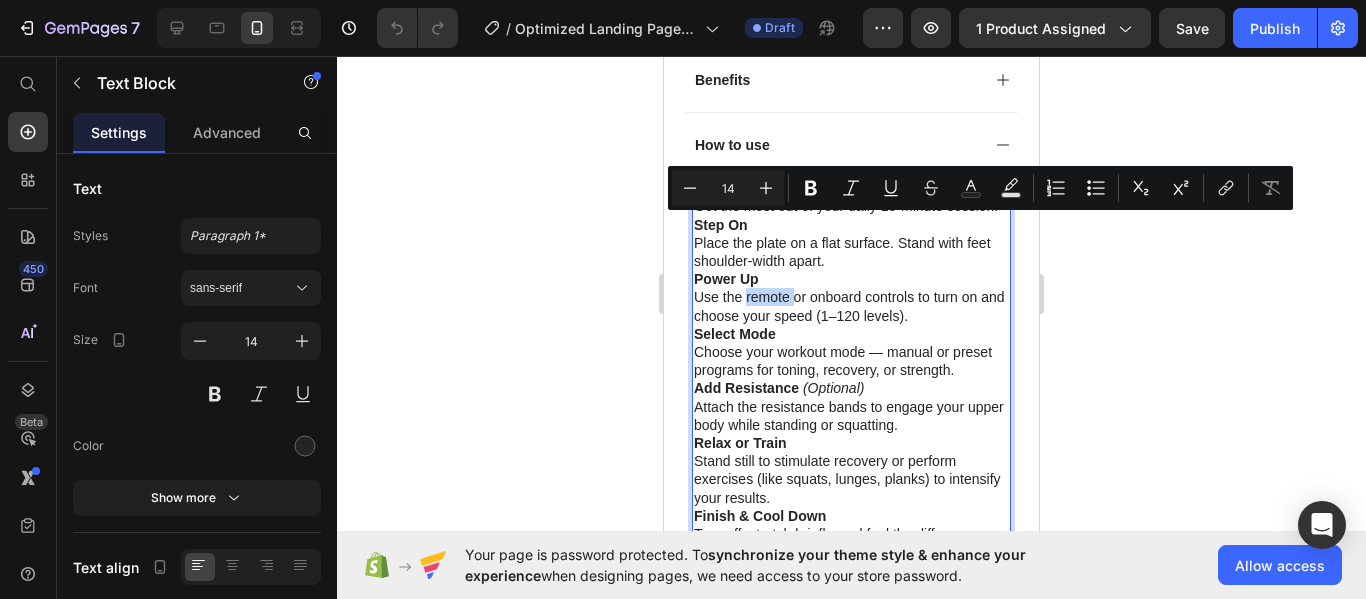 scroll, scrollTop: 1623, scrollLeft: 0, axis: vertical 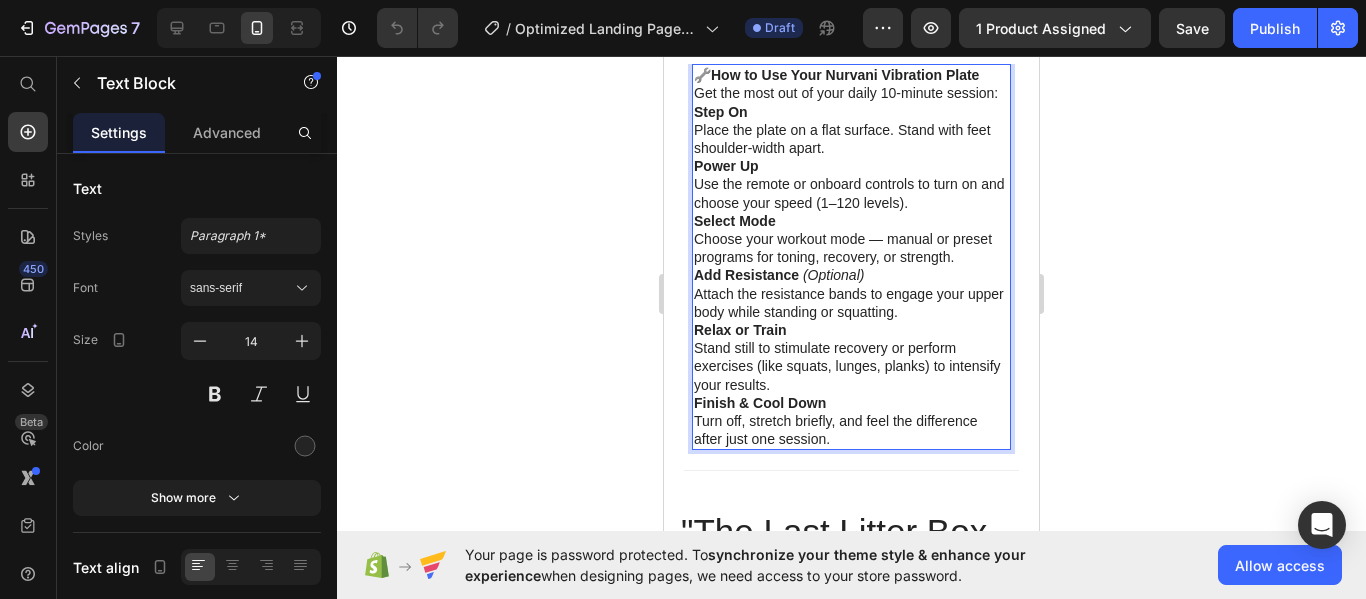 click on "Finish & Cool Down Turn off, stretch briefly, and feel the difference after just one session." at bounding box center (851, 421) 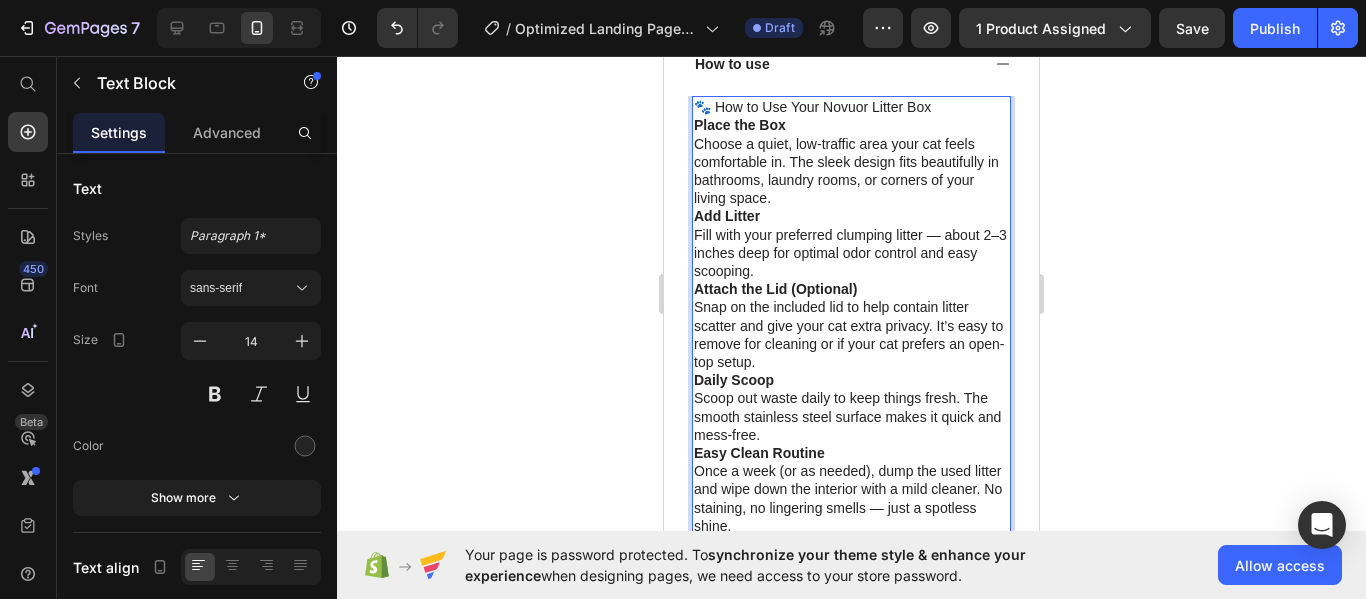 scroll, scrollTop: 1590, scrollLeft: 0, axis: vertical 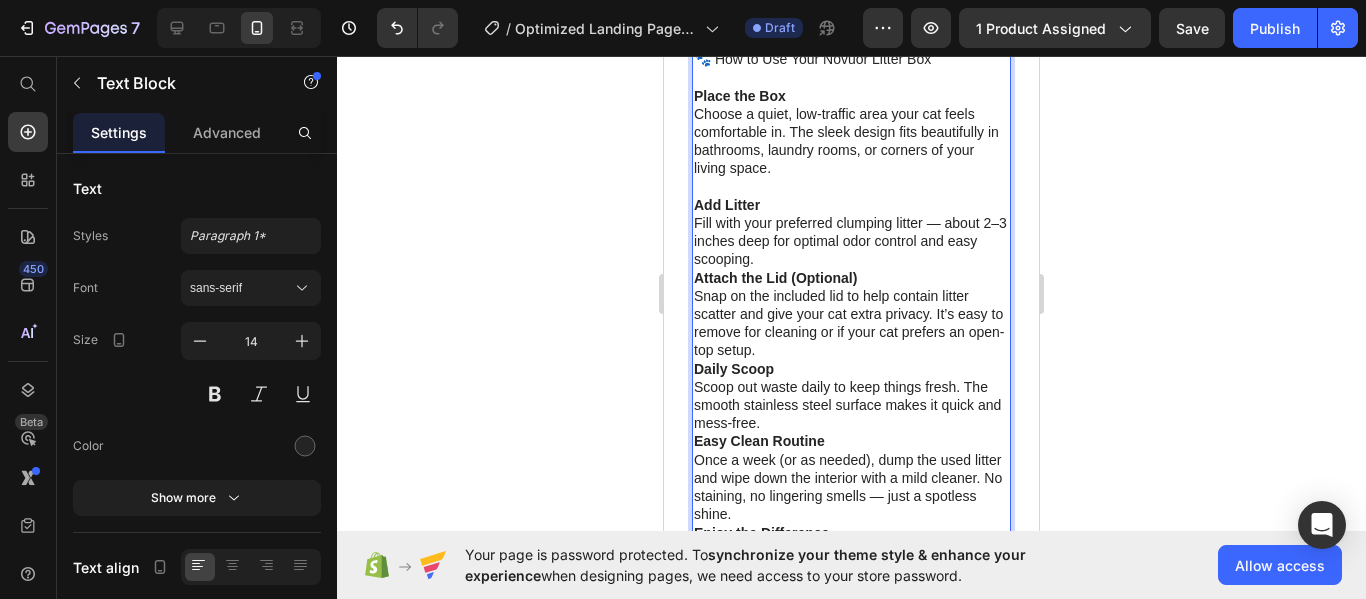 click on "Attach the Lid (Optional)" at bounding box center (775, 278) 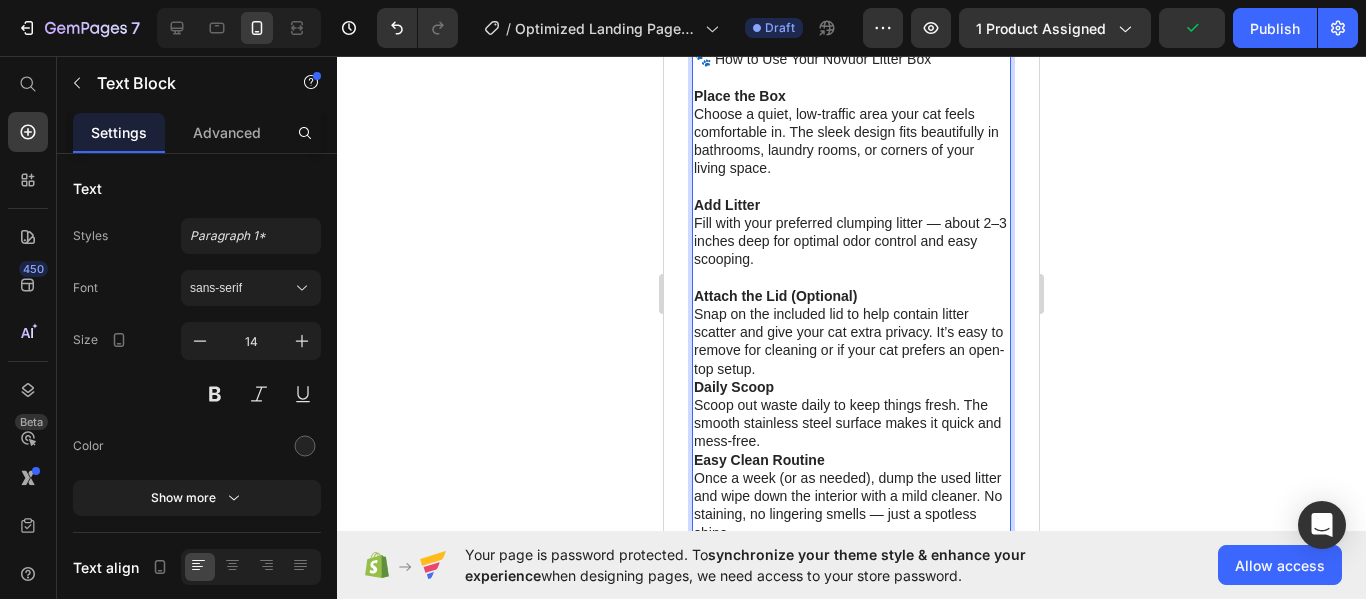 scroll, scrollTop: 1750, scrollLeft: 0, axis: vertical 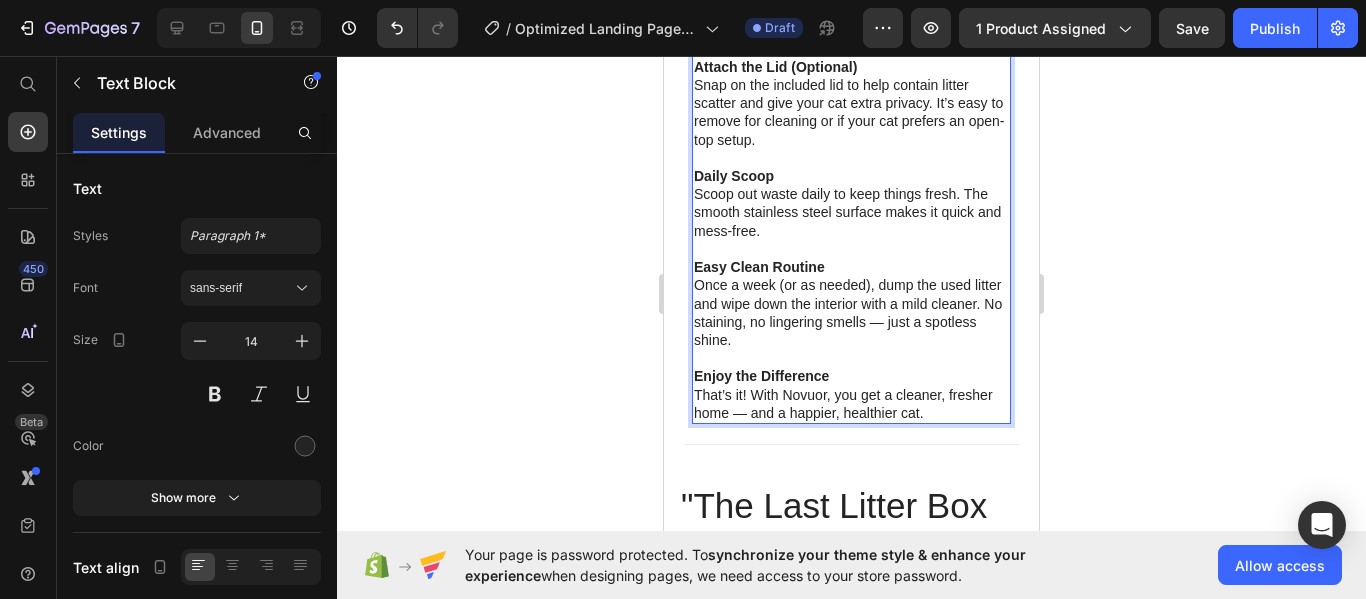 click 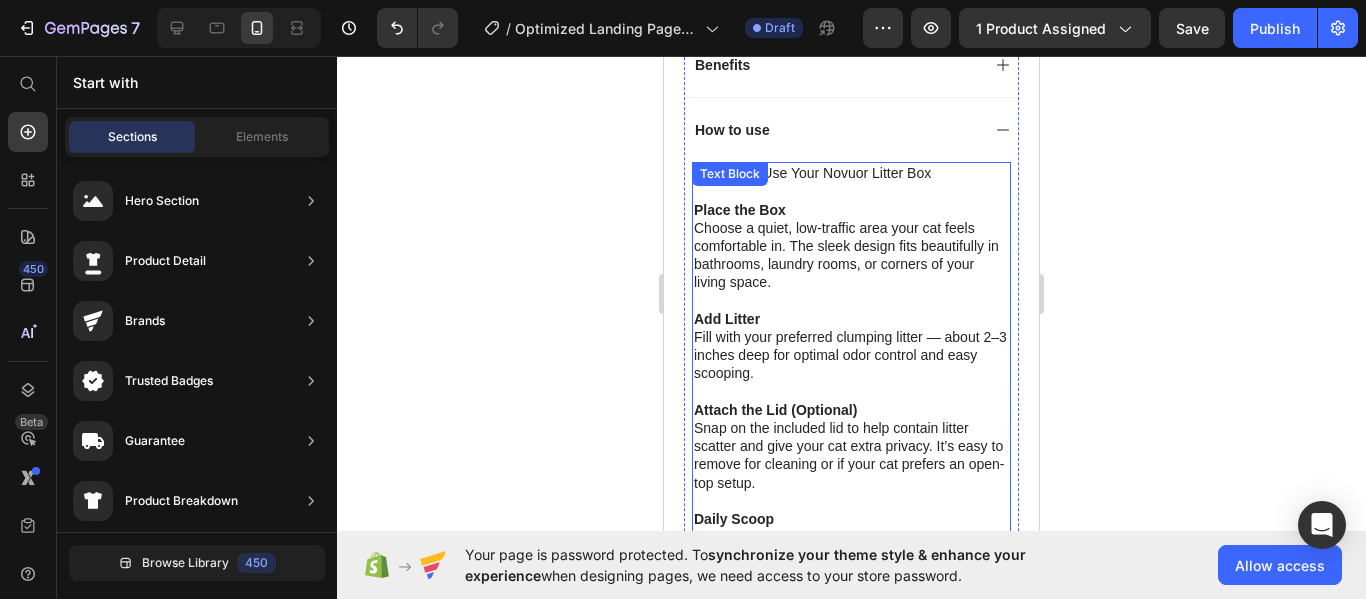 scroll, scrollTop: 1523, scrollLeft: 0, axis: vertical 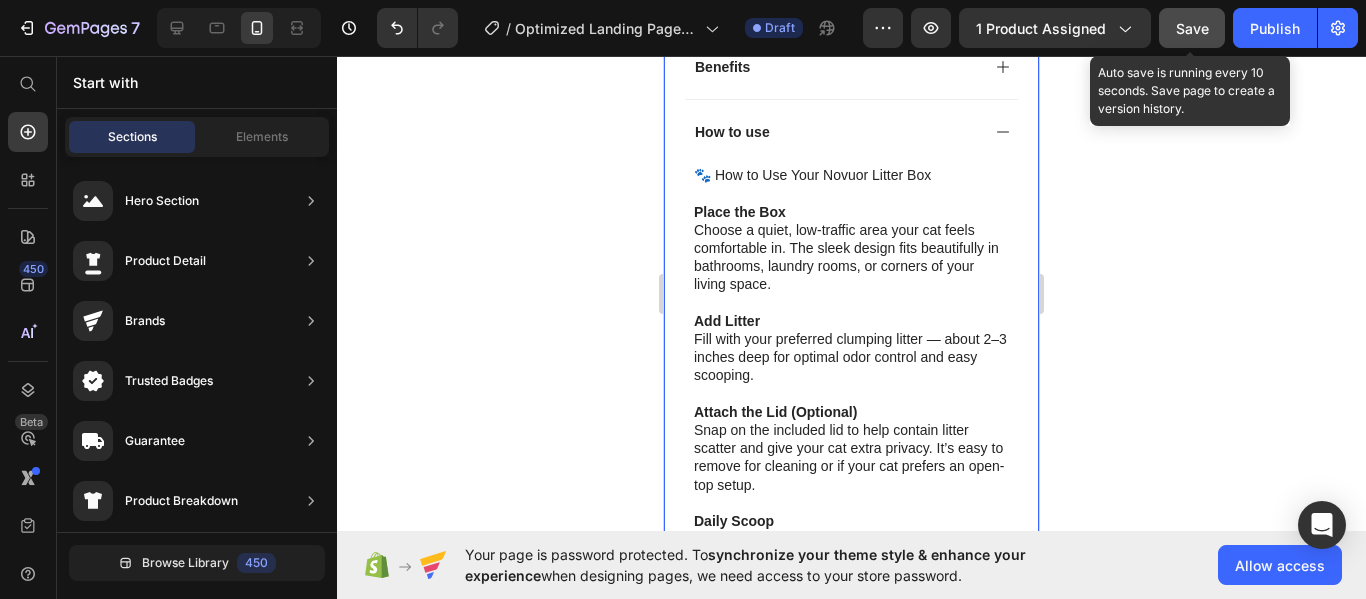 click on "Save" at bounding box center [1192, 28] 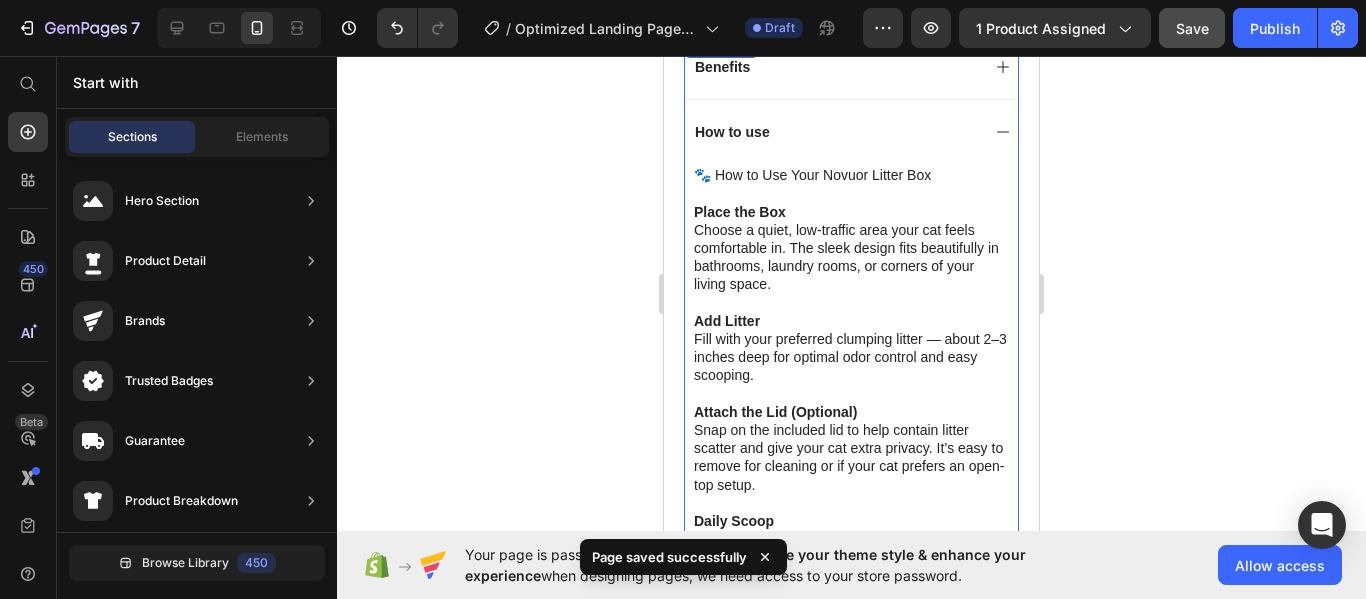 click 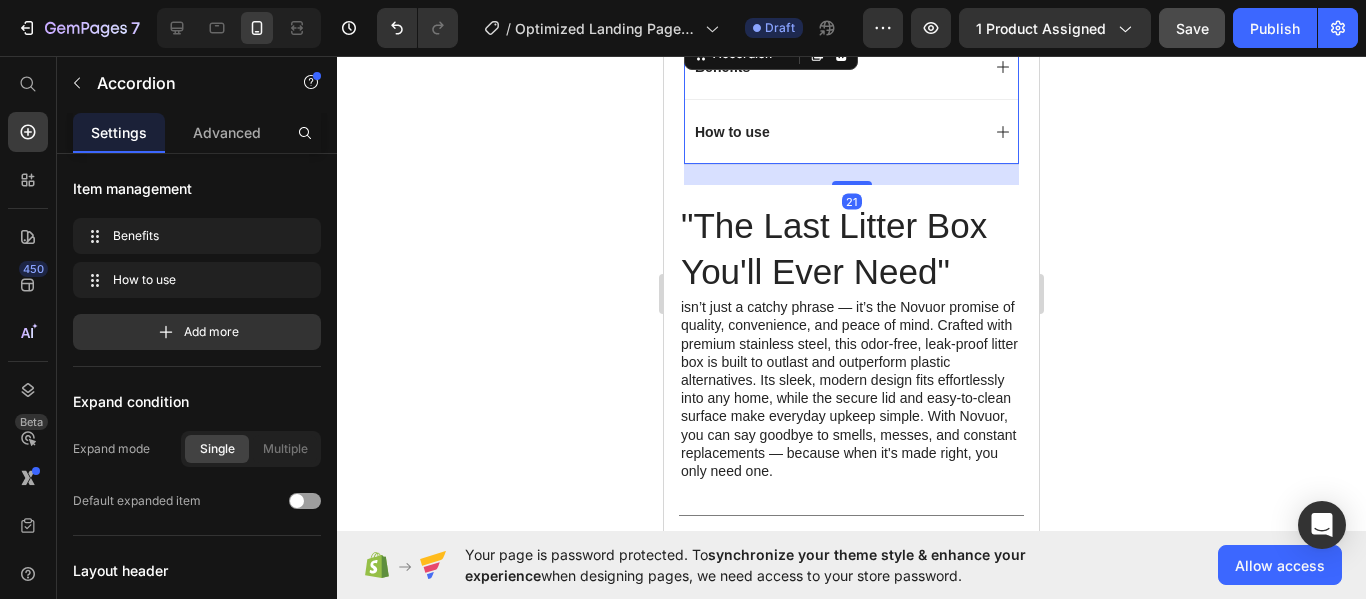 scroll, scrollTop: 1404, scrollLeft: 0, axis: vertical 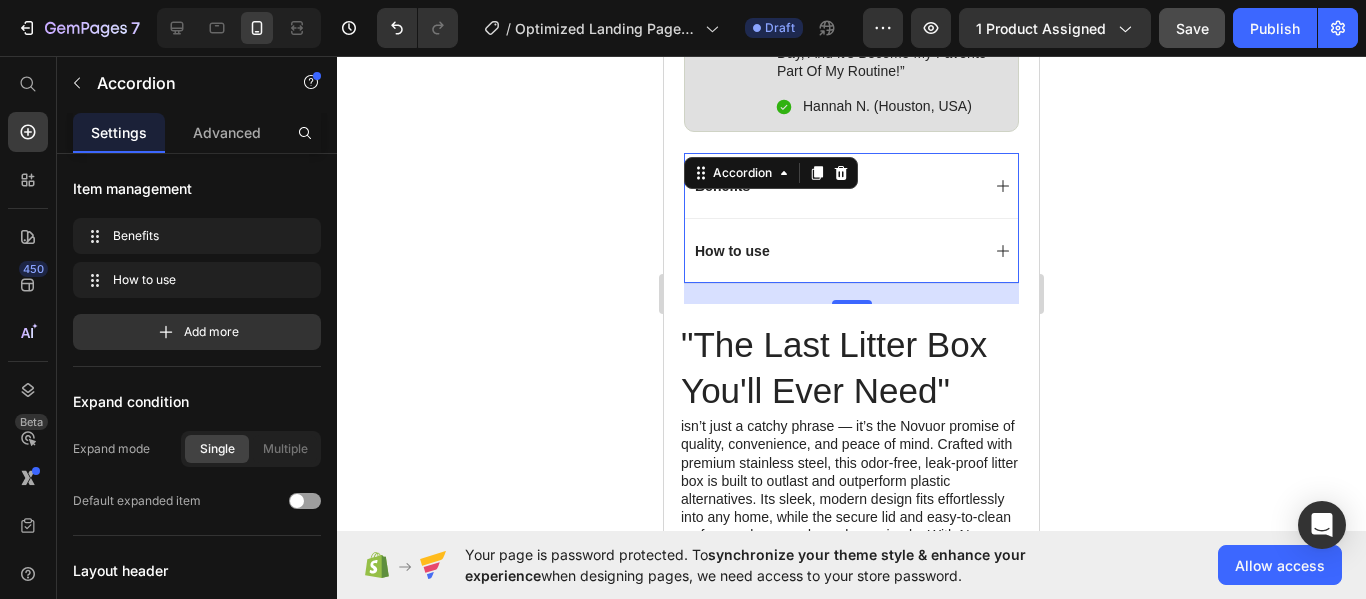click on "Benefits" at bounding box center (851, 185) 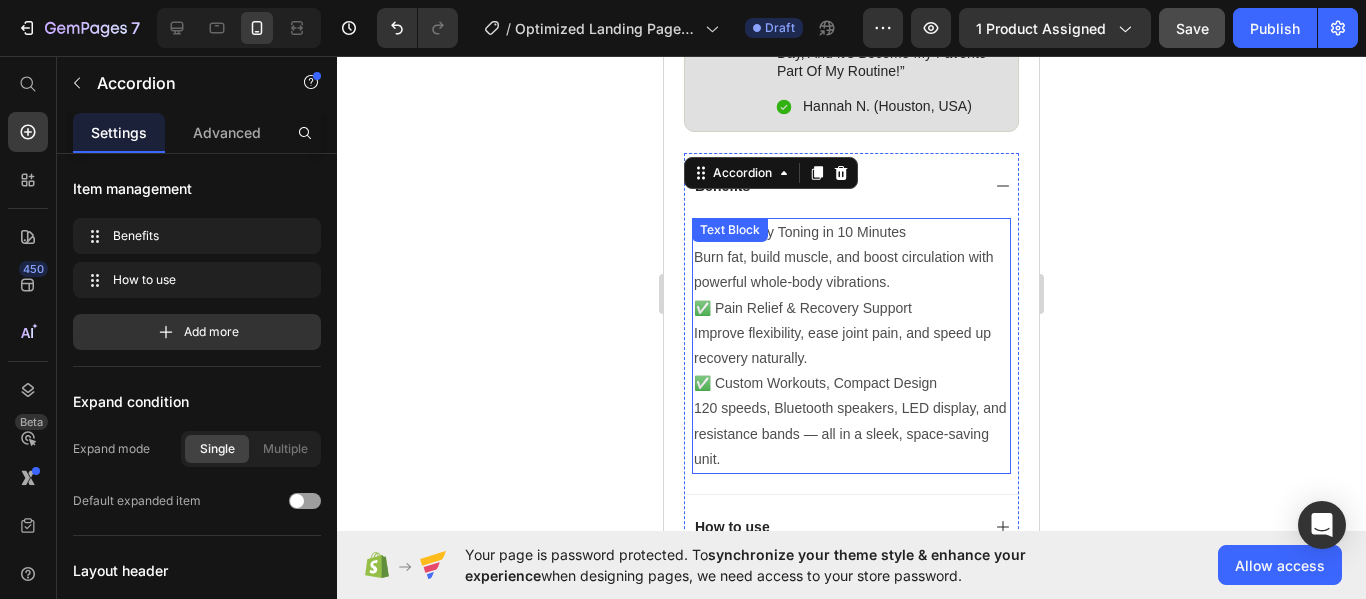 click on "✅ Custom Workouts, Compact Design" at bounding box center [851, 383] 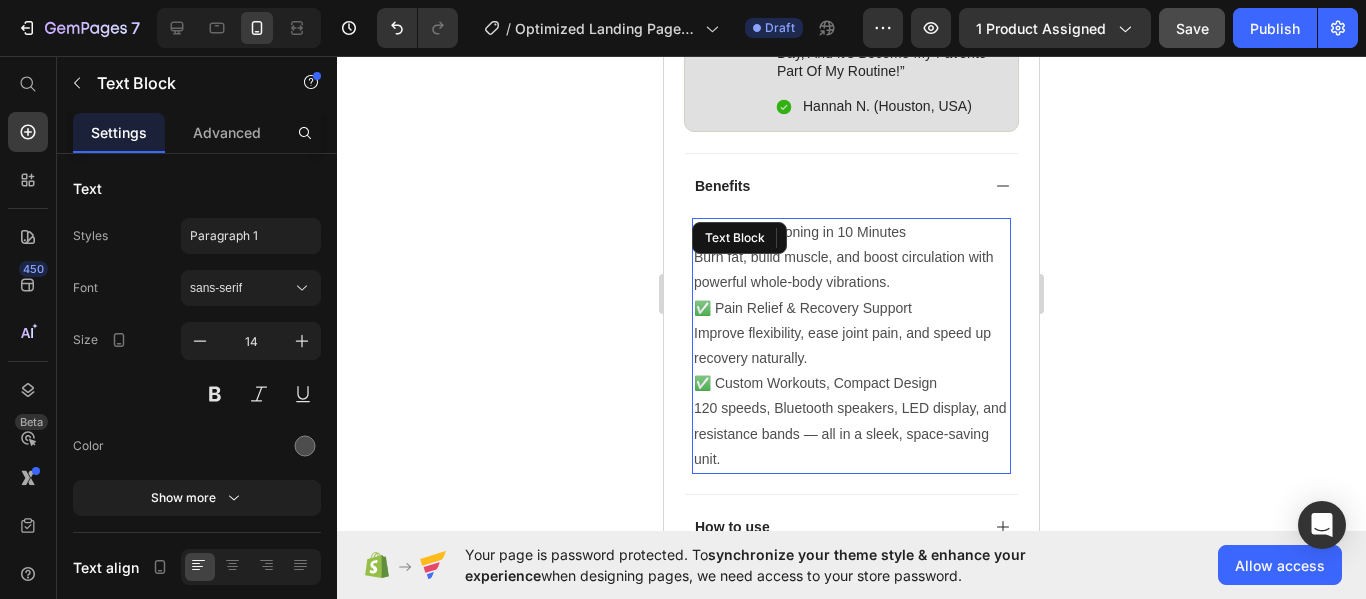 click on "✅ Custom Workouts, Compact Design" at bounding box center (851, 383) 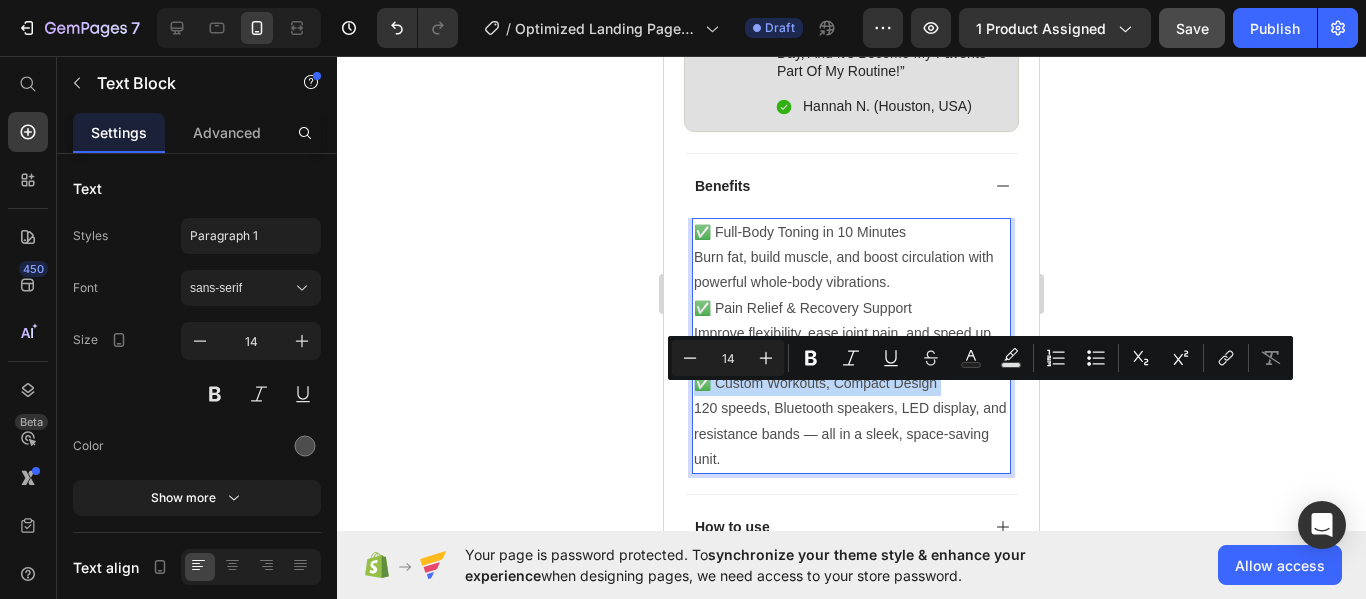 click on "✅ Custom Workouts, Compact Design" at bounding box center (851, 383) 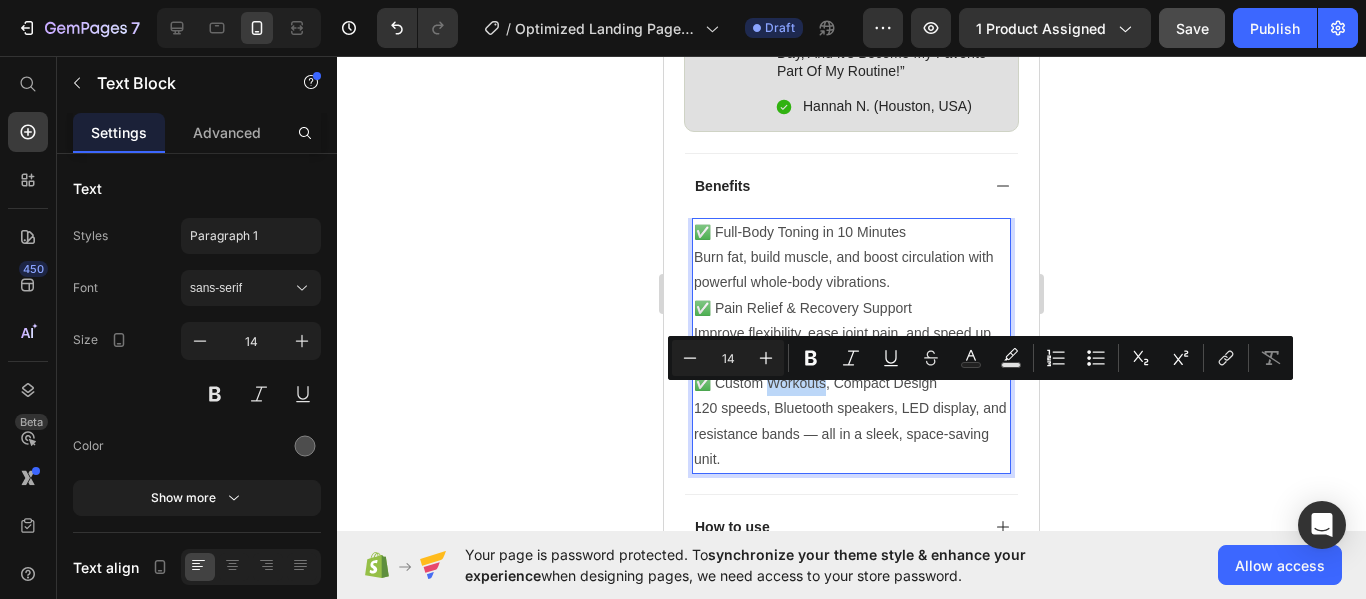 click on "✅ Custom Workouts, Compact Design" at bounding box center [851, 383] 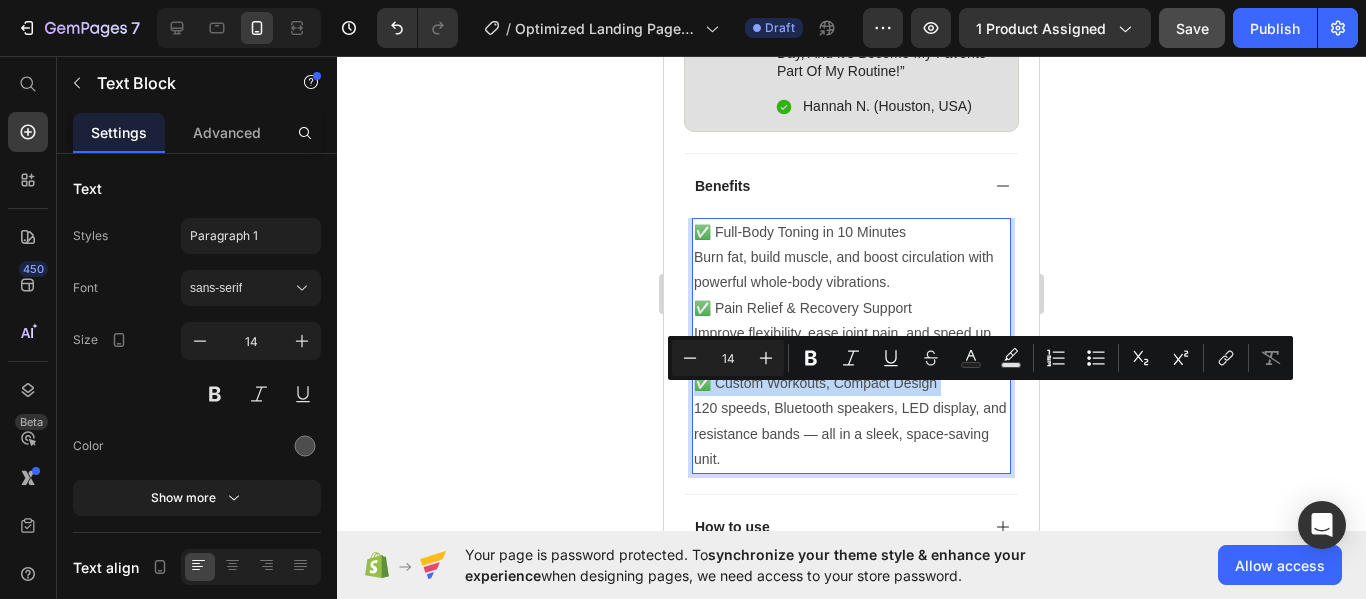 click on "✅ Custom Workouts, Compact Design" at bounding box center [851, 383] 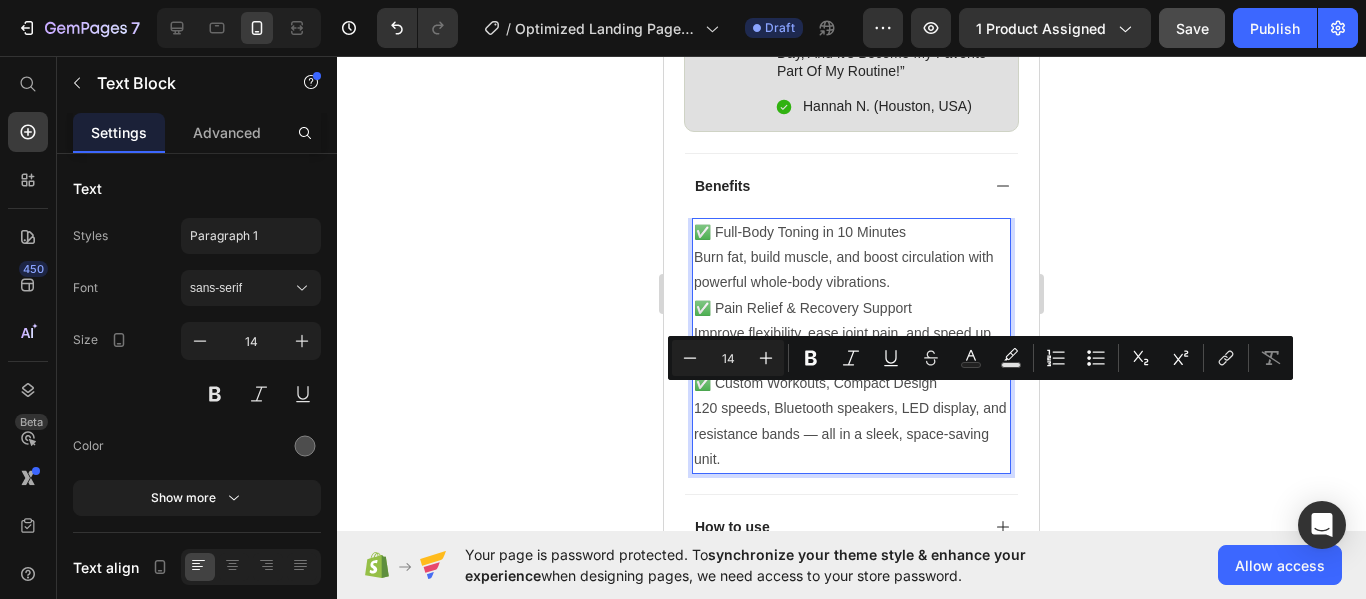 click on "120 speeds, Bluetooth speakers, LED display, and resistance bands — all in a sleek, space-saving unit." at bounding box center [851, 434] 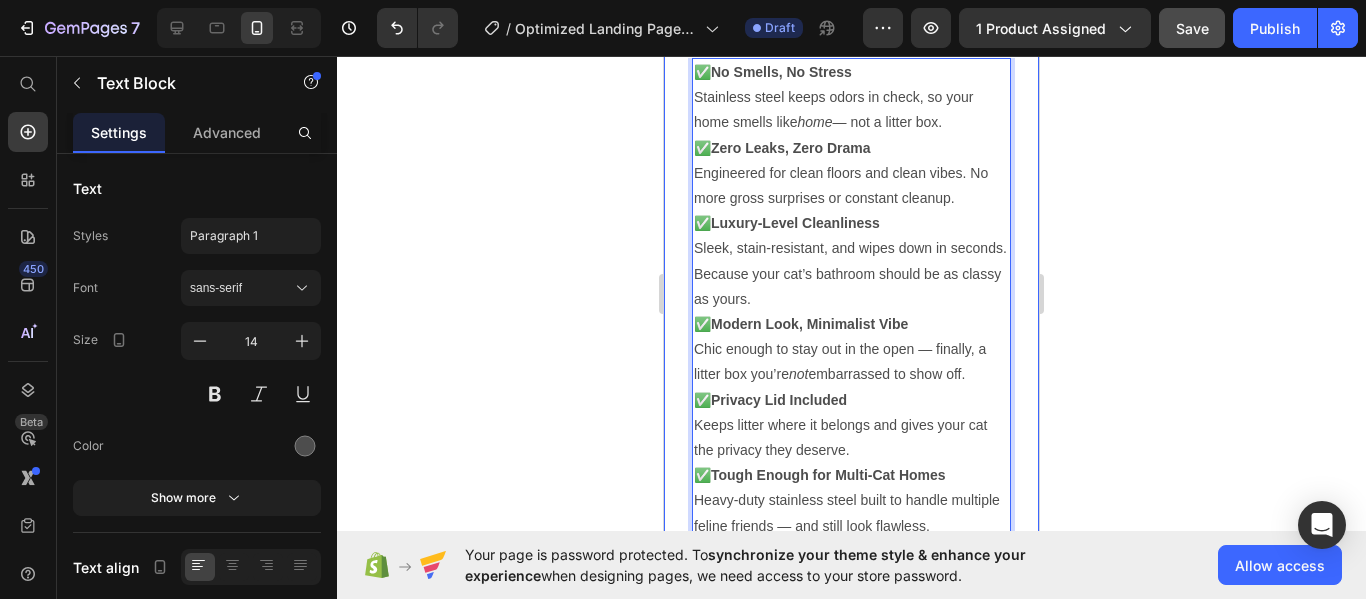 scroll, scrollTop: 1467, scrollLeft: 0, axis: vertical 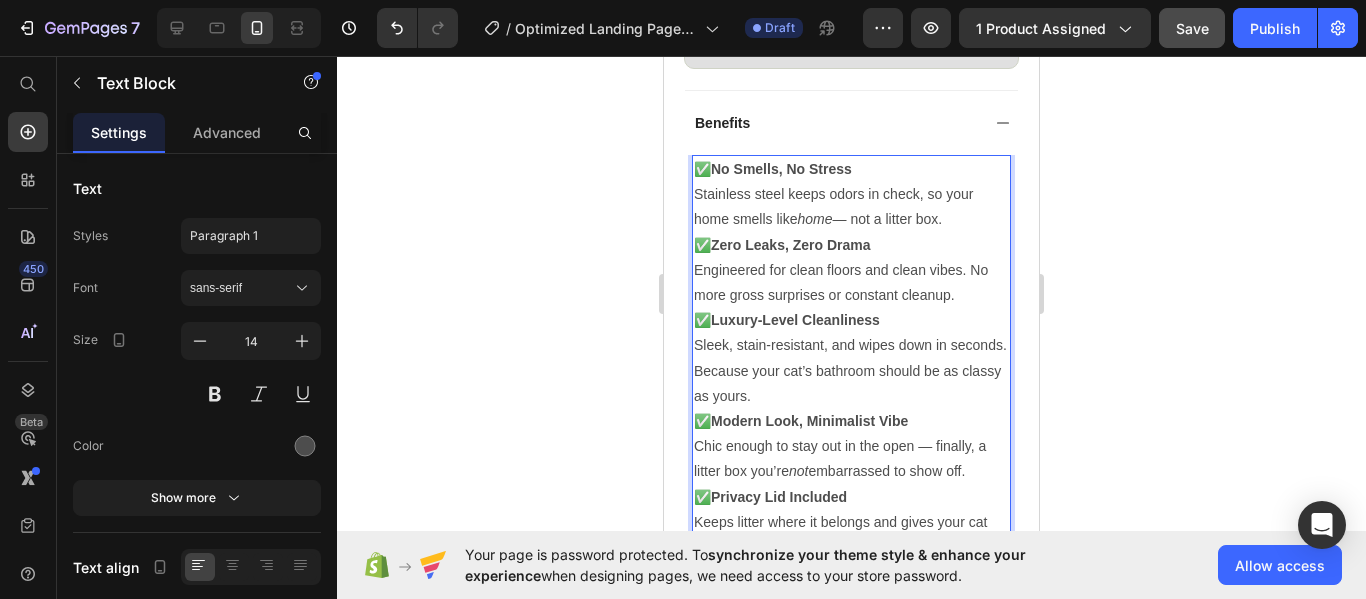 click 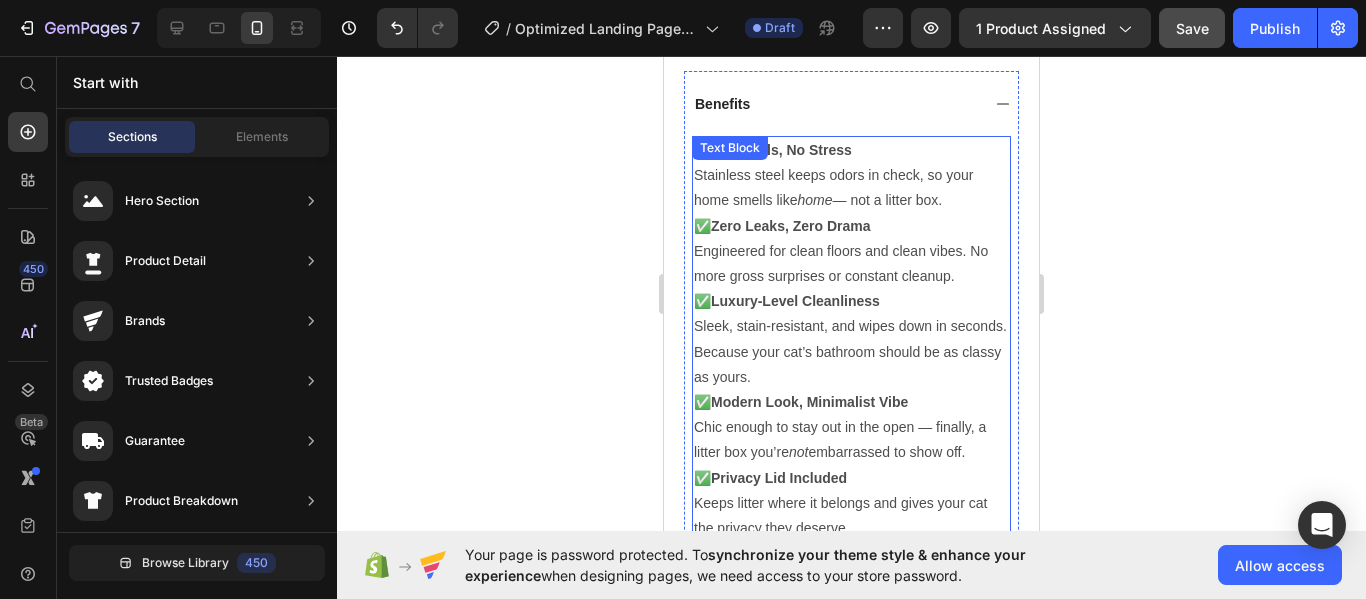 scroll, scrollTop: 1484, scrollLeft: 0, axis: vertical 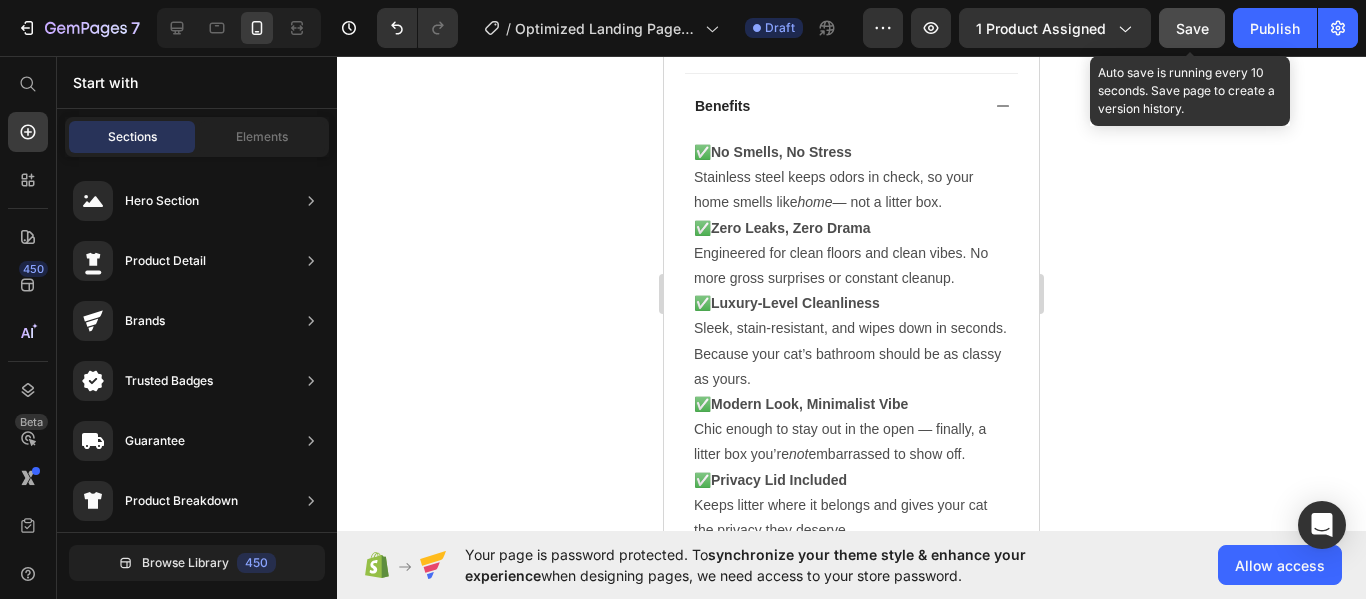 click on "Save" at bounding box center (1192, 28) 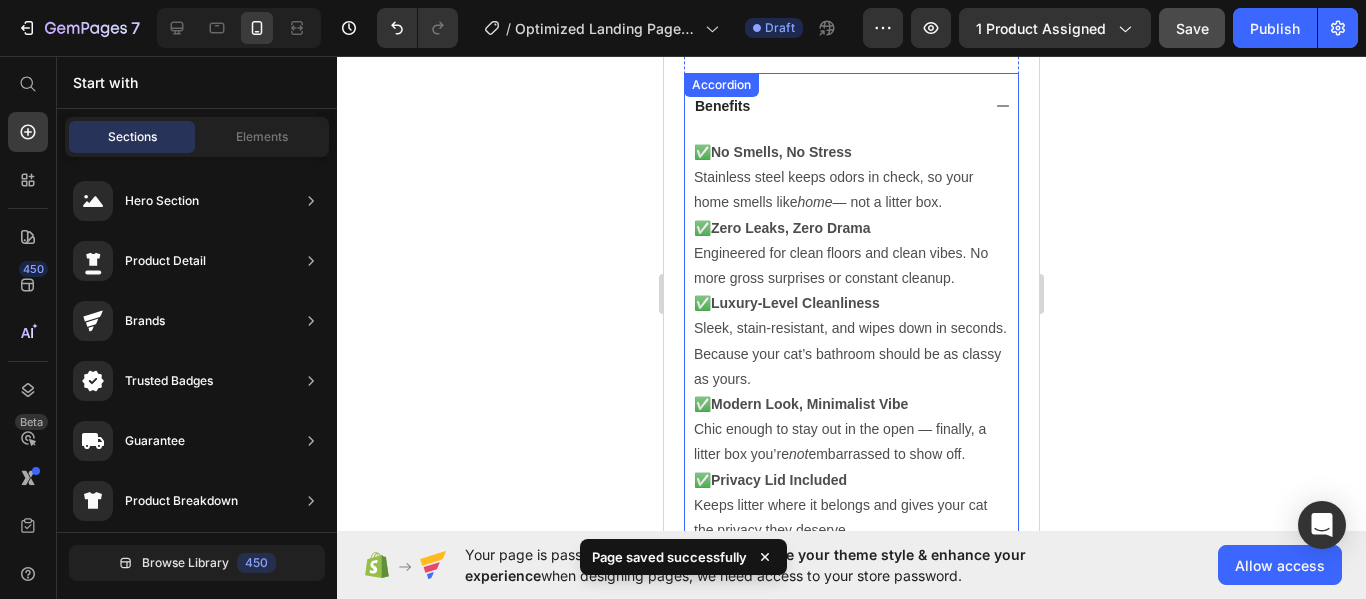 click on "Benefits" at bounding box center (835, 106) 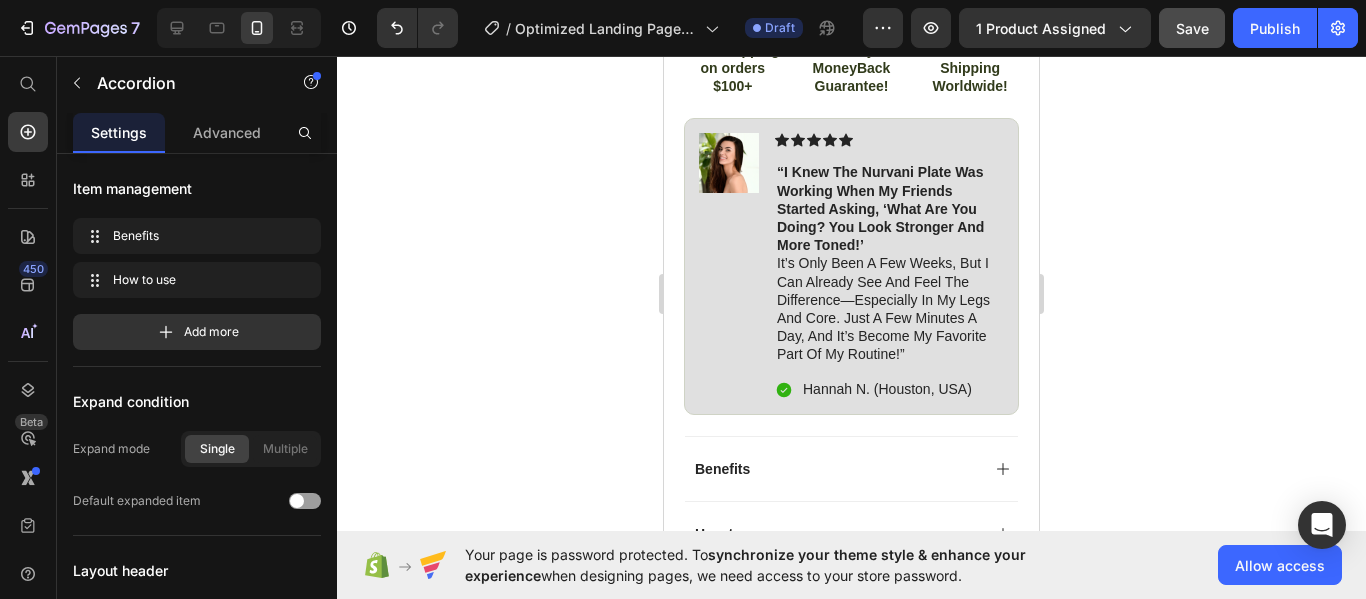 scroll, scrollTop: 1120, scrollLeft: 0, axis: vertical 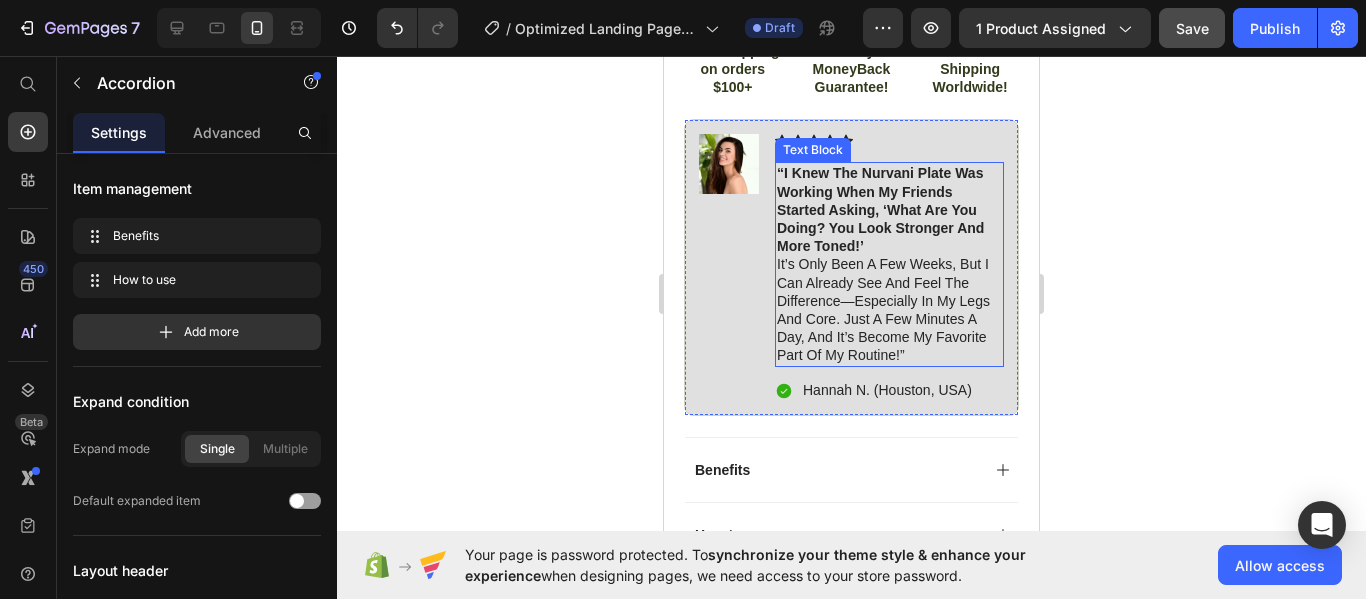 click on "“I knew the Nurvani Plate was working when my friends started asking, ‘What are you doing? You look stronger and more toned!’ It’s only been a few weeks, but I can already see and feel the difference—especially in my legs and core. Just a few minutes a day, and it’s become my favorite part of my routine!”" at bounding box center [889, 264] 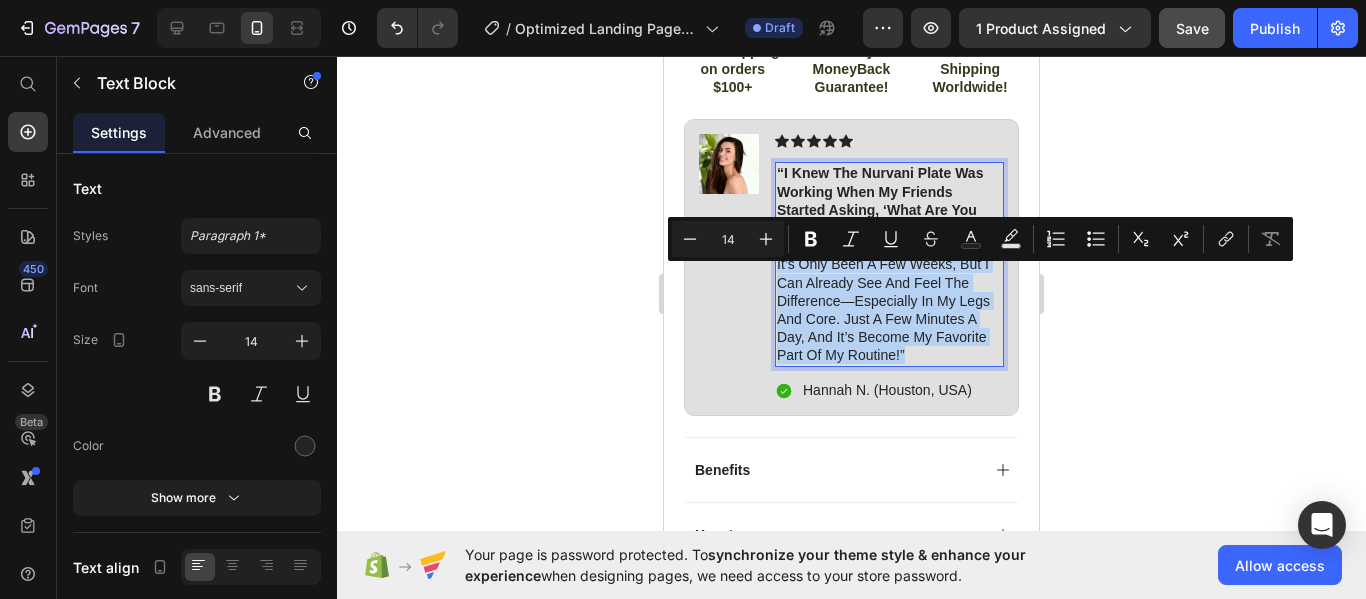 click on "“I knew the Nurvani Plate was working when my friends started asking, ‘What are you doing? You look stronger and more toned!’ It’s only been a few weeks, but I can already see and feel the difference—especially in my legs and core. Just a few minutes a day, and it’s become my favorite part of my routine!”" at bounding box center (889, 264) 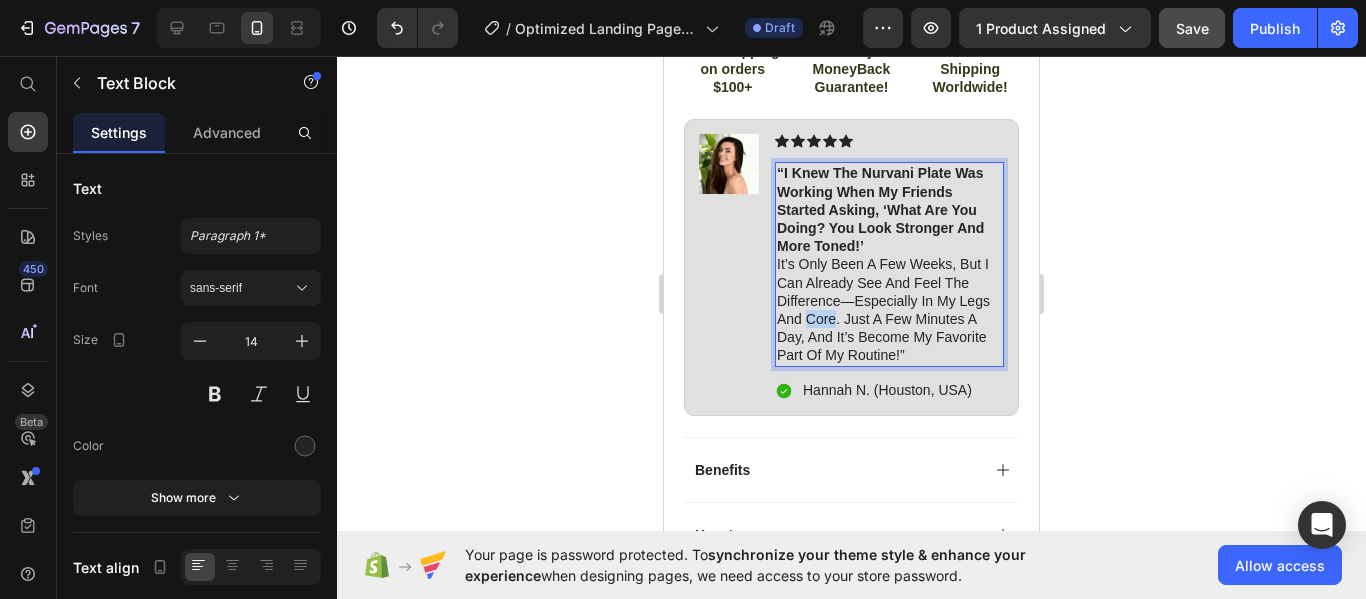 click on "“I knew the Nurvani Plate was working when my friends started asking, ‘What are you doing? You look stronger and more toned!’ It’s only been a few weeks, but I can already see and feel the difference—especially in my legs and core. Just a few minutes a day, and it’s become my favorite part of my routine!”" at bounding box center [889, 264] 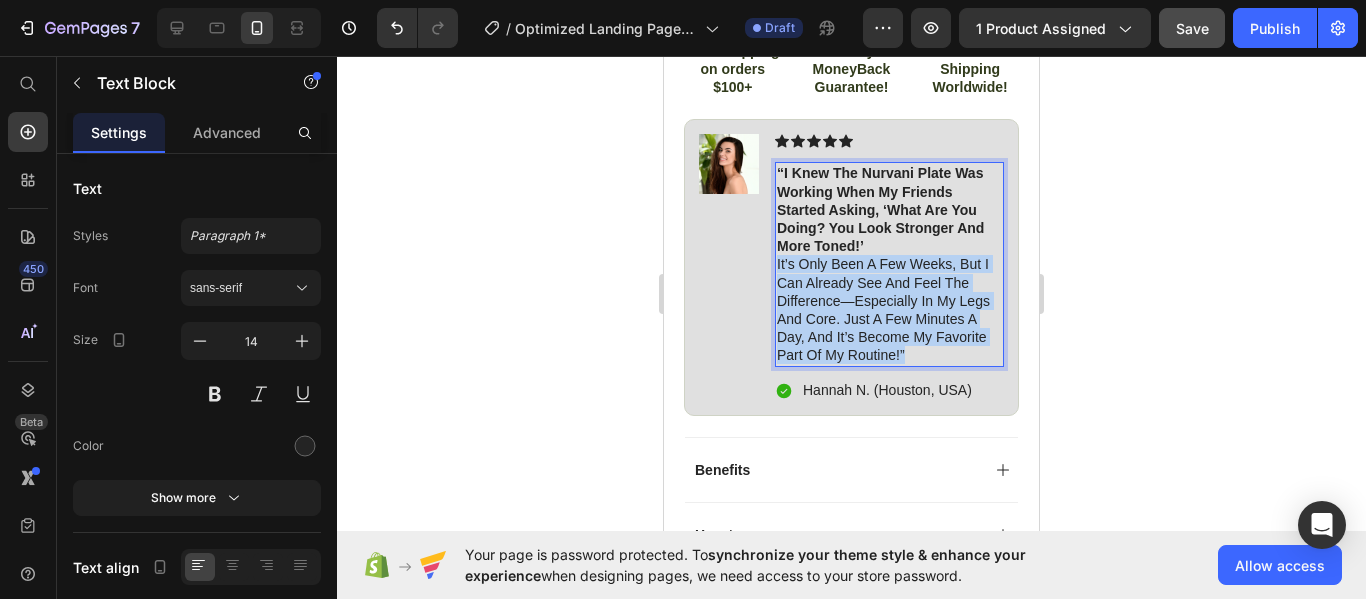 click on "“I knew the Nurvani Plate was working when my friends started asking, ‘What are you doing? You look stronger and more toned!’ It’s only been a few weeks, but I can already see and feel the difference—especially in my legs and core. Just a few minutes a day, and it’s become my favorite part of my routine!”" at bounding box center [889, 264] 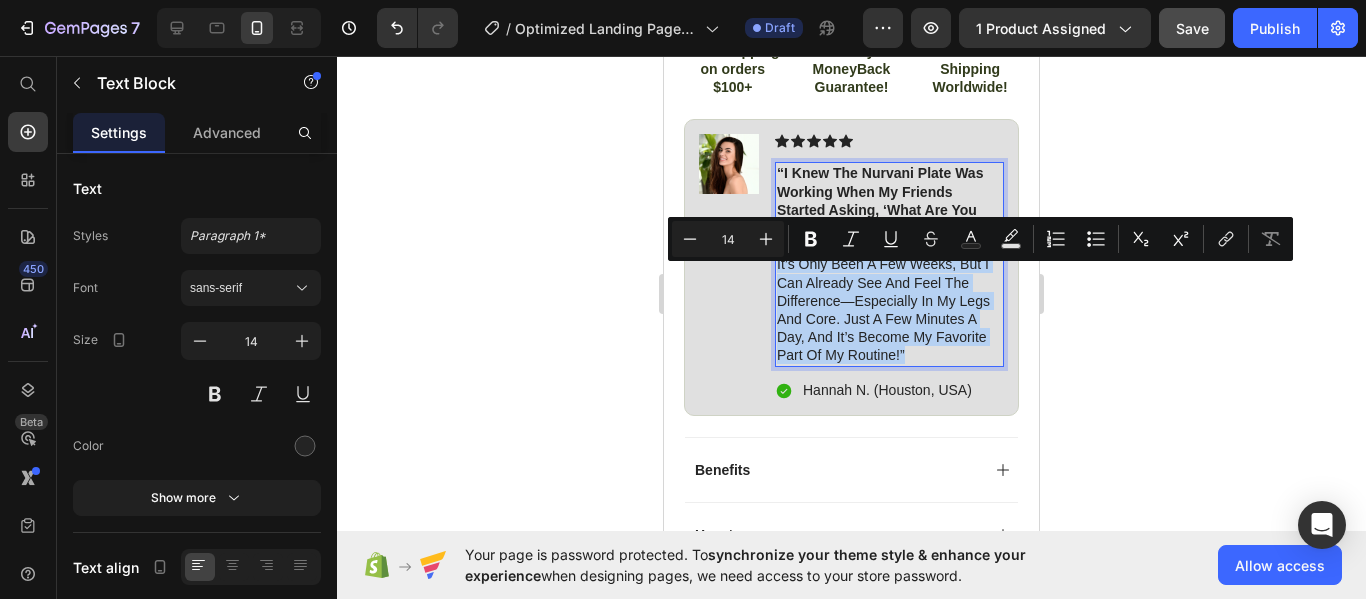 click on "“I knew the Nurvani Plate was working when my friends started asking, ‘What are you doing? You look stronger and more toned!’ It’s only been a few weeks, but I can already see and feel the difference—especially in my legs and core. Just a few minutes a day, and it’s become my favorite part of my routine!”" at bounding box center [889, 264] 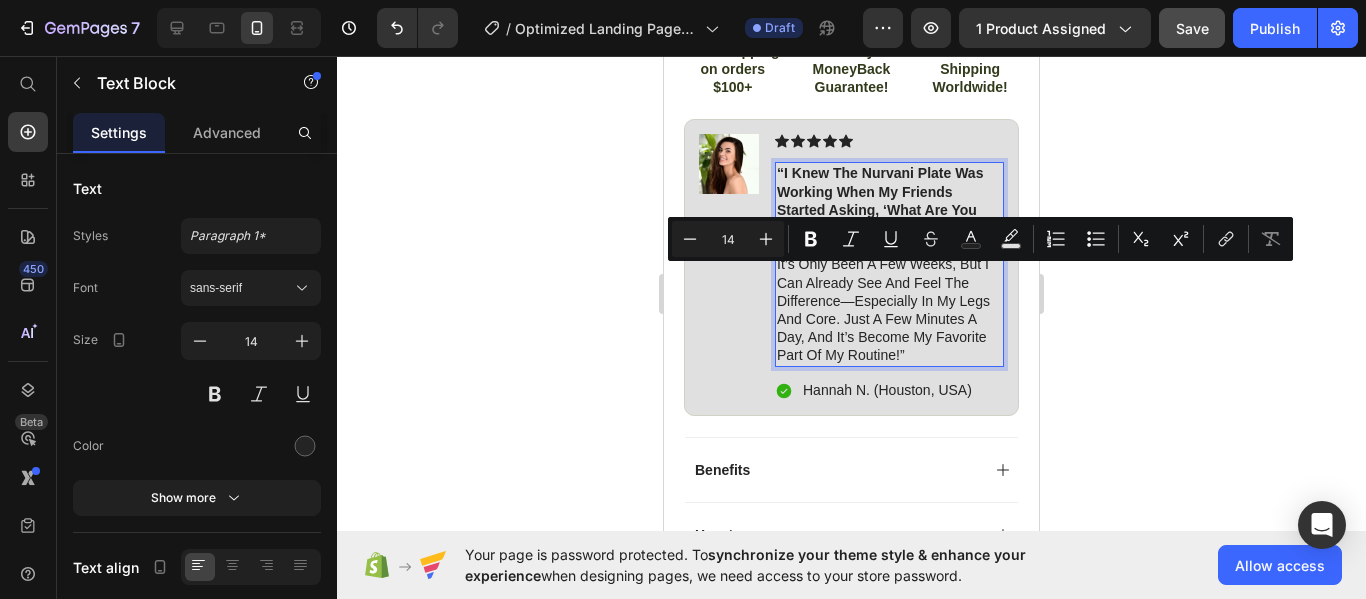 click on "“I knew the Nurvani Plate was working when my friends started asking, ‘What are you doing? You look stronger and more toned!’" at bounding box center (880, 209) 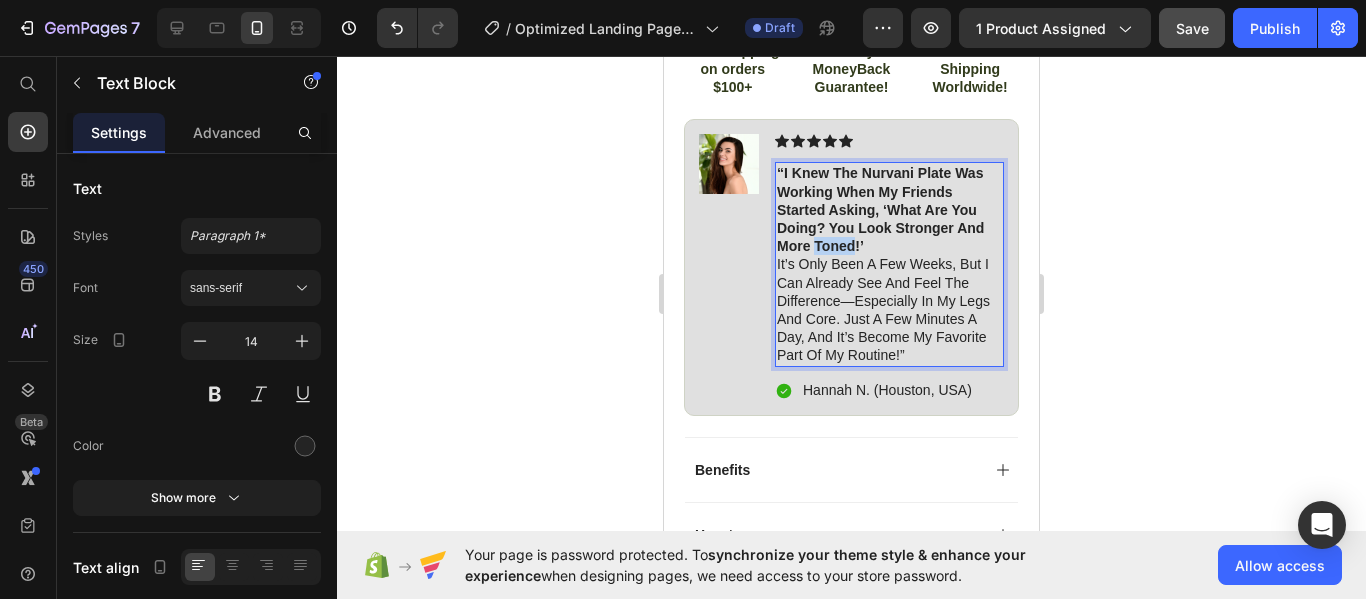 click on "“I knew the Nurvani Plate was working when my friends started asking, ‘What are you doing? You look stronger and more toned!’" at bounding box center (880, 209) 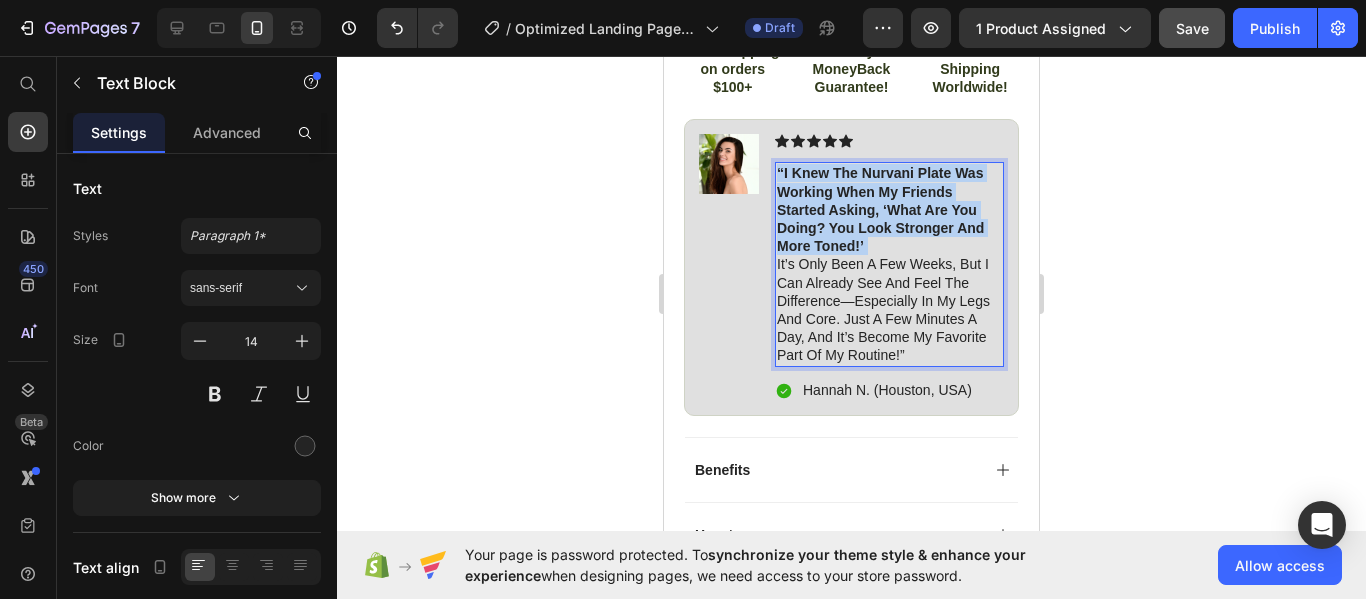 click on "“I knew the Nurvani Plate was working when my friends started asking, ‘What are you doing? You look stronger and more toned!’" at bounding box center [880, 209] 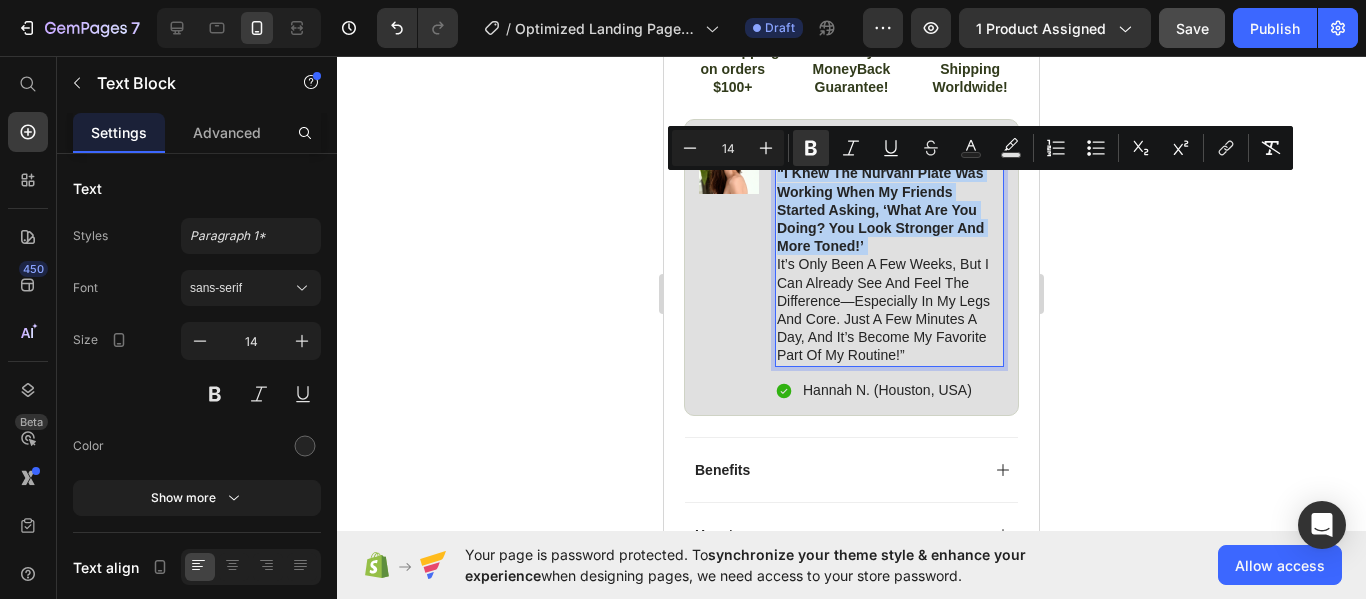click on "“I knew the Nurvani Plate was working when my friends started asking, ‘What are you doing? You look stronger and more toned!’" at bounding box center (880, 209) 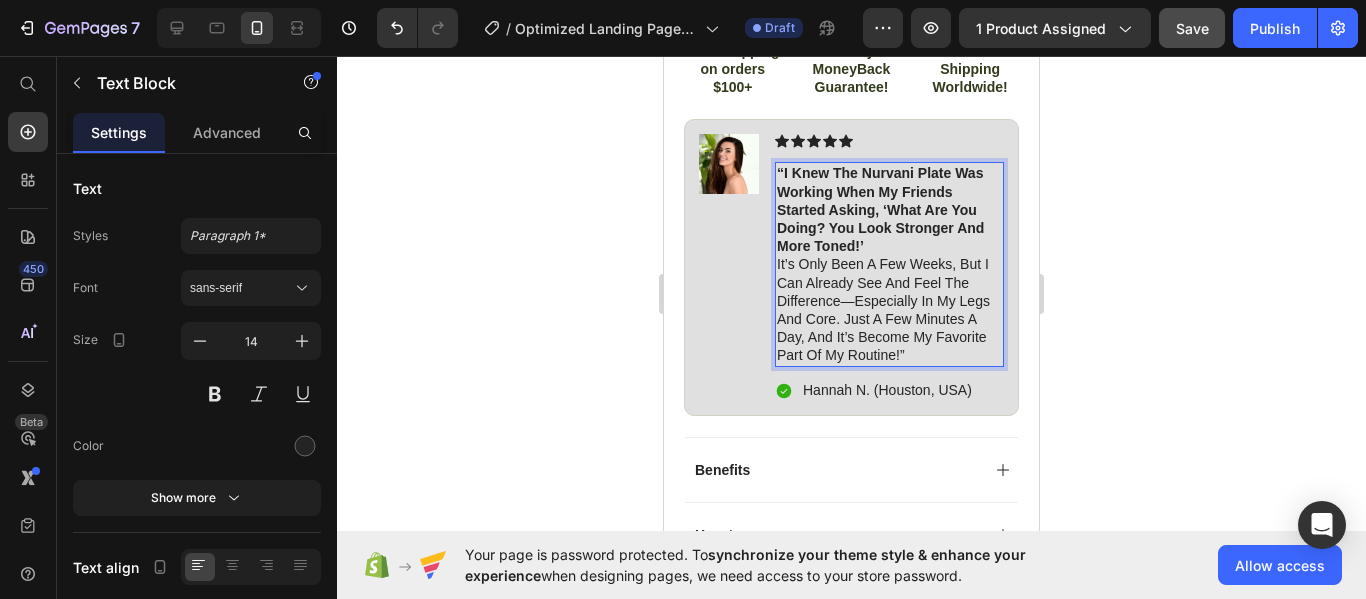 click on "“I knew the Nurvani Plate was working when my friends started asking, ‘What are you doing? You look stronger and more toned!’ It’s only been a few weeks, but I can already see and feel the difference—especially in my legs and core. Just a few minutes a day, and it’s become my favorite part of my routine!”" at bounding box center [889, 264] 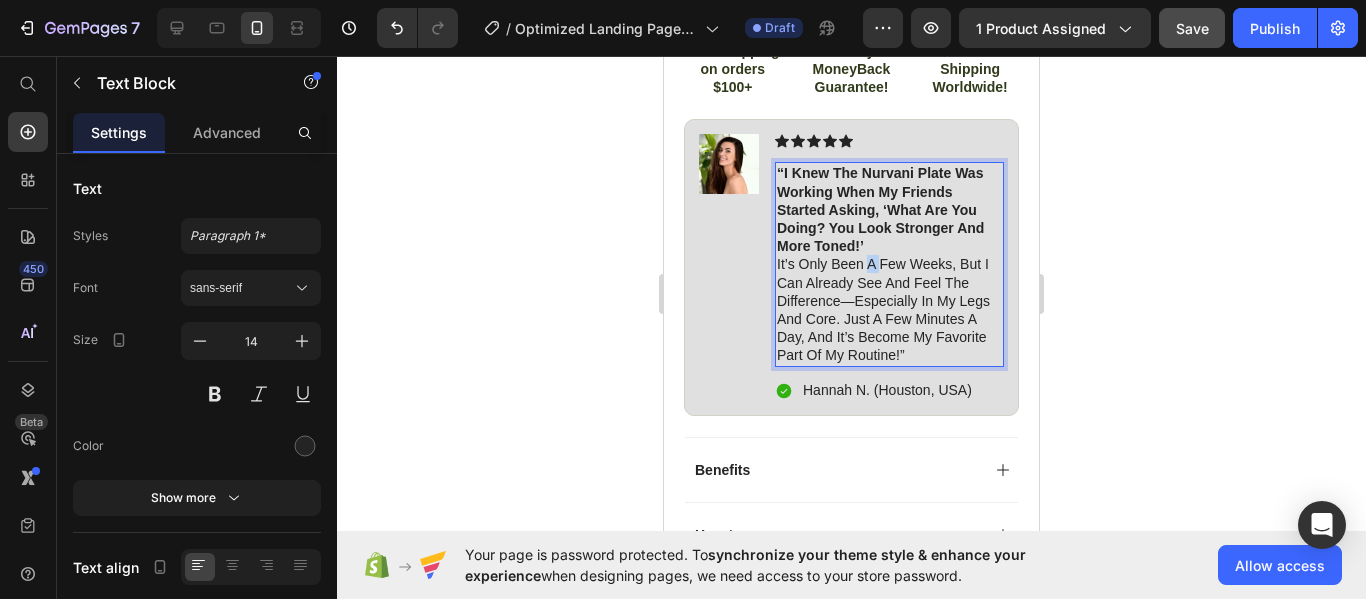 click on "“I knew the Nurvani Plate was working when my friends started asking, ‘What are you doing? You look stronger and more toned!’ It’s only been a few weeks, but I can already see and feel the difference—especially in my legs and core. Just a few minutes a day, and it’s become my favorite part of my routine!”" at bounding box center (889, 264) 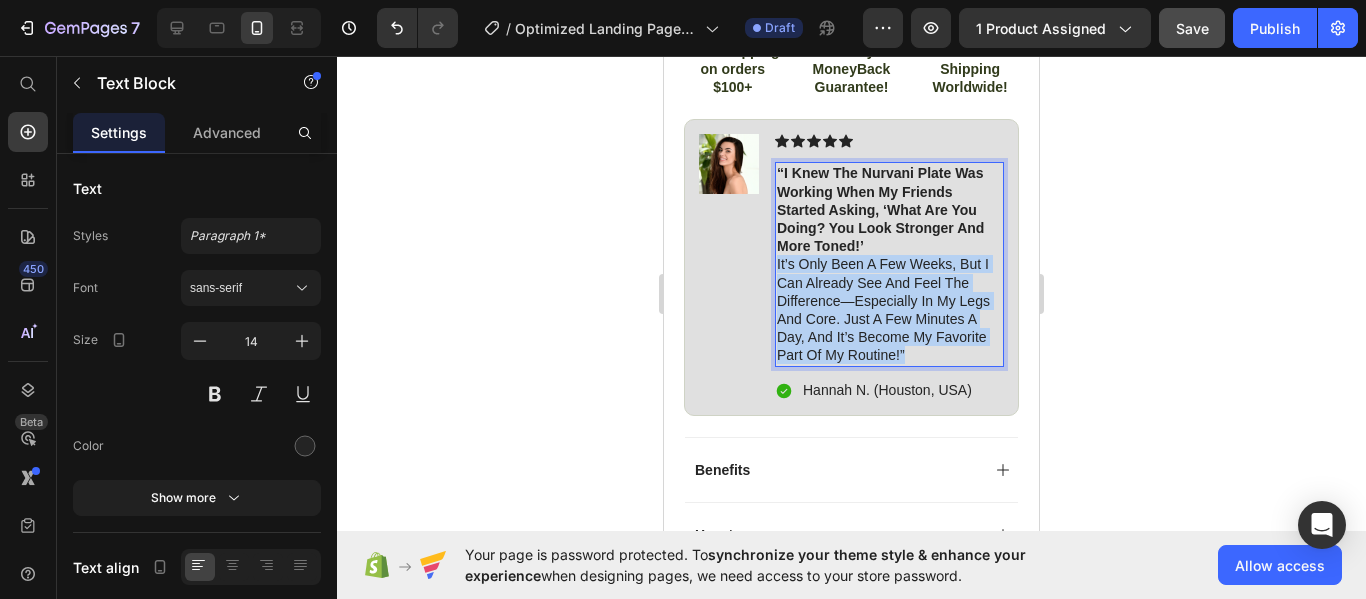click on "“I knew the Nurvani Plate was working when my friends started asking, ‘What are you doing? You look stronger and more toned!’ It’s only been a few weeks, but I can already see and feel the difference—especially in my legs and core. Just a few minutes a day, and it’s become my favorite part of my routine!”" at bounding box center (889, 264) 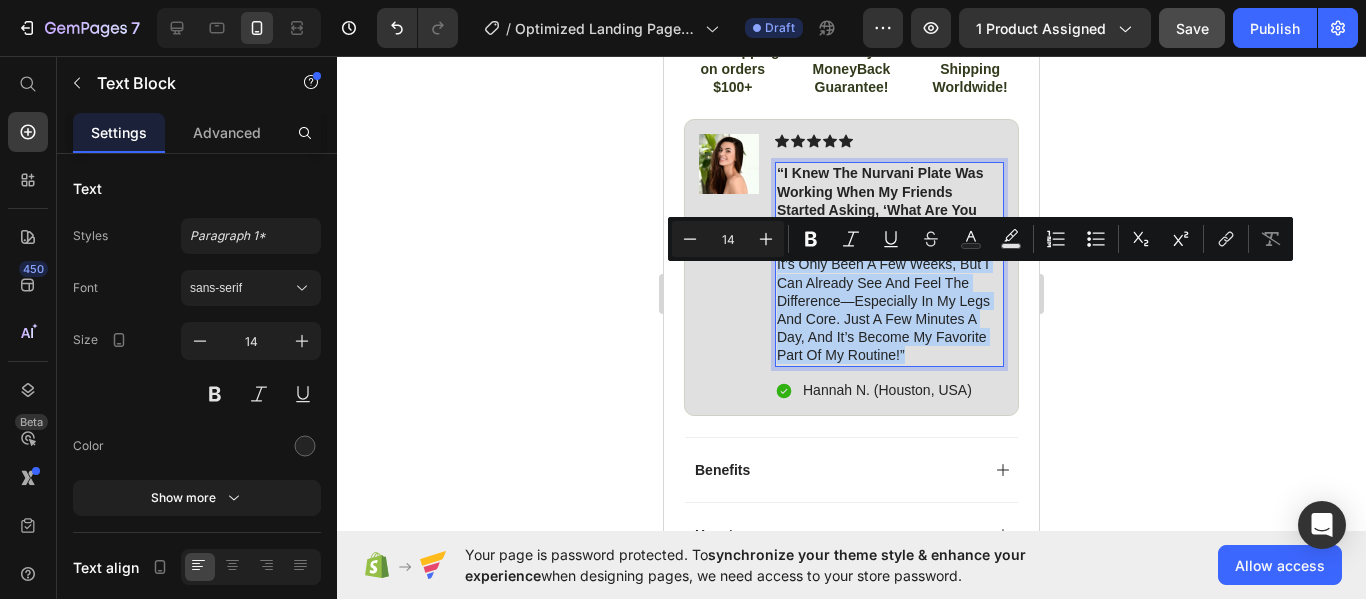 click on "“I knew the Nurvani Plate was working when my friends started asking, ‘What are you doing? You look stronger and more toned!’ It’s only been a few weeks, but I can already see and feel the difference—especially in my legs and core. Just a few minutes a day, and it’s become my favorite part of my routine!”" at bounding box center [889, 264] 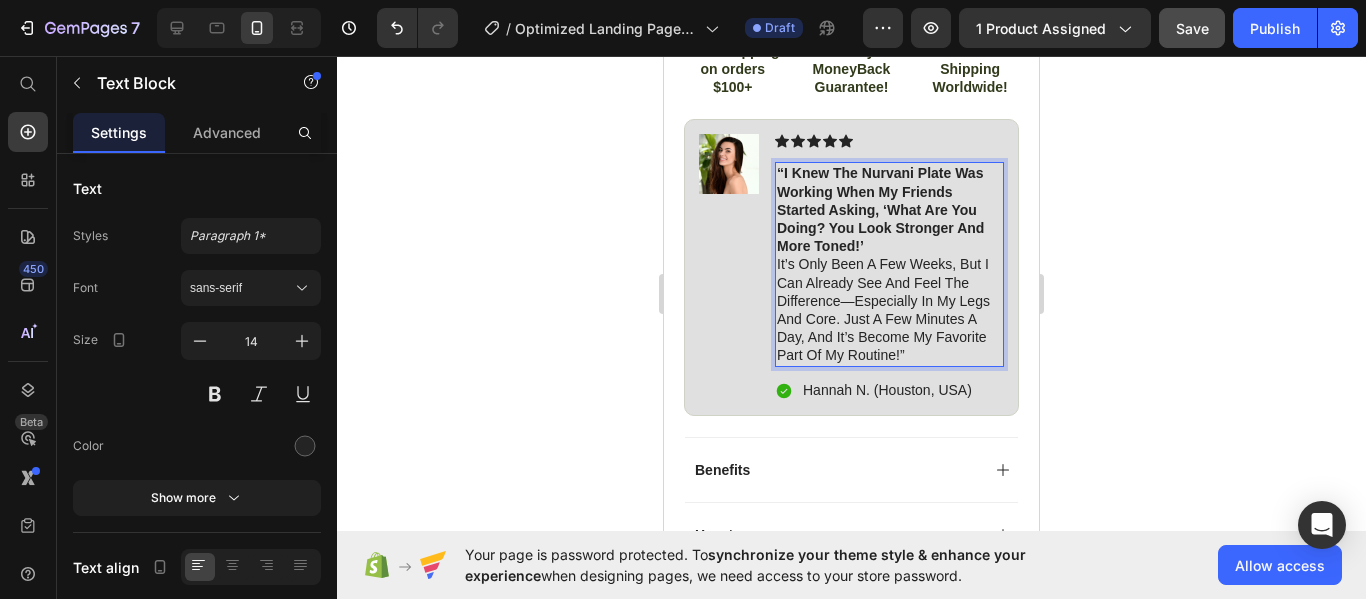 click on "“I knew the Nurvani Plate was working when my friends started asking, ‘What are you doing? You look stronger and more toned!’ It’s only been a few weeks, but I can already see and feel the difference—especially in my legs and core. Just a few minutes a day, and it’s become my favorite part of my routine!”" at bounding box center (889, 264) 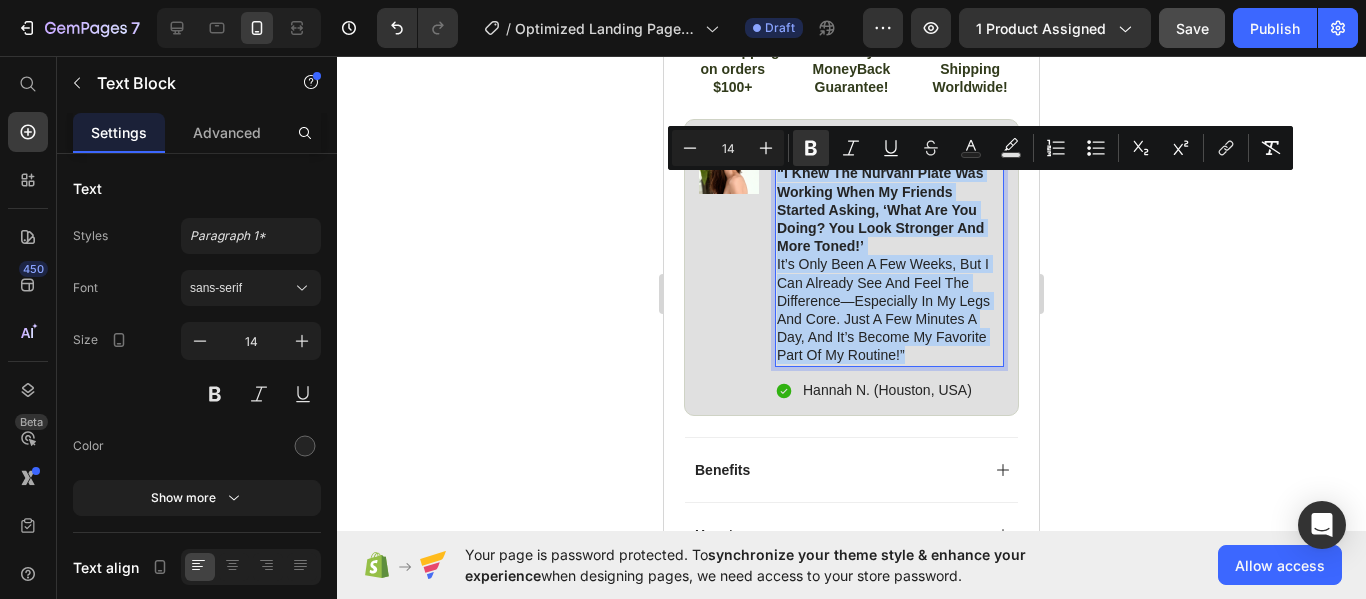 drag, startPoint x: 982, startPoint y: 367, endPoint x: 777, endPoint y: 185, distance: 274.13318 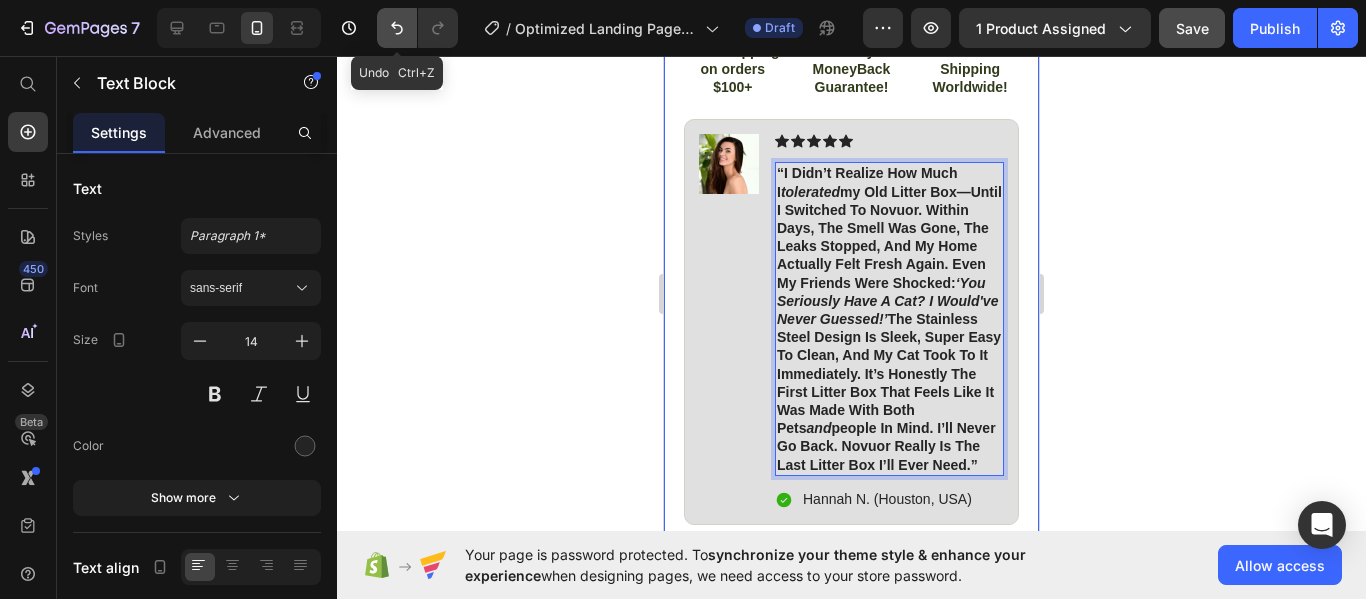 click 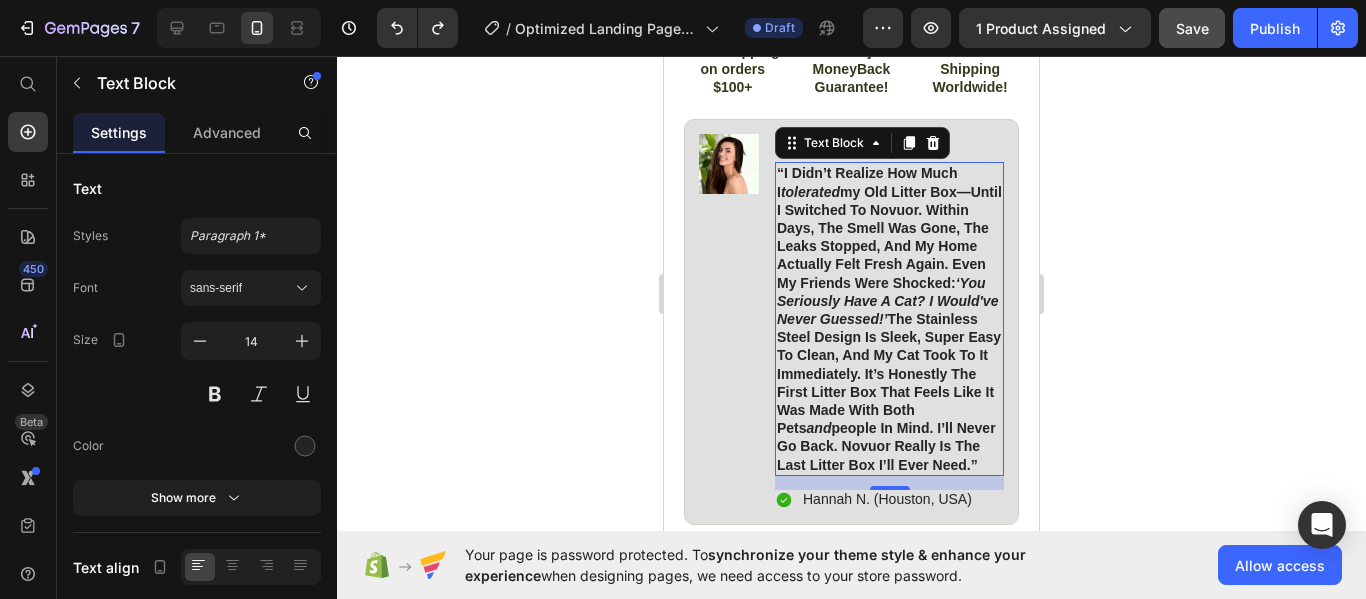 click 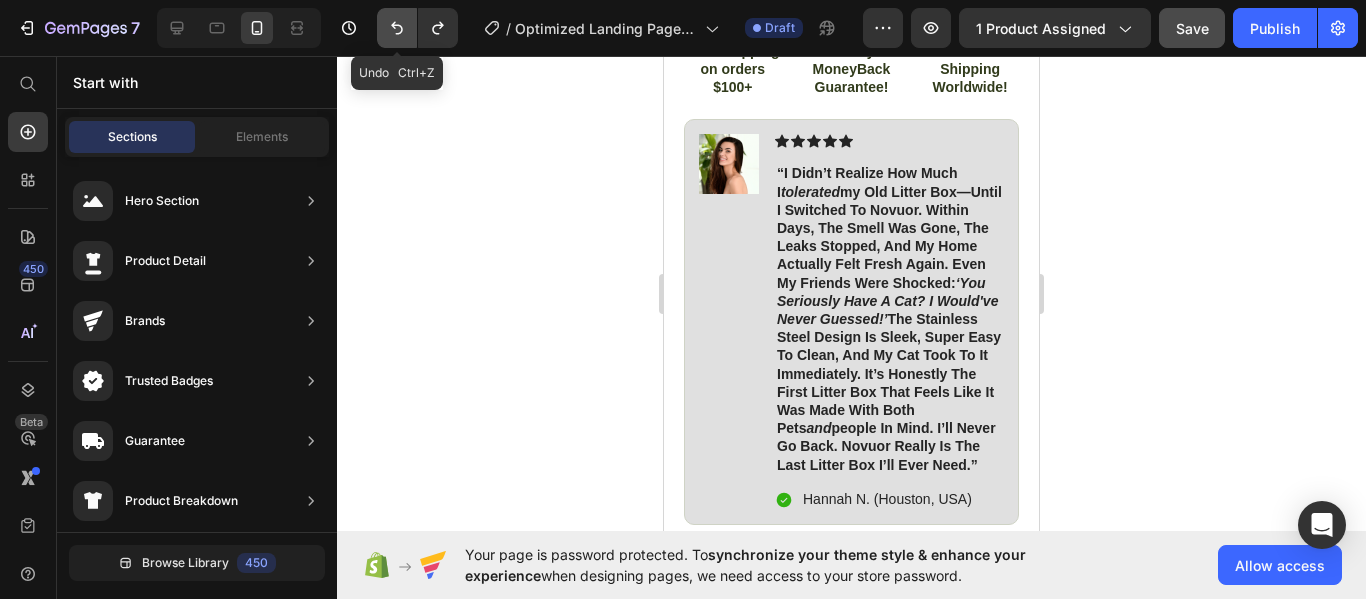 click 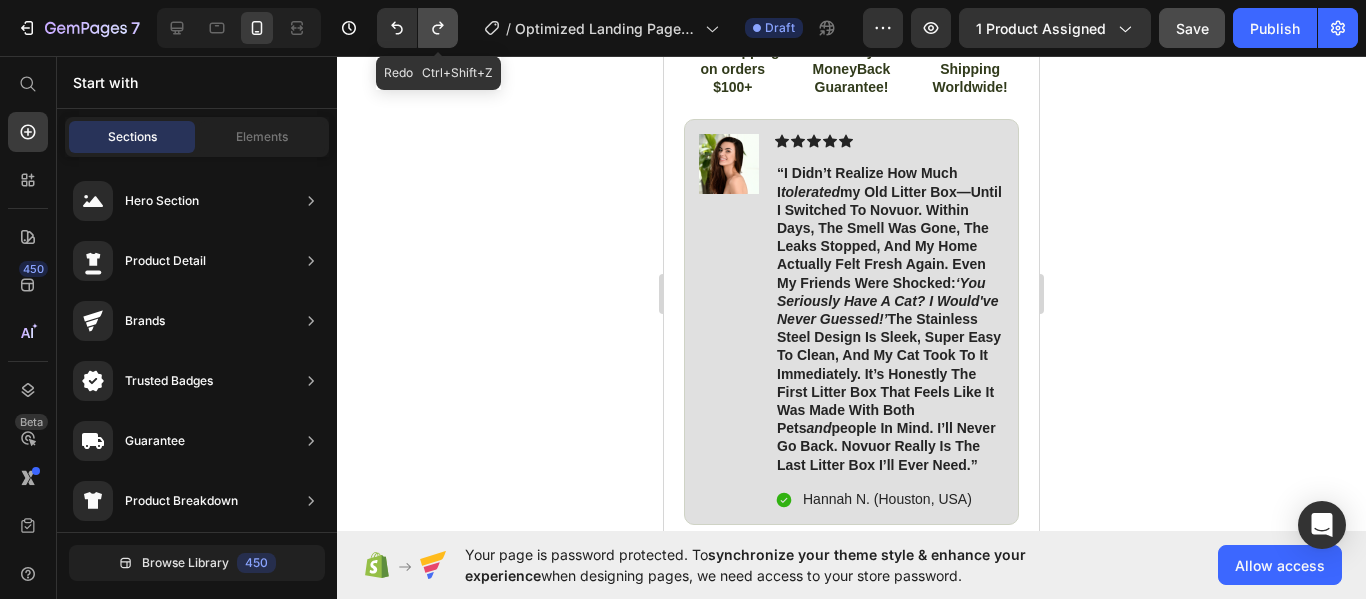click 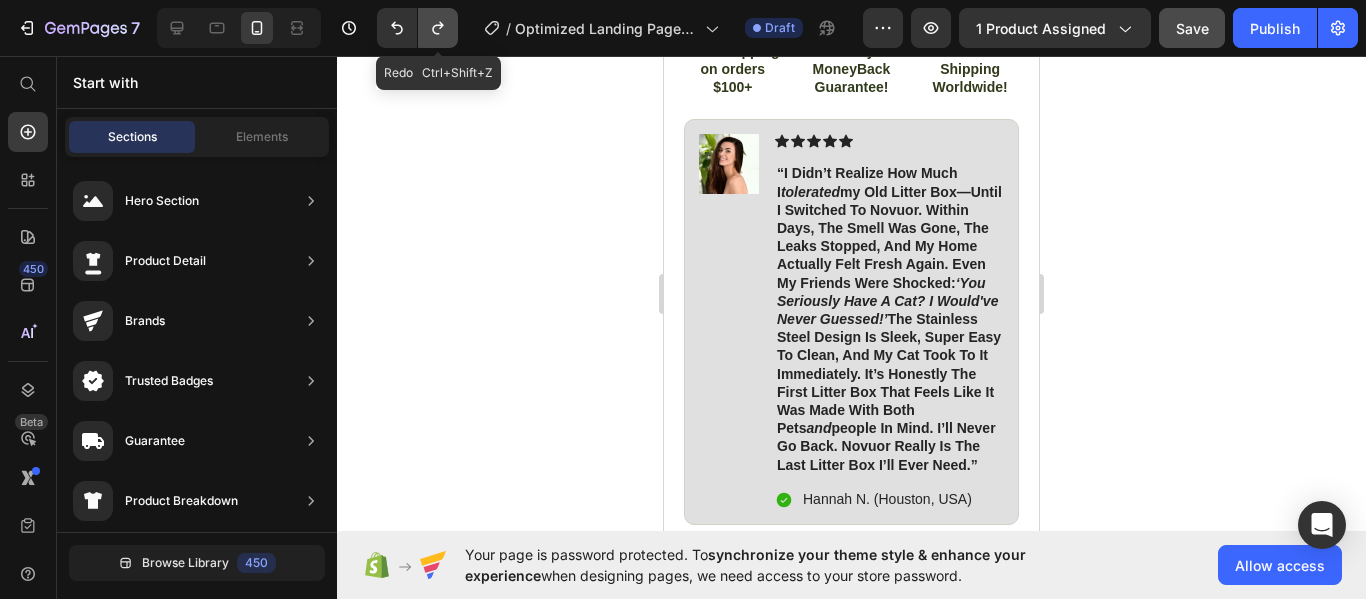 click 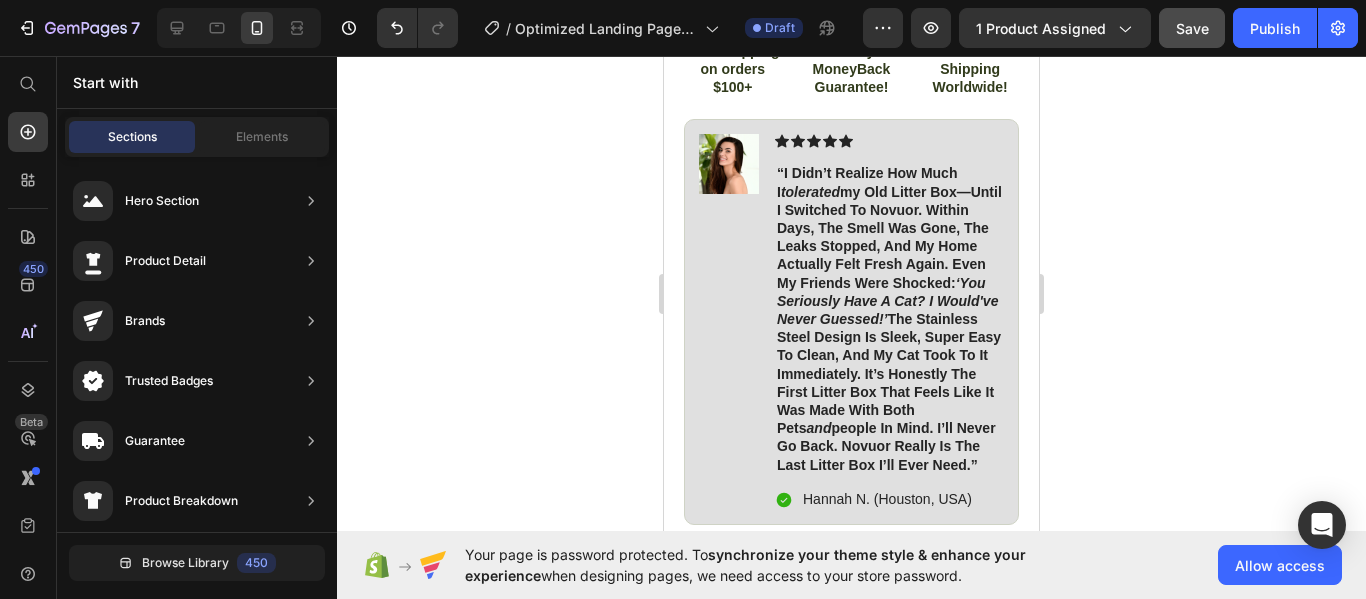 click 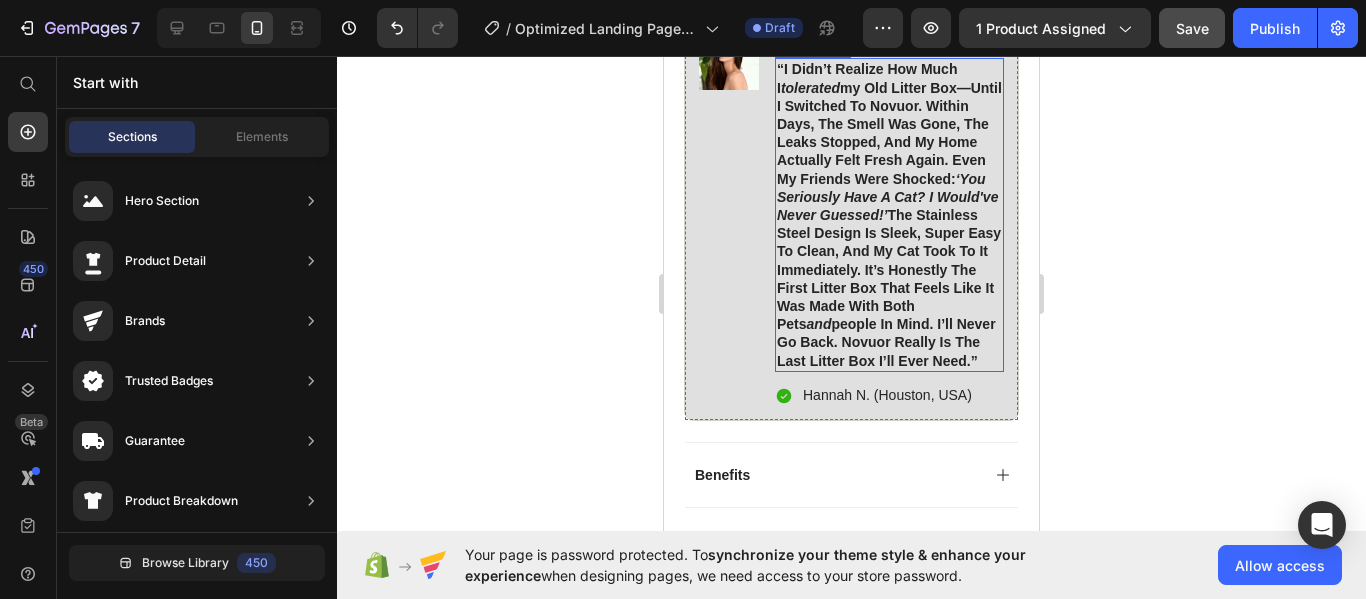 scroll, scrollTop: 1249, scrollLeft: 0, axis: vertical 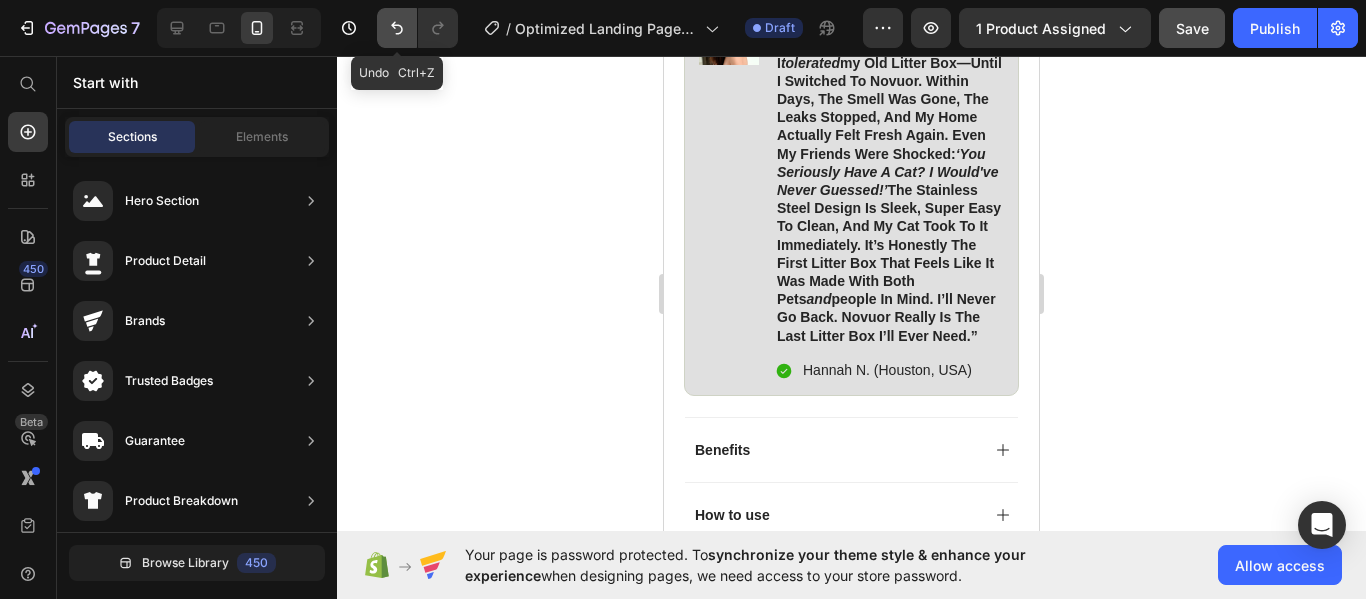 click 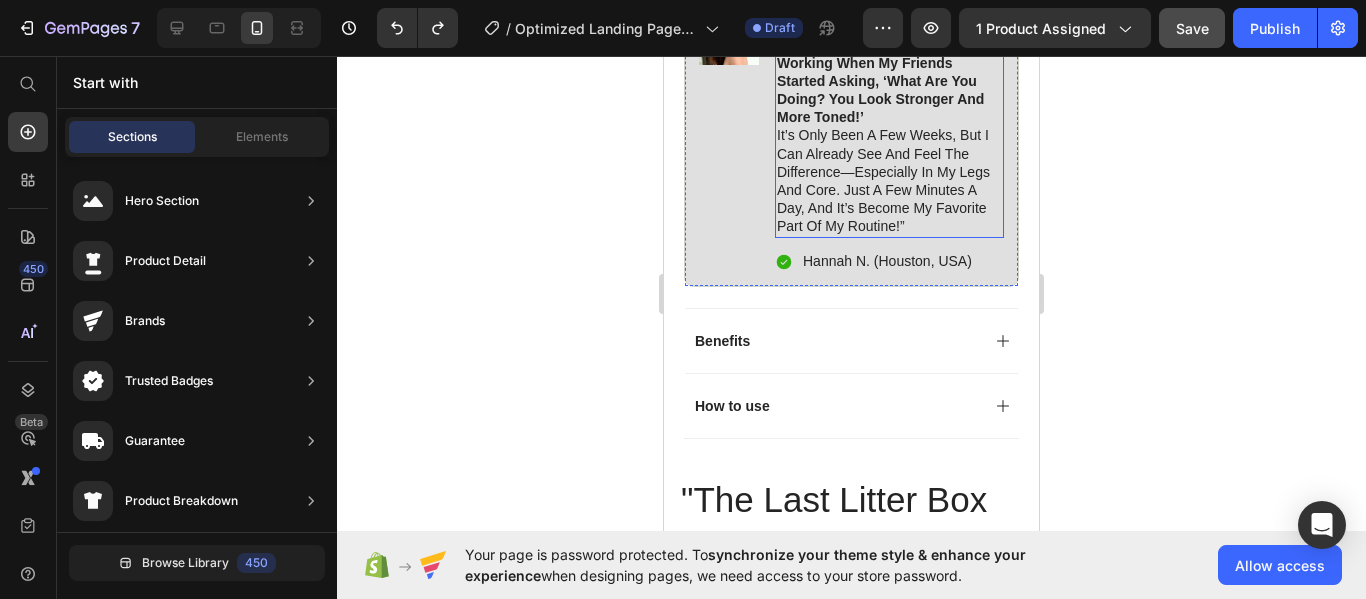 scroll, scrollTop: 1155, scrollLeft: 0, axis: vertical 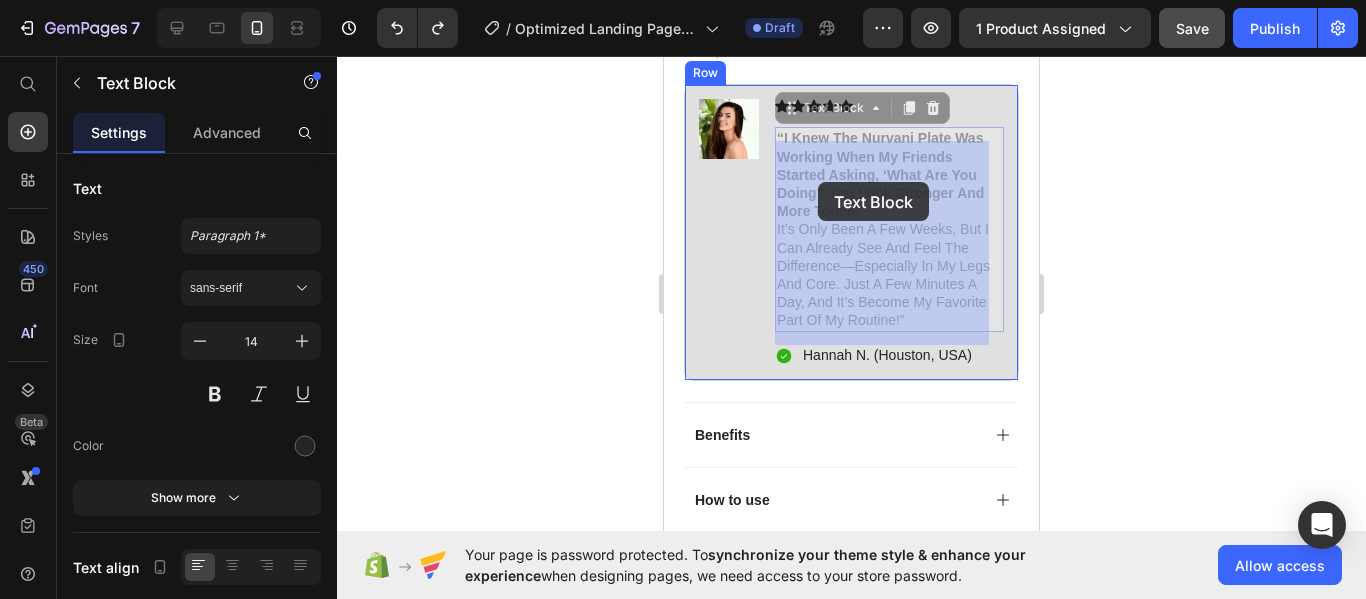 drag, startPoint x: 874, startPoint y: 222, endPoint x: 818, endPoint y: 182, distance: 68.8186 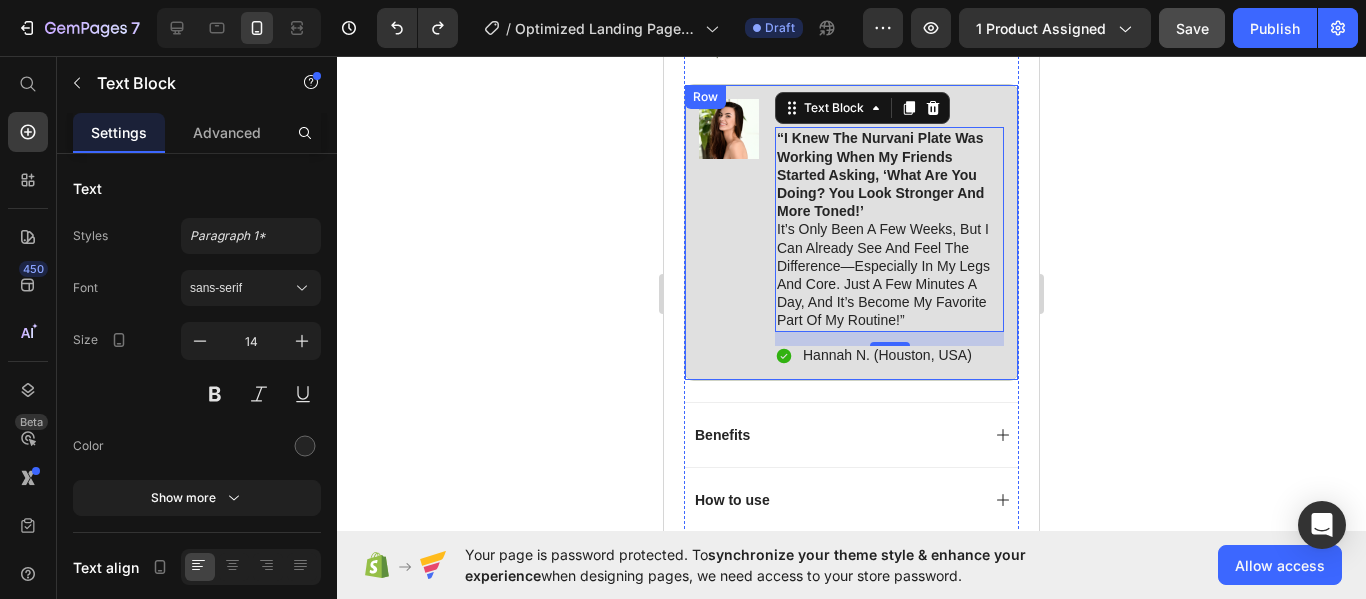 click on "Image" at bounding box center (729, 232) 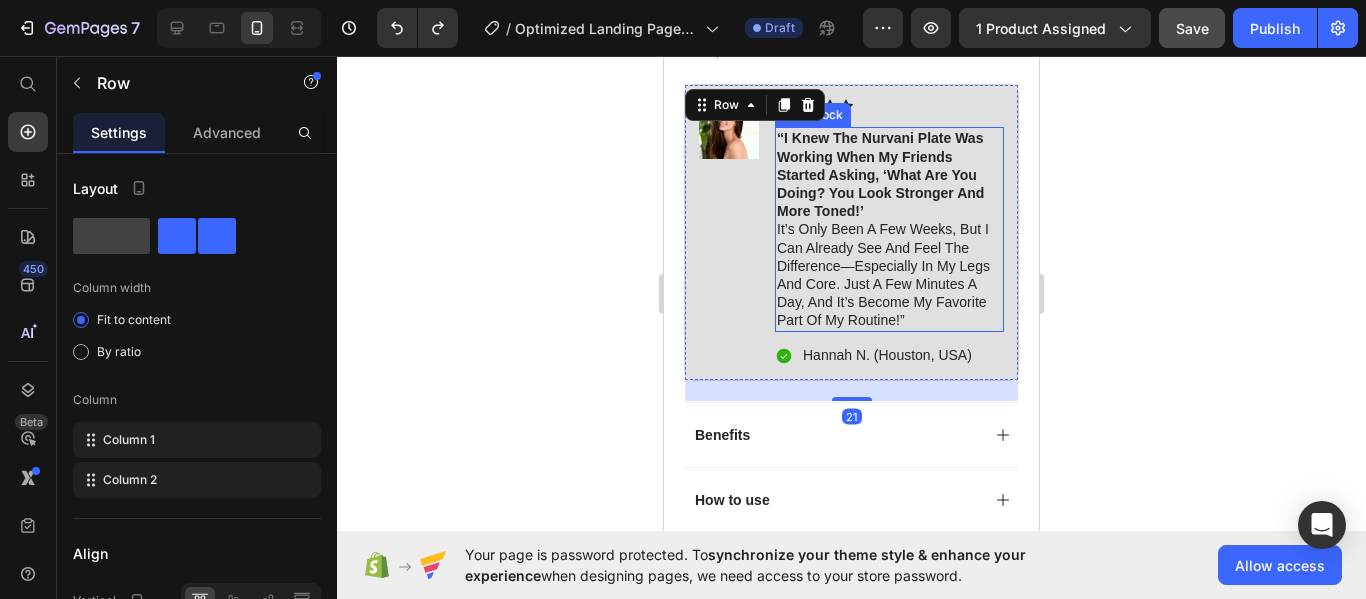 click on "“I knew the Nurvani Plate was working when my friends started asking, ‘What are you doing? You look stronger and more toned!’ It’s only been a few weeks, but I can already see and feel the difference—especially in my legs and core. Just a few minutes a day, and it’s become my favorite part of my routine!”" at bounding box center (889, 229) 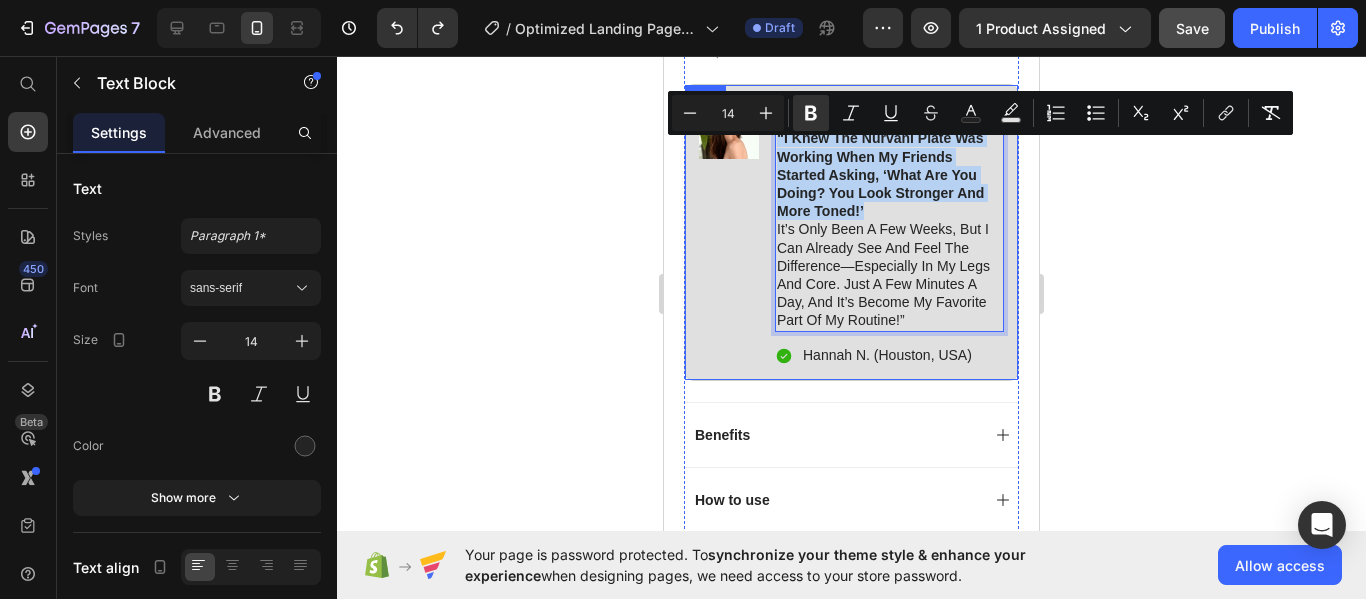drag, startPoint x: 880, startPoint y: 223, endPoint x: 772, endPoint y: 145, distance: 133.22162 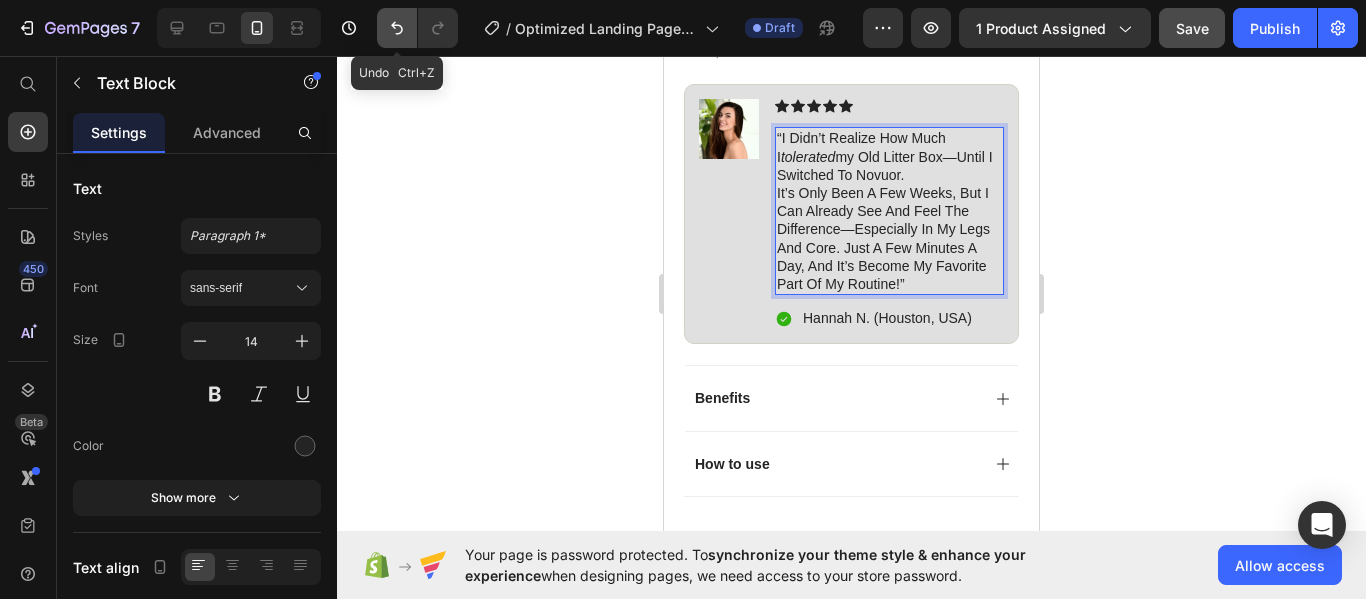 click 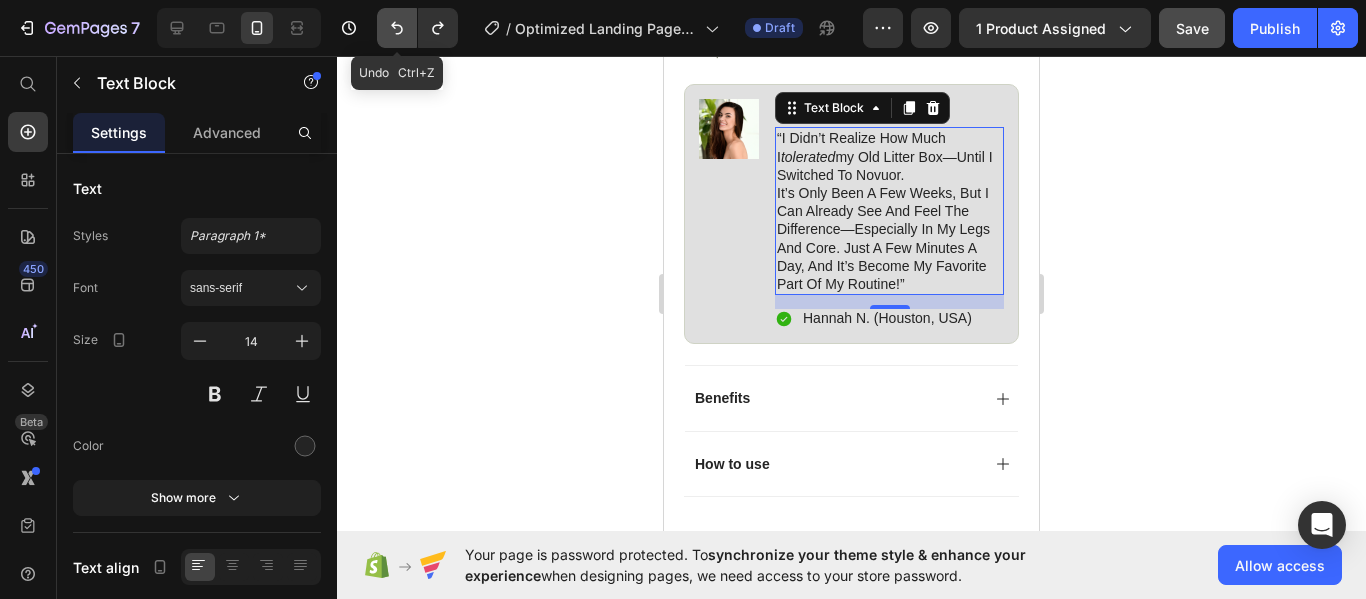 click 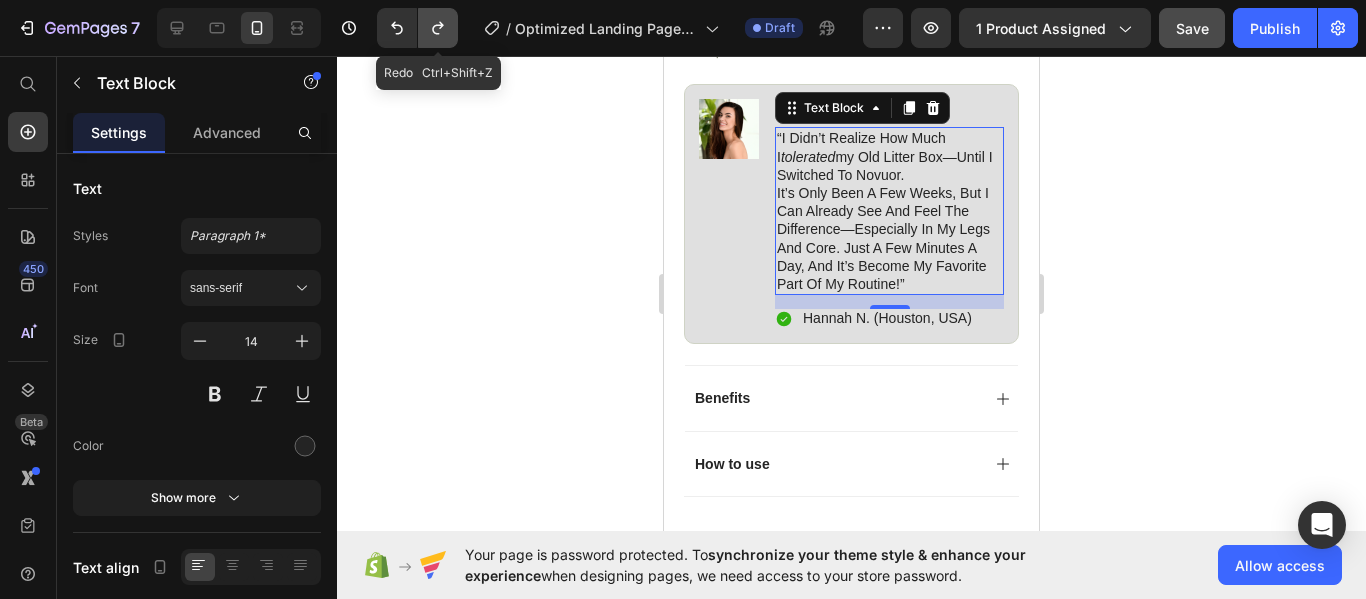 click 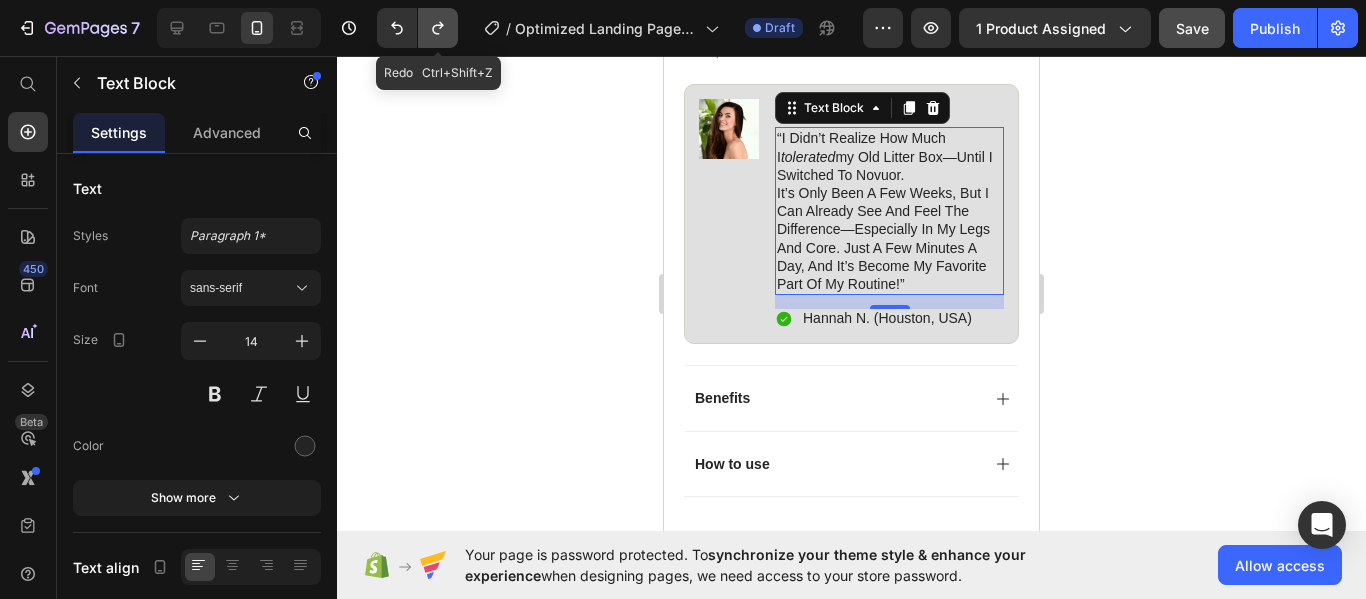 click 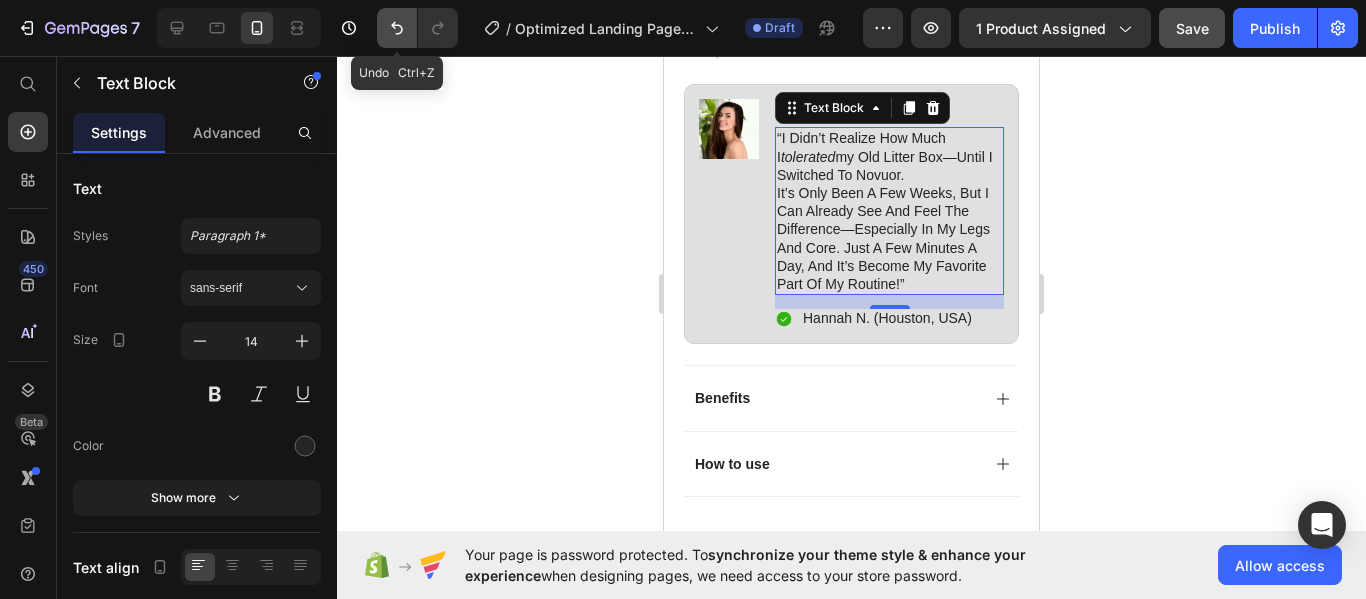 click 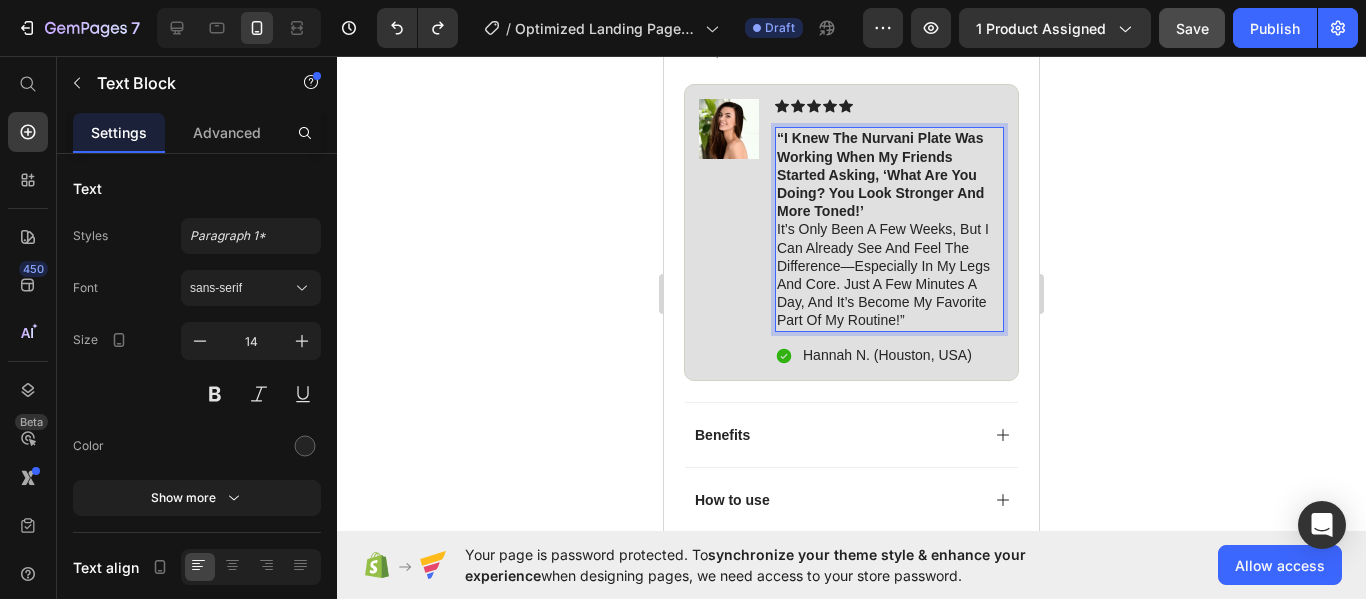 click on "“I knew the Nurvani Plate was working when my friends started asking, ‘What are you doing? You look stronger and more toned!’" at bounding box center [880, 174] 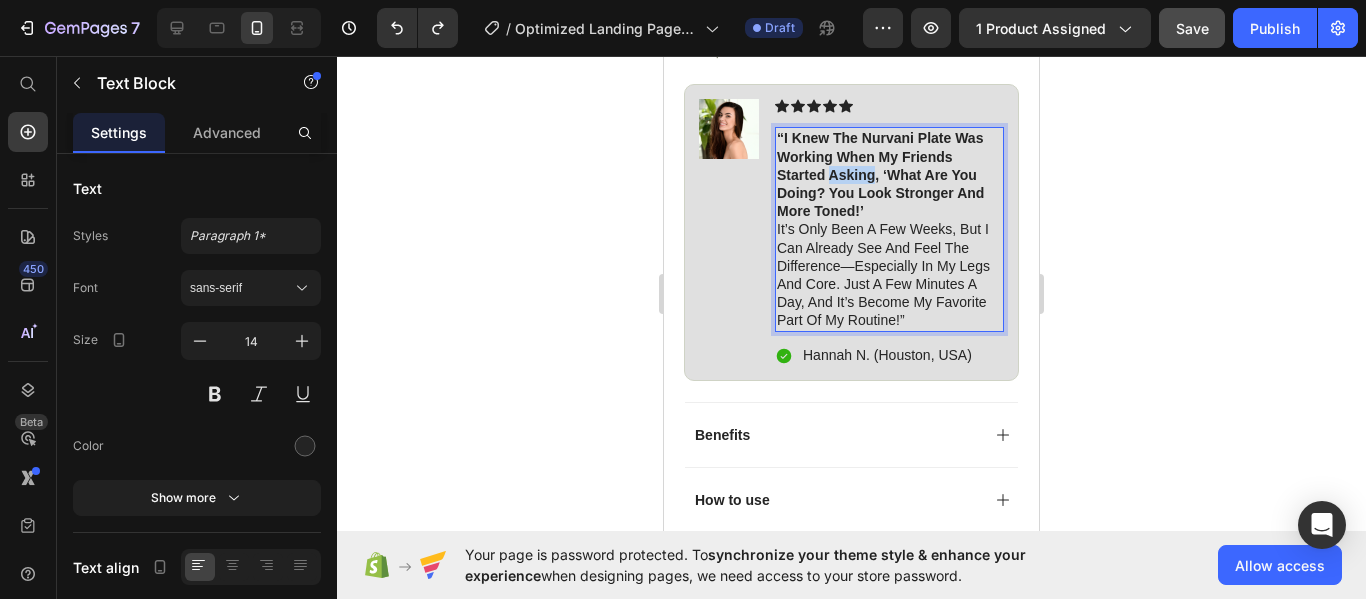 click on "“I knew the Nurvani Plate was working when my friends started asking, ‘What are you doing? You look stronger and more toned!’" at bounding box center (880, 174) 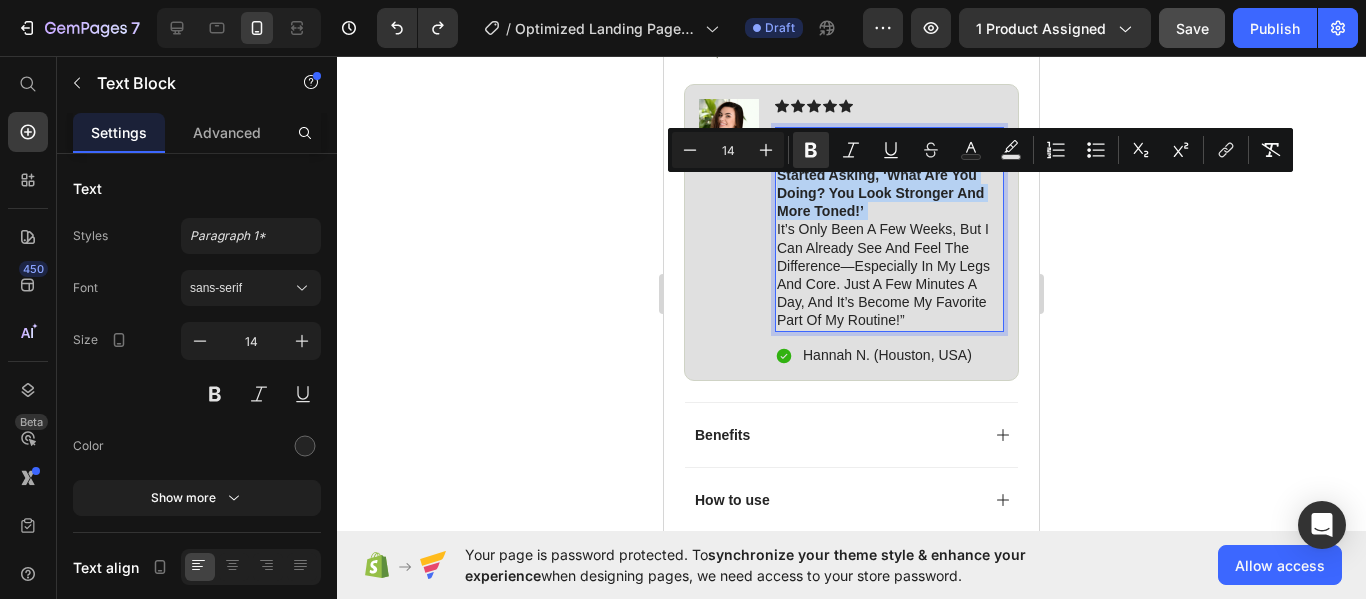 click on "“I knew the Nurvani Plate was working when my friends started asking, ‘What are you doing? You look stronger and more toned!’" at bounding box center (880, 174) 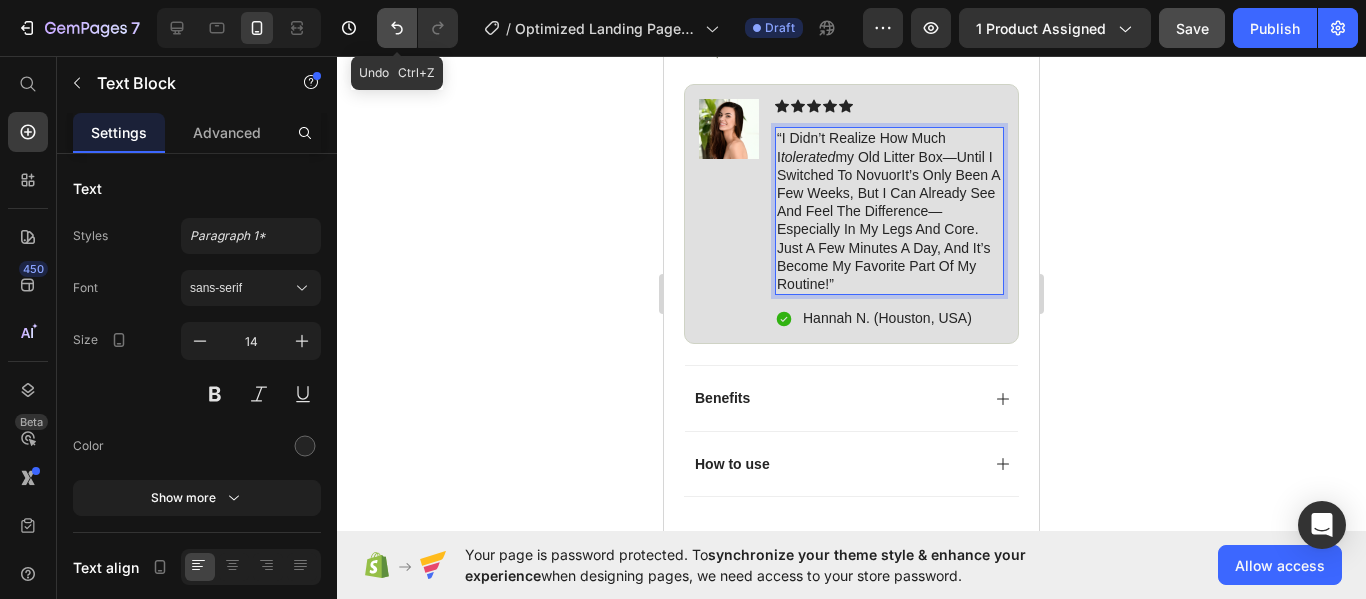 click 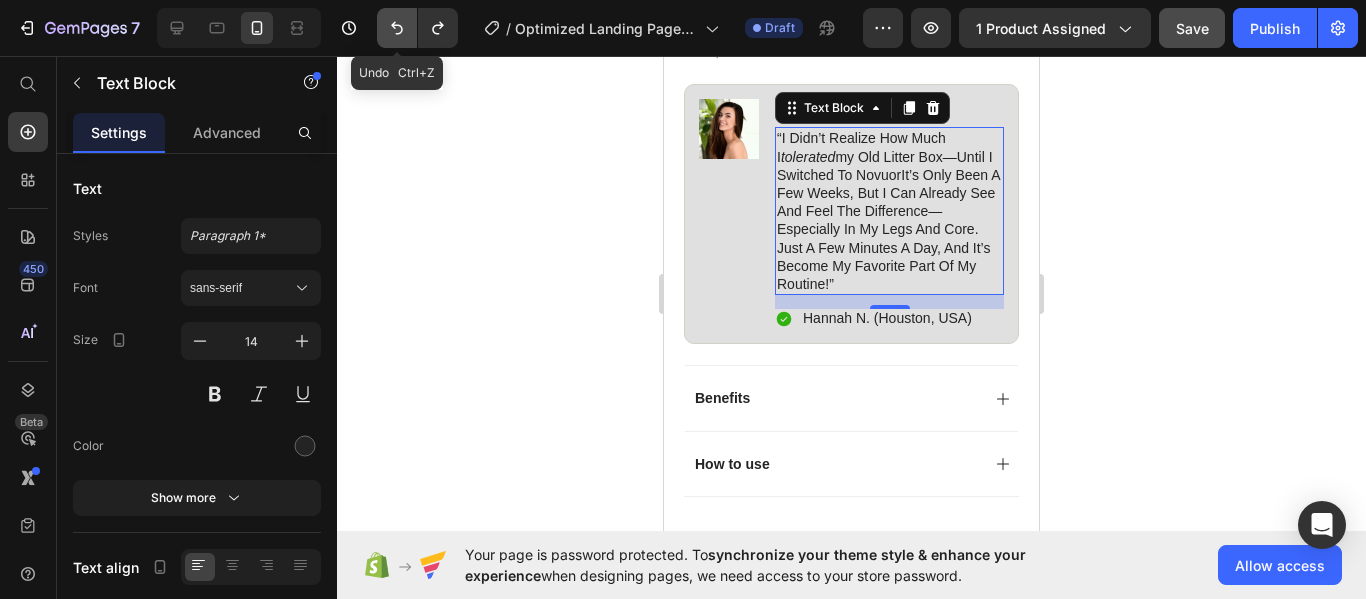 click 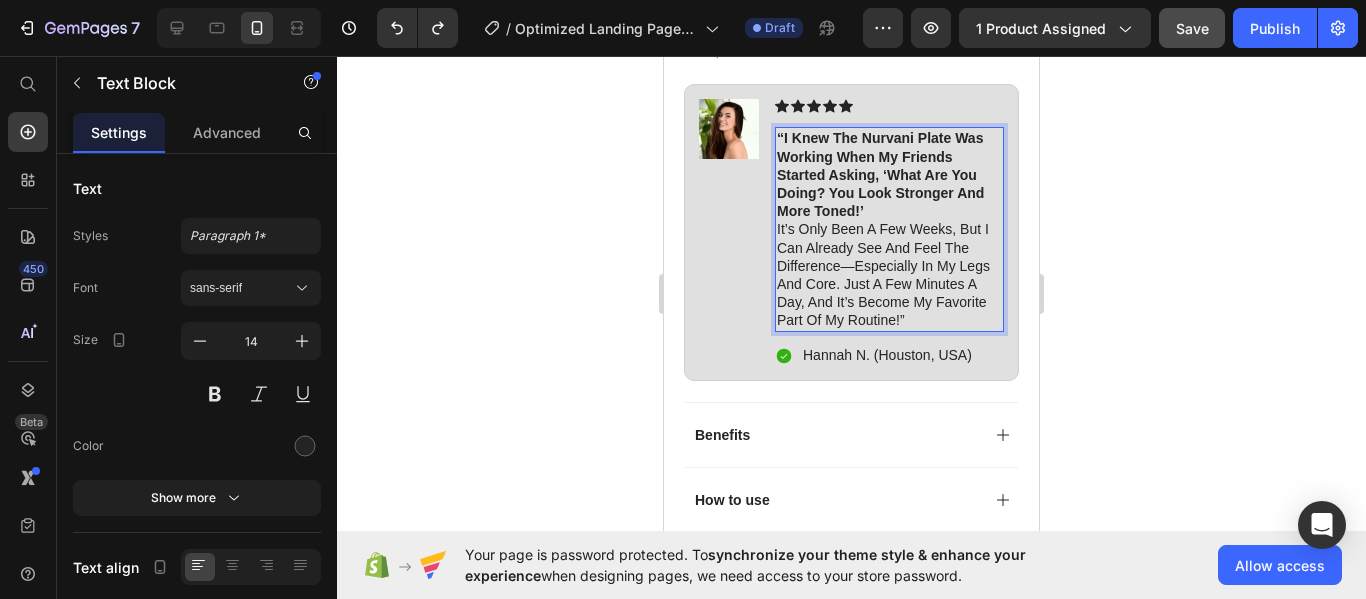 click on "“I knew the Nurvani Plate was working when my friends started asking, ‘What are you doing? You look stronger and more toned!’" at bounding box center (880, 174) 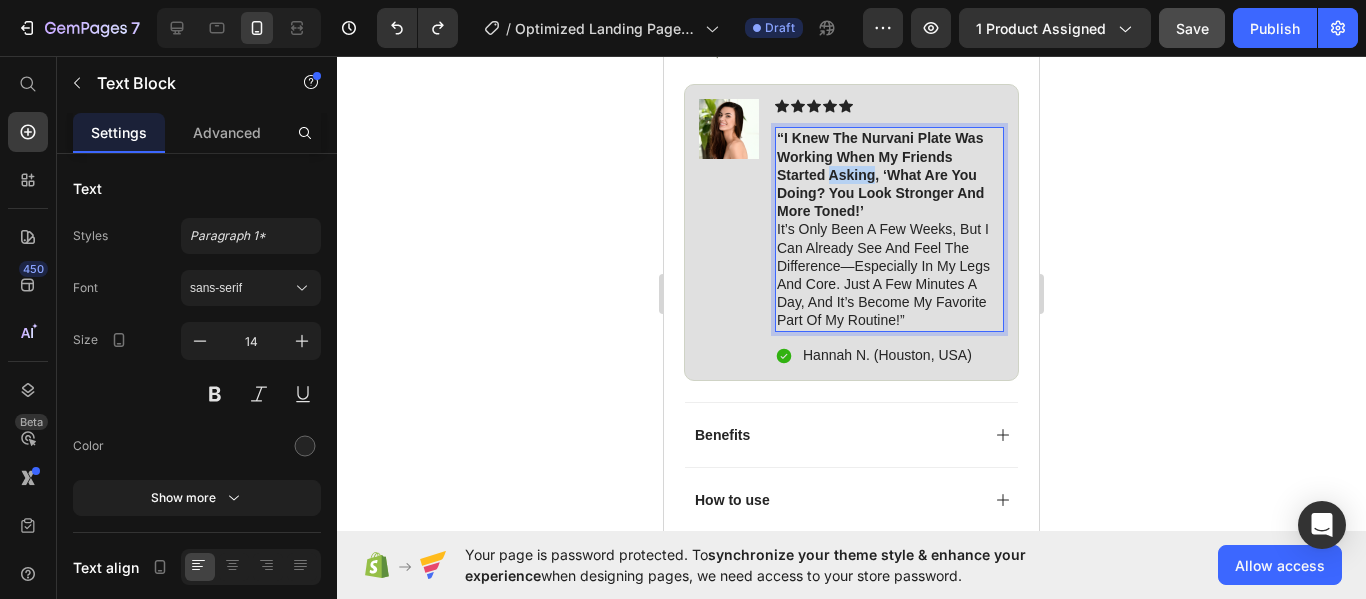 click on "“I knew the Nurvani Plate was working when my friends started asking, ‘What are you doing? You look stronger and more toned!’" at bounding box center [880, 174] 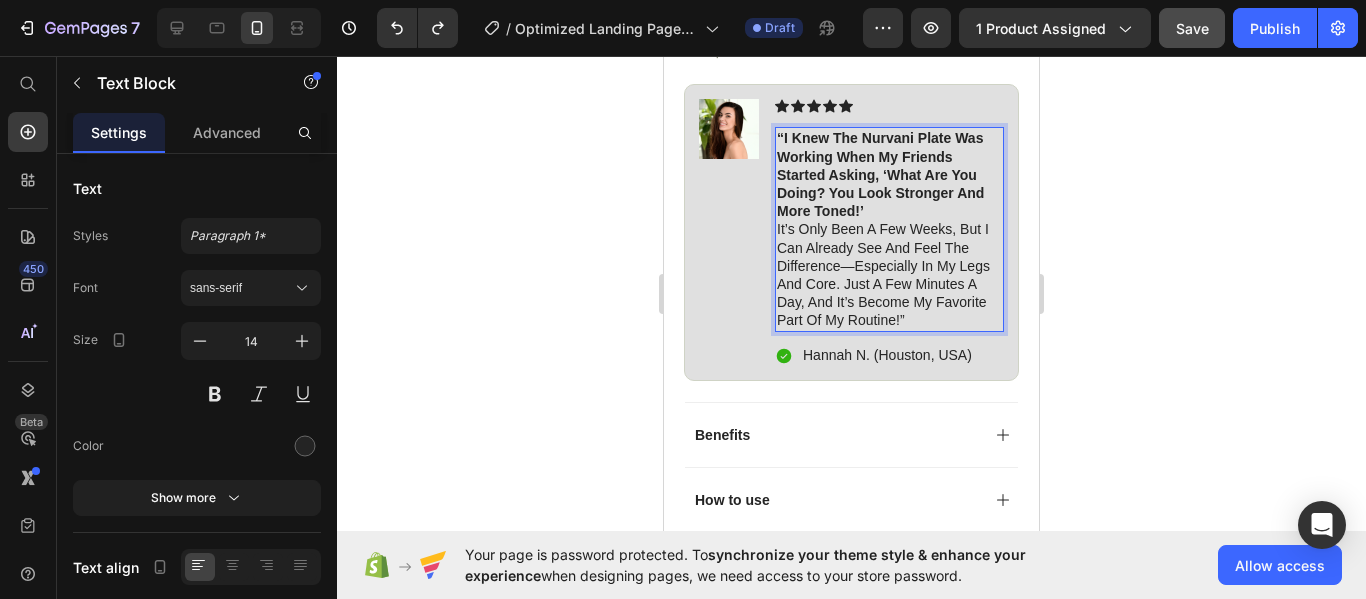 click on "“I knew the Nurvani Plate was working when my friends started asking, ‘What are you doing? You look stronger and more toned!’" at bounding box center (880, 174) 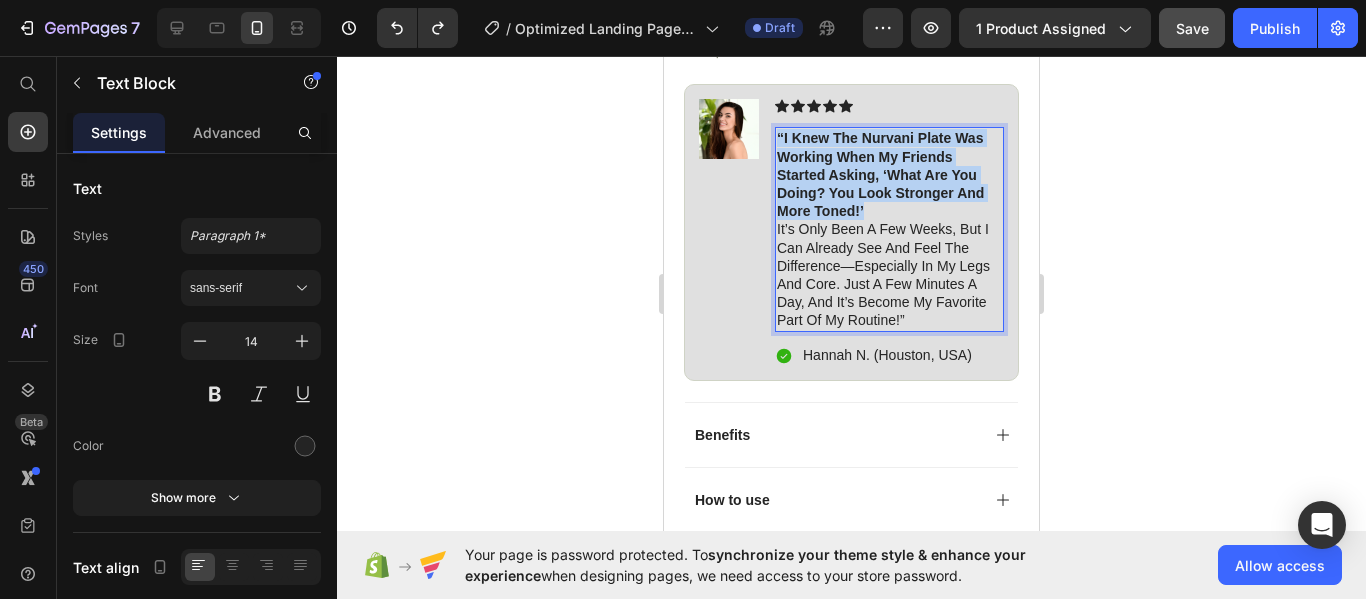 drag, startPoint x: 862, startPoint y: 228, endPoint x: 780, endPoint y: 149, distance: 113.86395 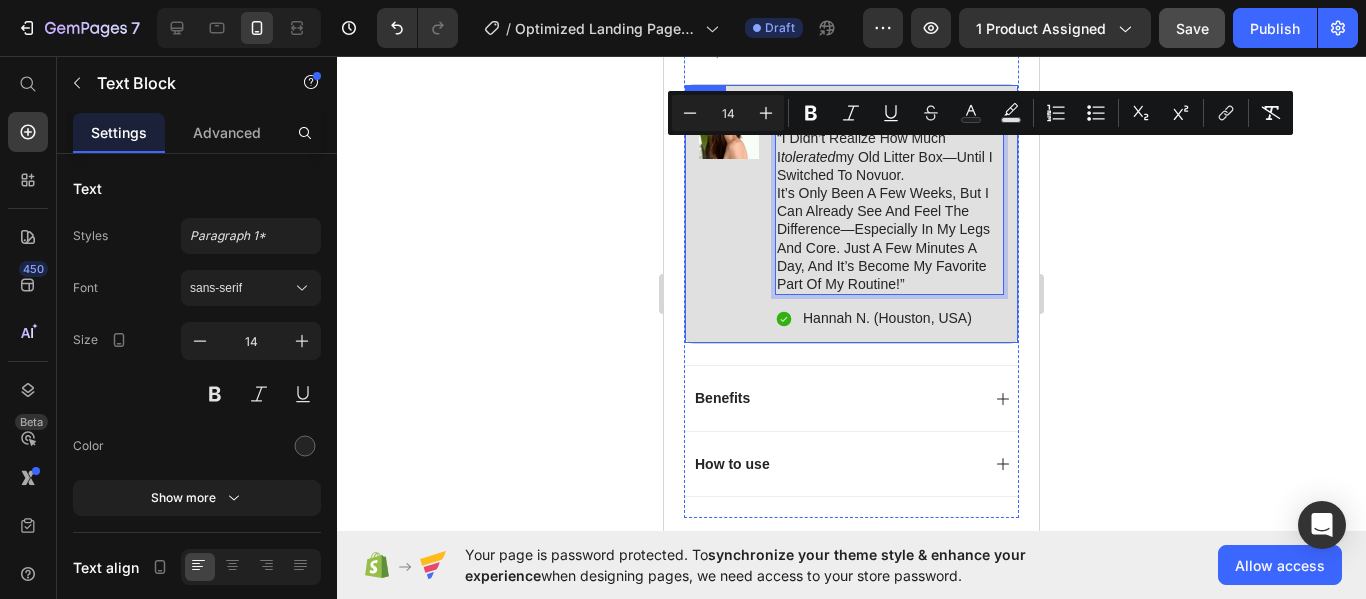 drag, startPoint x: 946, startPoint y: 184, endPoint x: 773, endPoint y: 147, distance: 176.91241 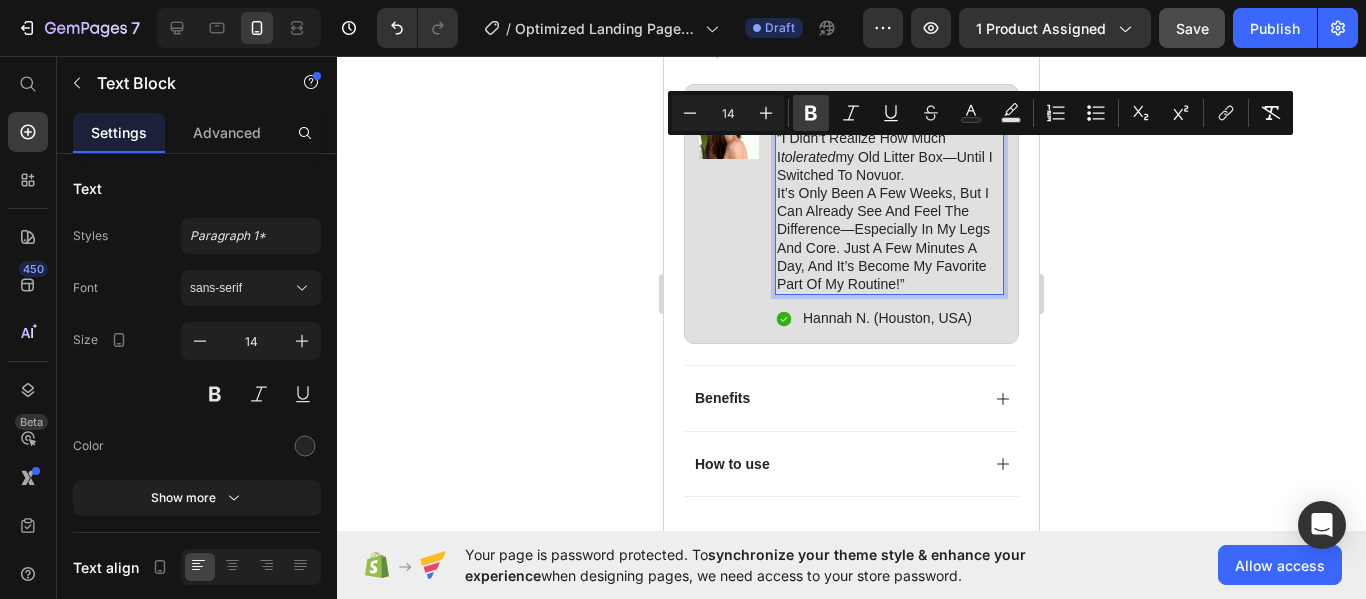 click 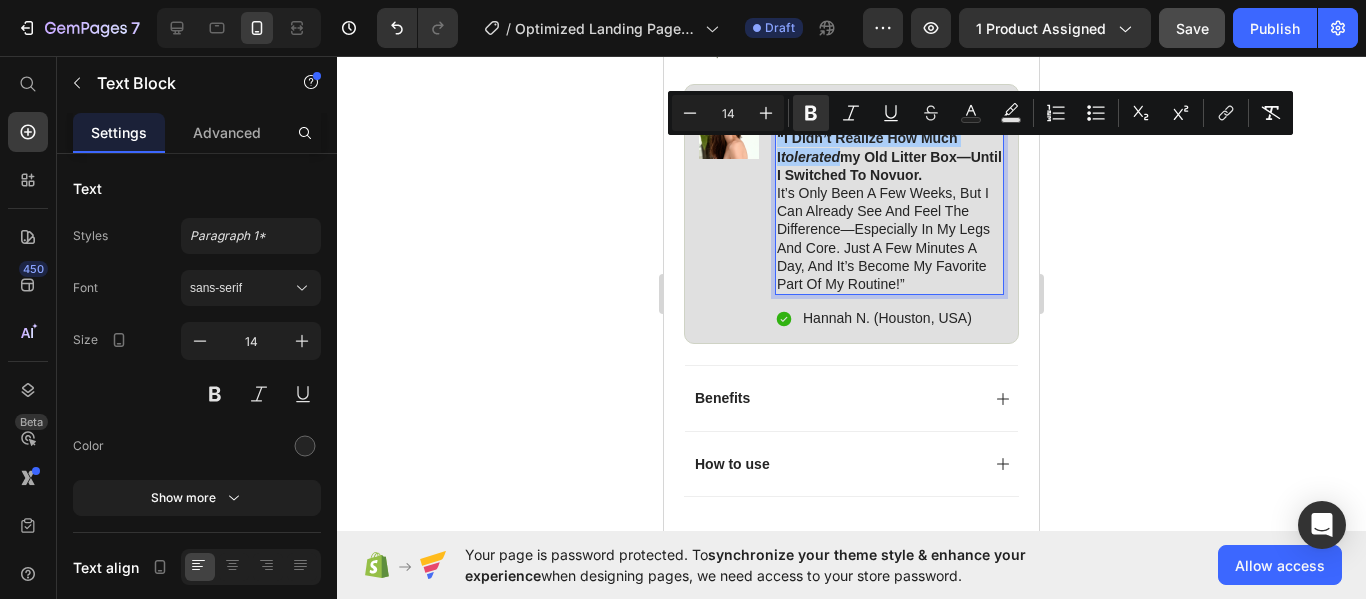 click 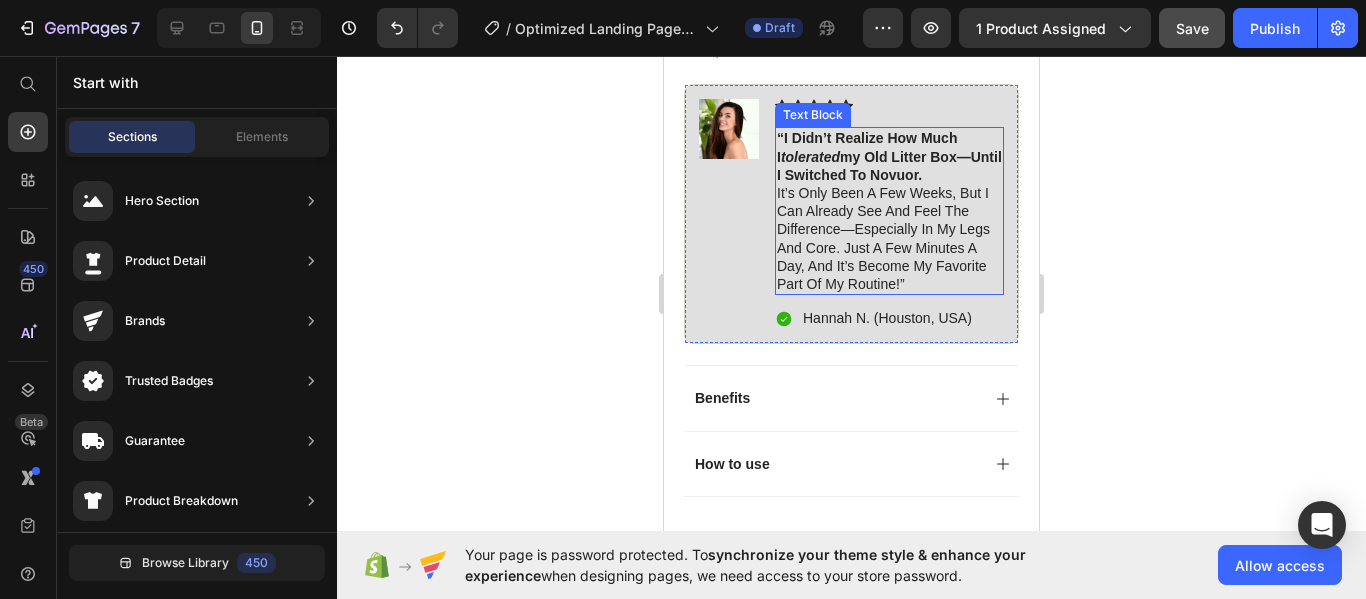 click on "“I didn’t realize how much I  tolerated  my old litter box—until I switched to Novuor. It’s only been a few weeks, but I can already see and feel the difference—especially in my legs and core. Just a few minutes a day, and it’s become my favorite part of my routine!”" at bounding box center [889, 211] 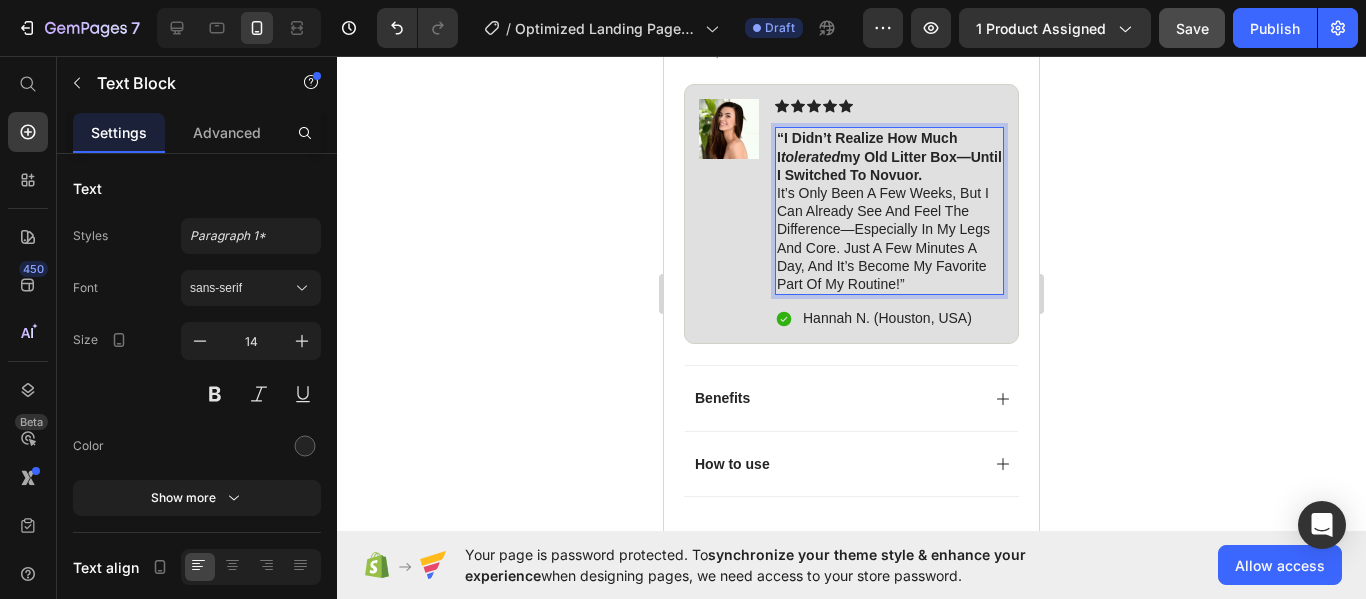 click on "“I didn’t realize how much I  tolerated  my old litter box—until I switched to Novuor. It’s only been a few weeks, but I can already see and feel the difference—especially in my legs and core. Just a few minutes a day, and it’s become my favorite part of my routine!”" at bounding box center [889, 211] 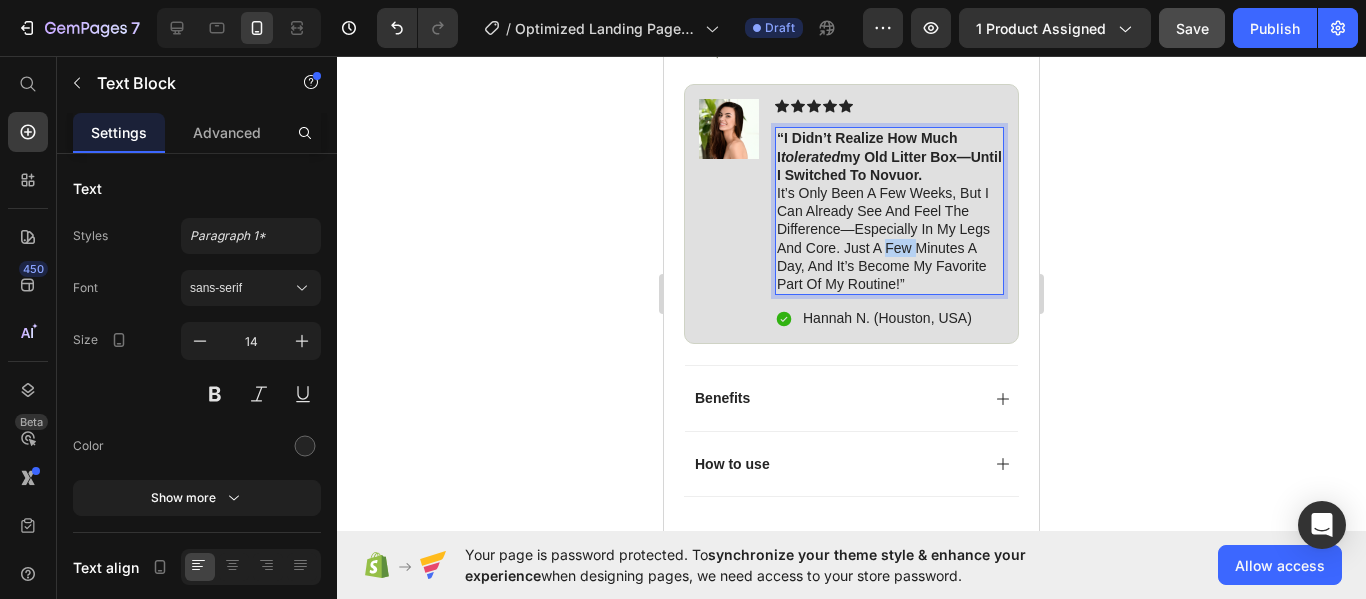 click on "“I didn’t realize how much I  tolerated  my old litter box—until I switched to Novuor. It’s only been a few weeks, but I can already see and feel the difference—especially in my legs and core. Just a few minutes a day, and it’s become my favorite part of my routine!”" at bounding box center (889, 211) 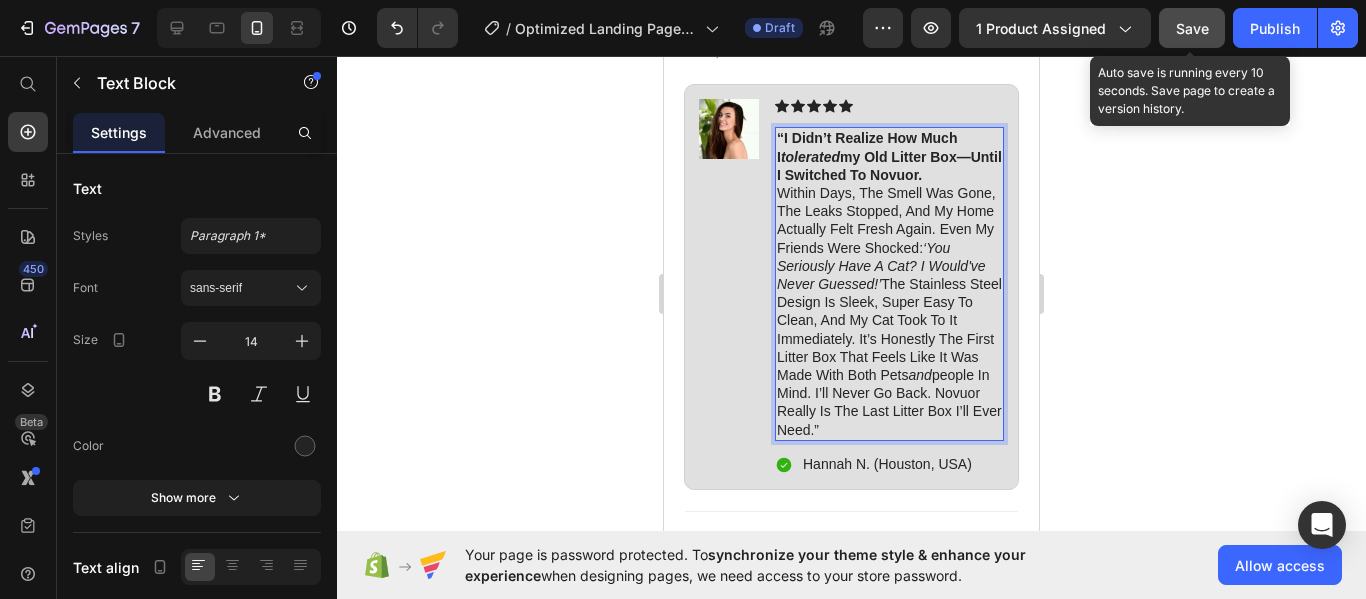 click on "Save" at bounding box center [1192, 28] 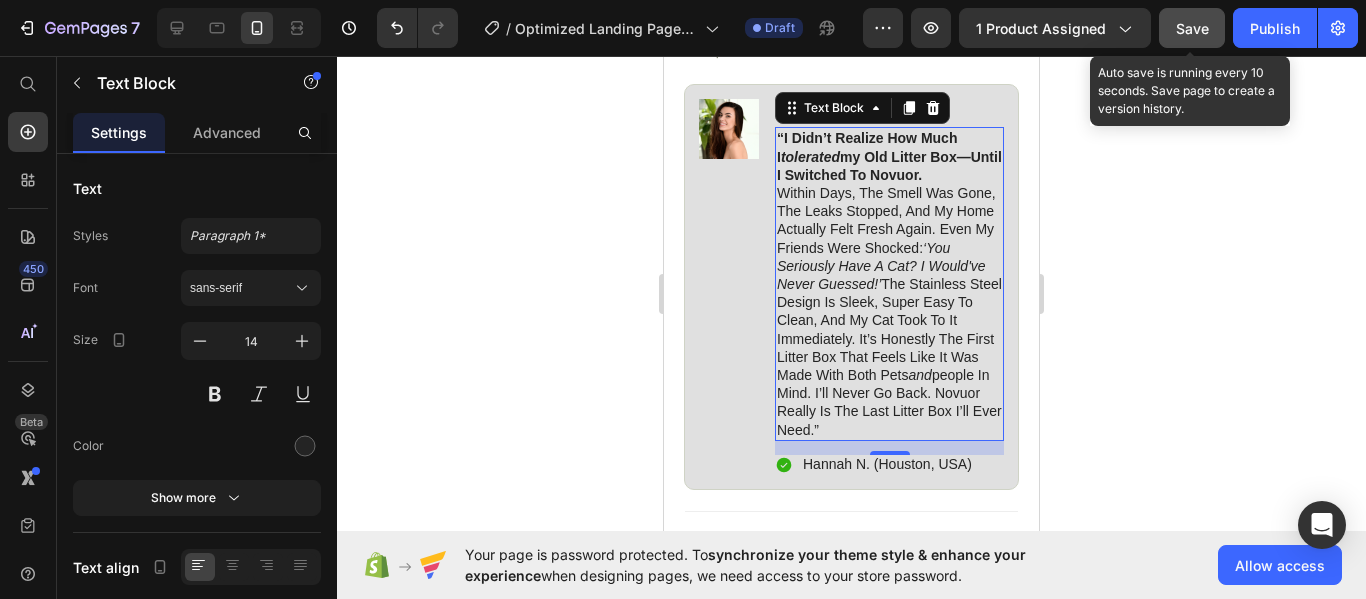 click 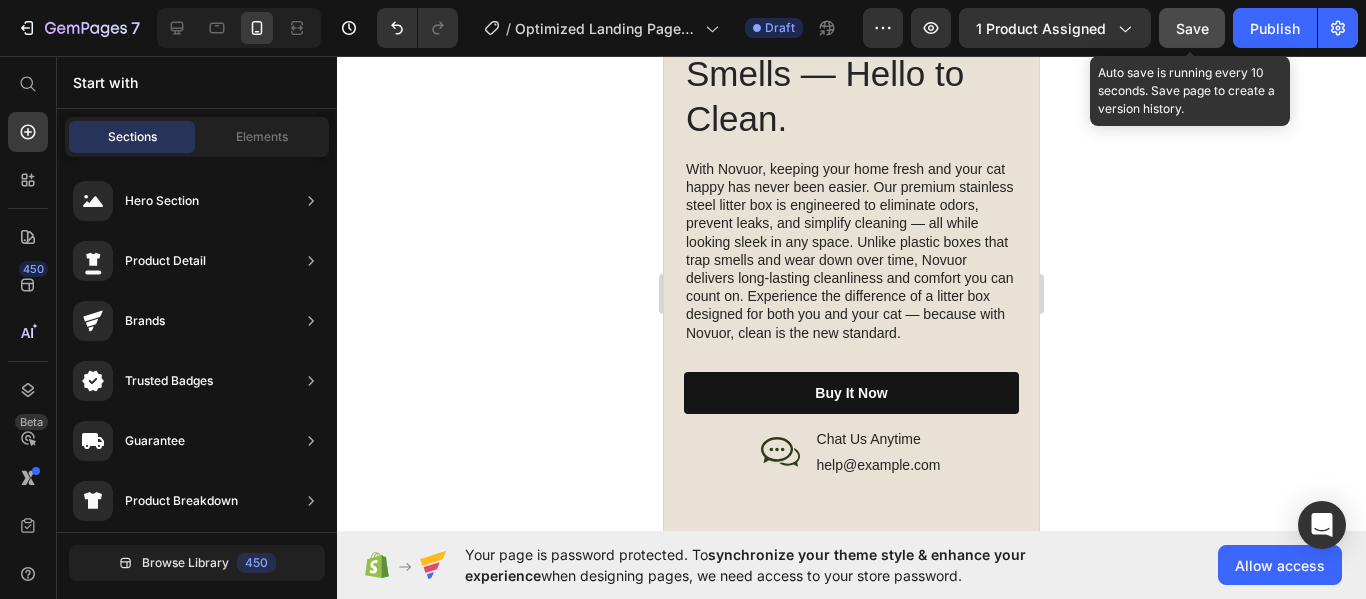 scroll, scrollTop: 2771, scrollLeft: 0, axis: vertical 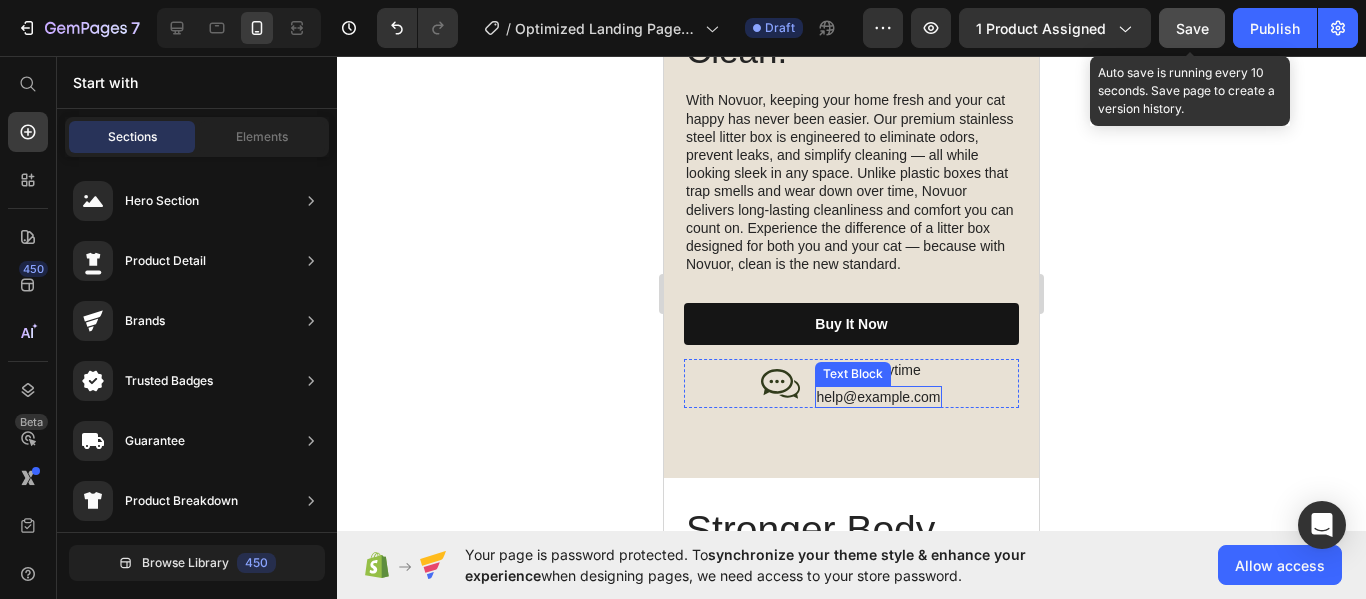 click on "help@example.com" at bounding box center [879, 397] 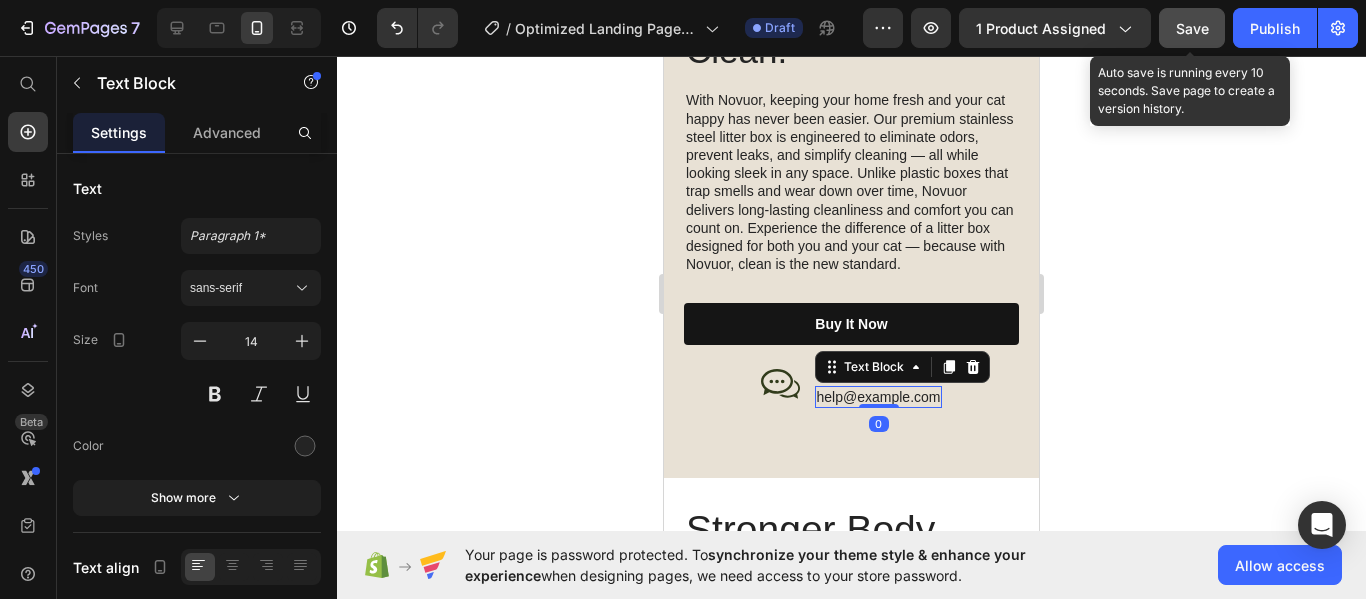 click on "help@example.com" at bounding box center [879, 397] 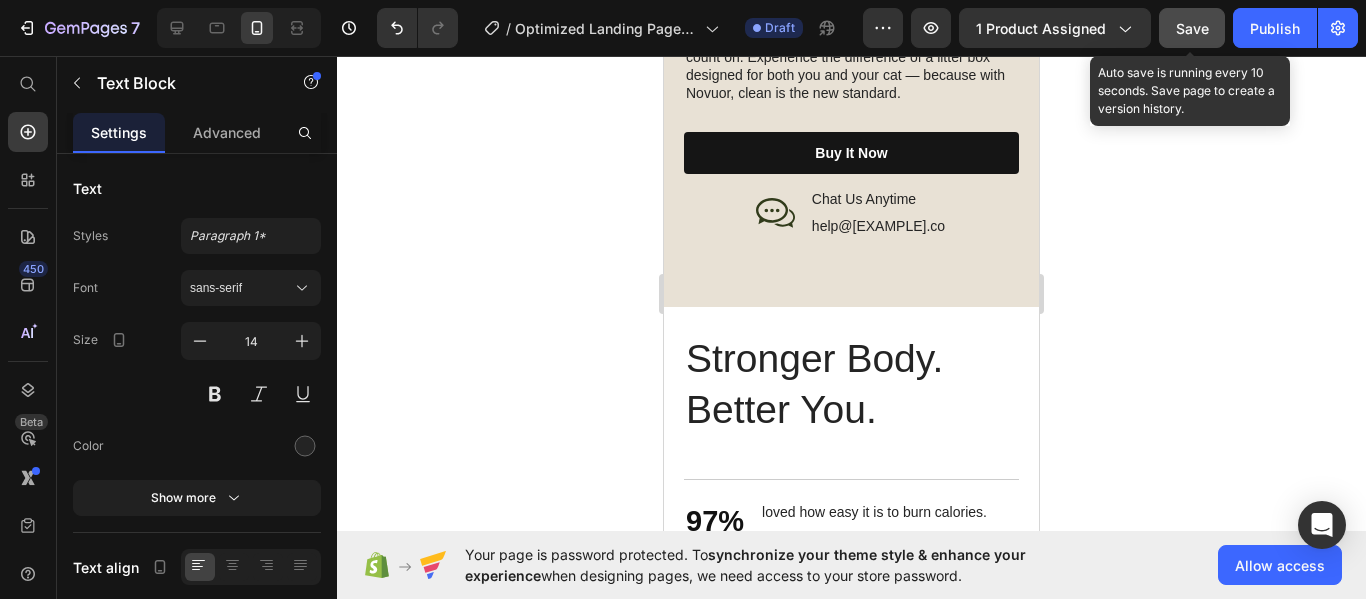 scroll, scrollTop: 3112, scrollLeft: 0, axis: vertical 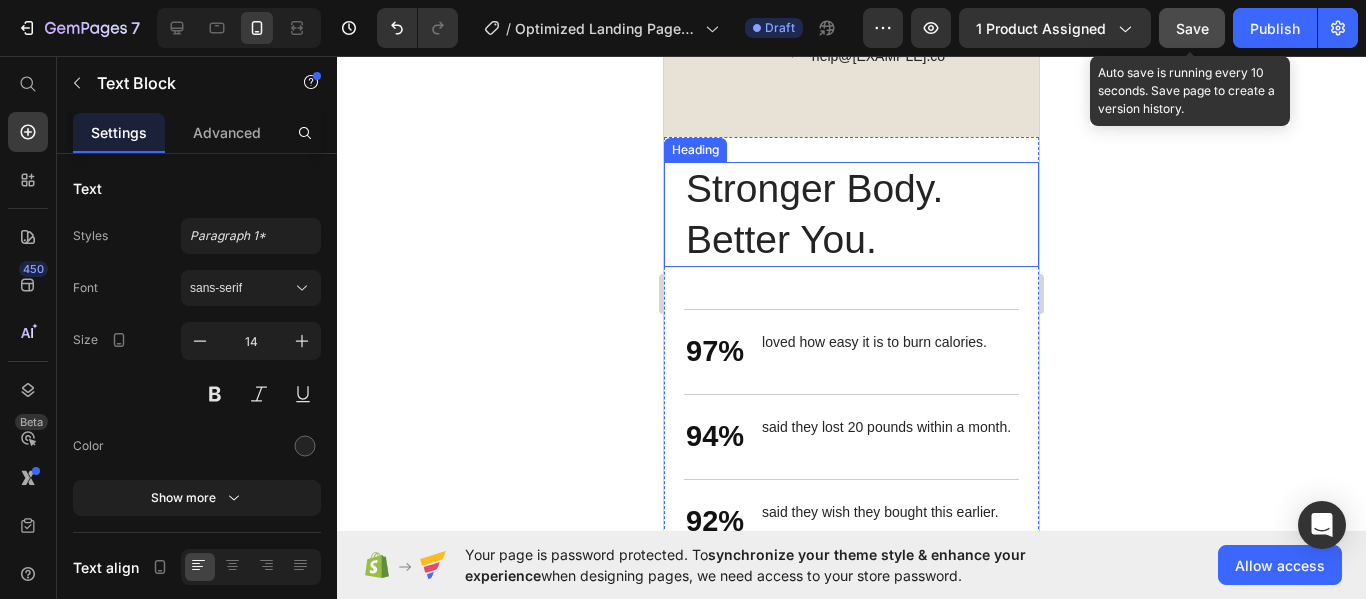 click on "Stronger Body. Better You." at bounding box center (851, 214) 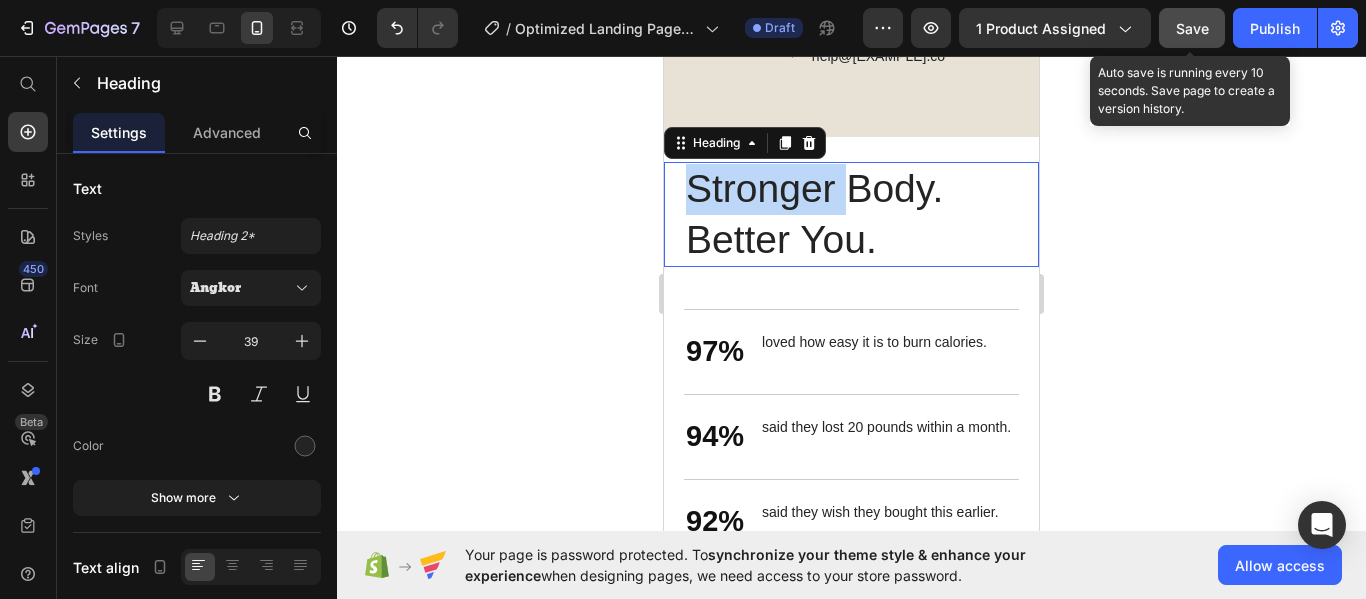 click on "Stronger Body. Better You." at bounding box center (851, 214) 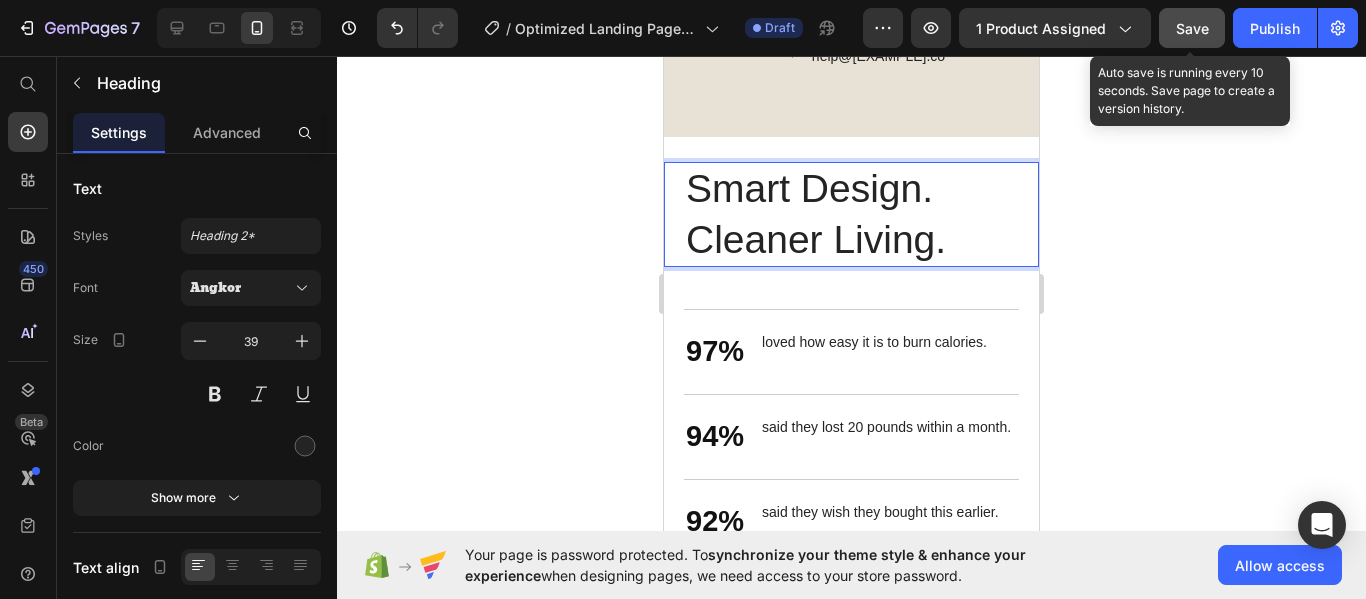 scroll, scrollTop: 7, scrollLeft: 0, axis: vertical 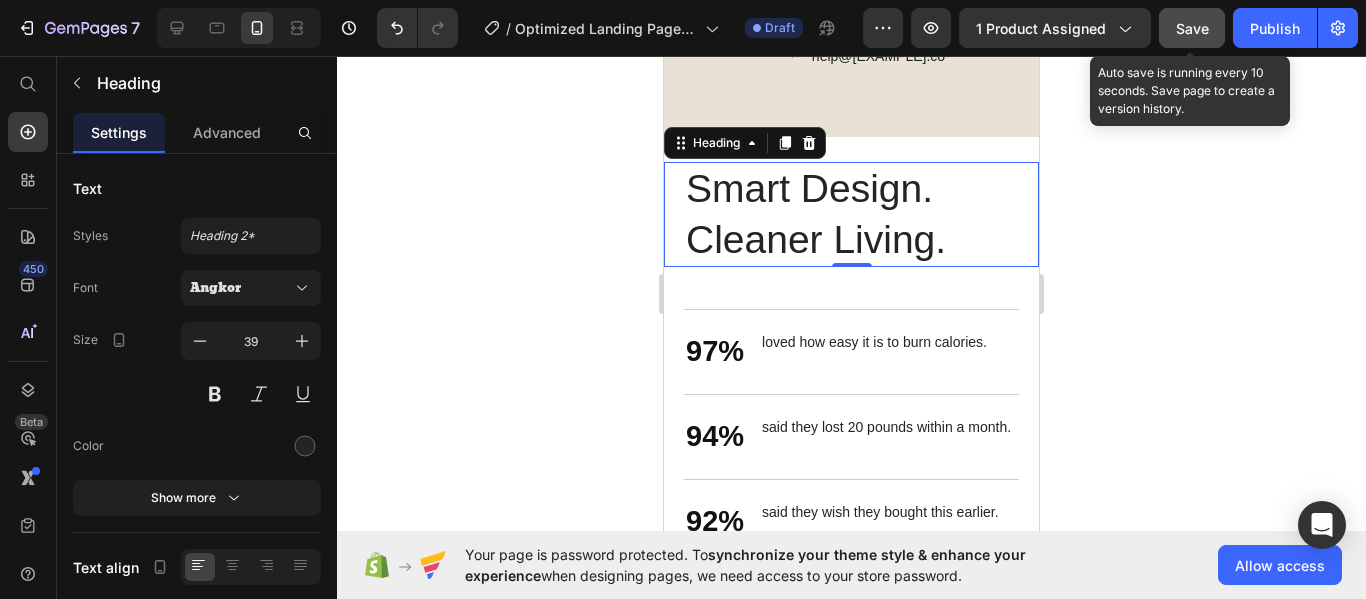 click 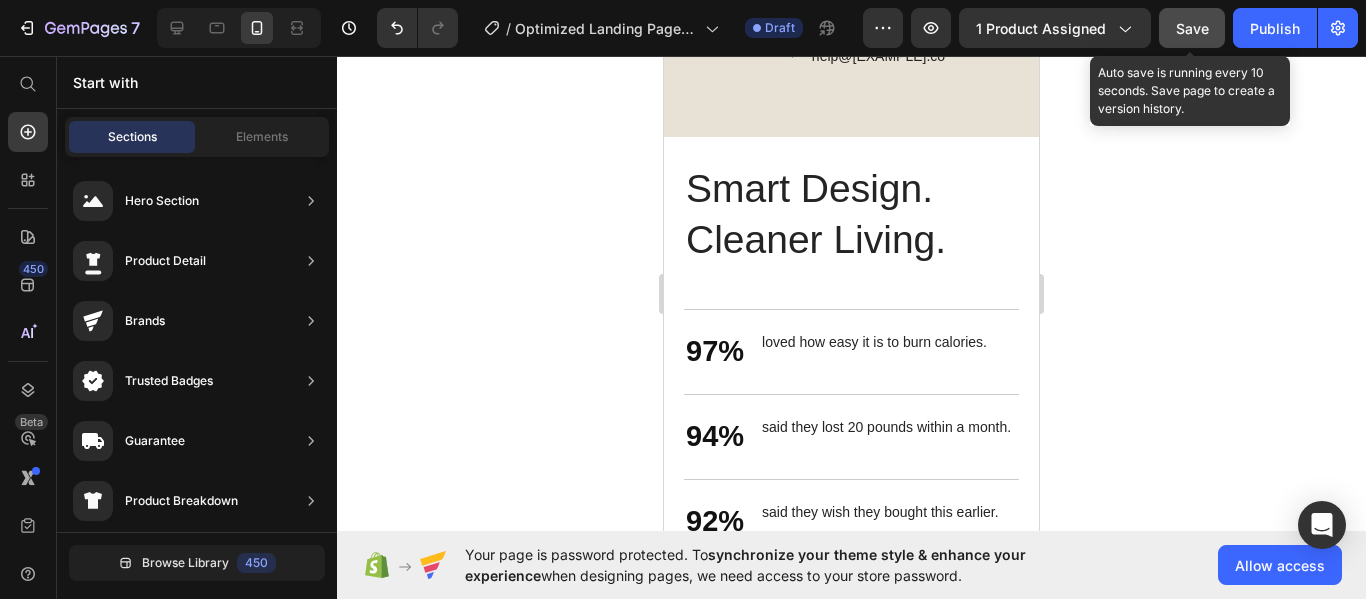 click on "Save" at bounding box center (1192, 28) 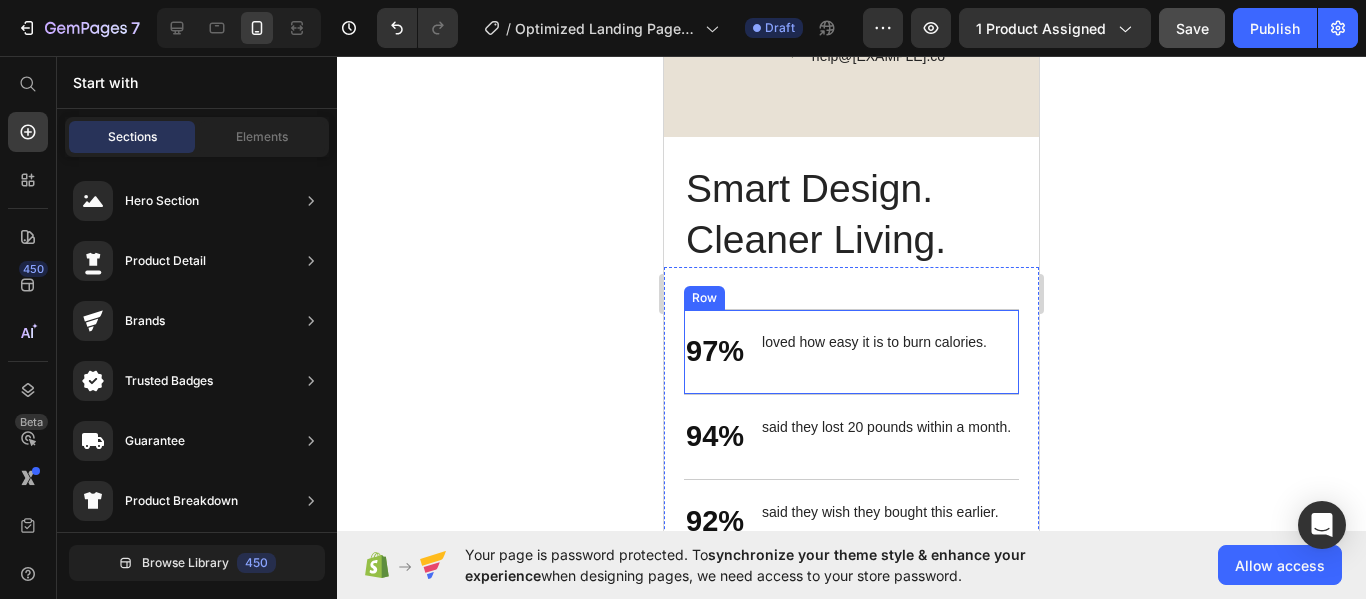 click on "97% Text Block loved how easy it is to burn calories. Text Block Row" at bounding box center (851, 351) 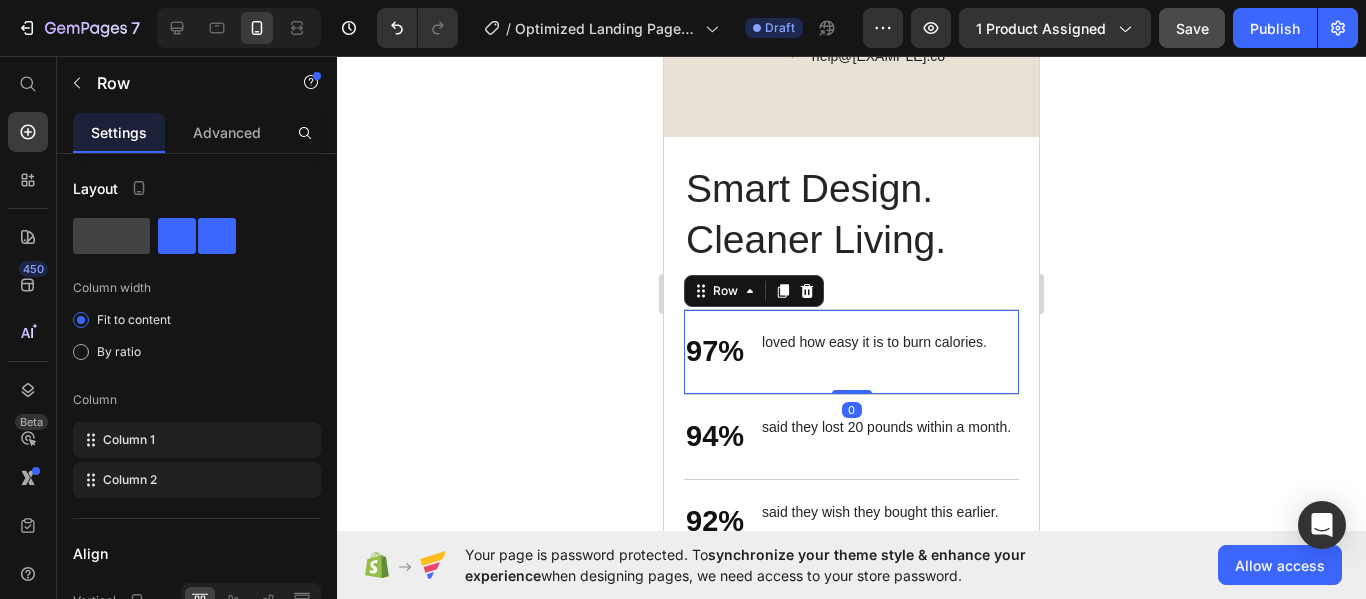 click on "97% Text Block loved how easy it is to burn calories. Text Block Row   0" at bounding box center (851, 351) 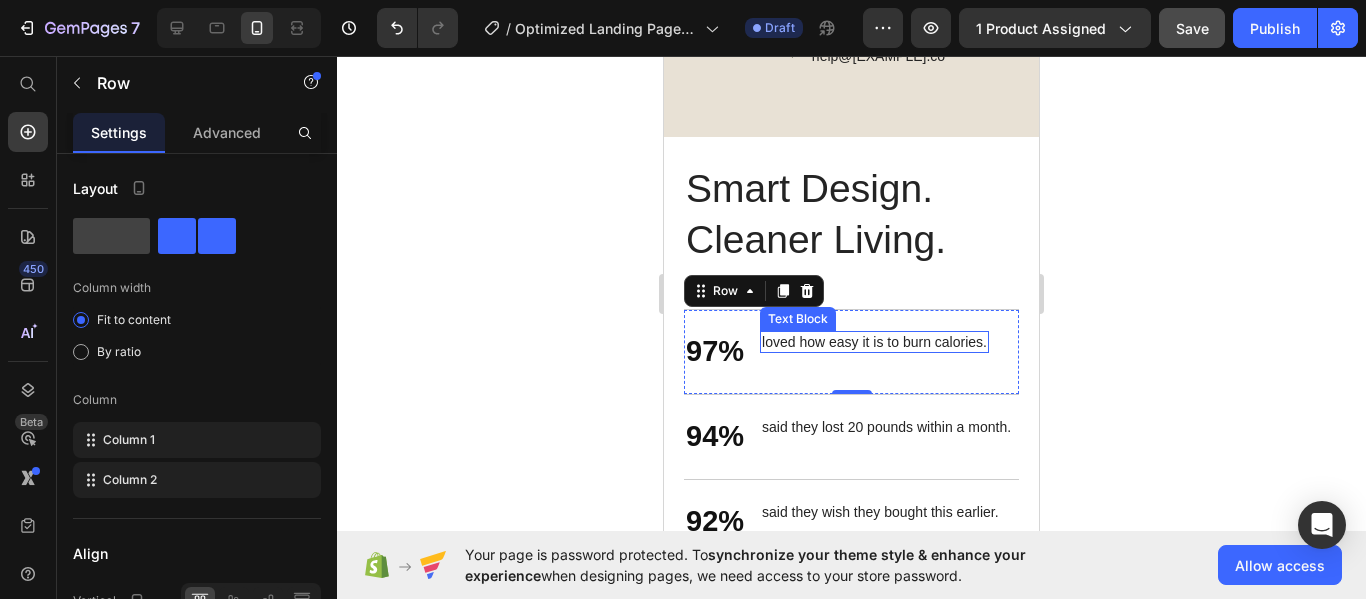 click on "loved how easy it is to burn calories." at bounding box center [874, 342] 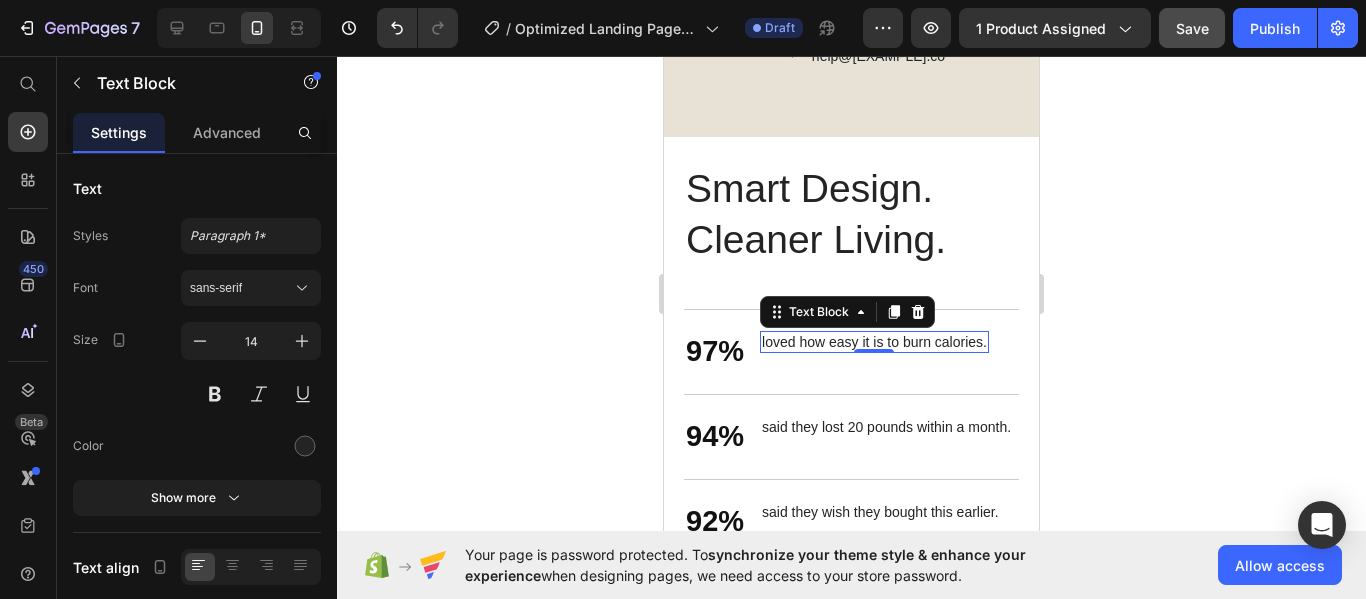 click on "loved how easy it is to burn calories." at bounding box center (874, 342) 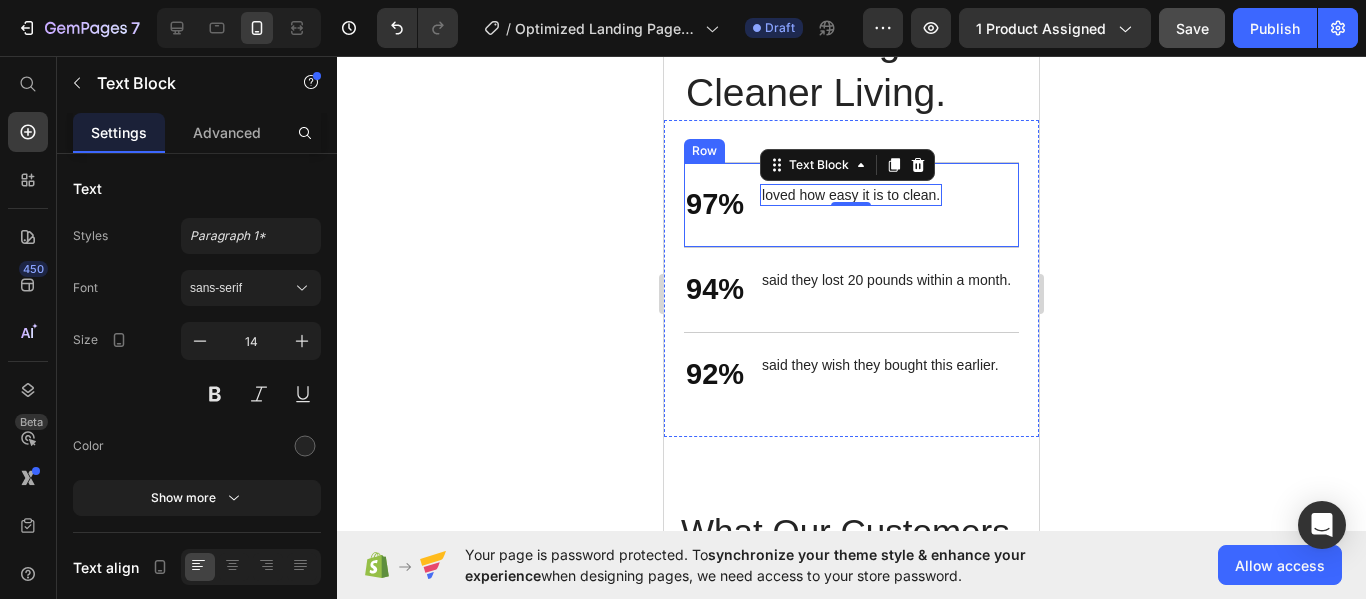 scroll, scrollTop: 3261, scrollLeft: 0, axis: vertical 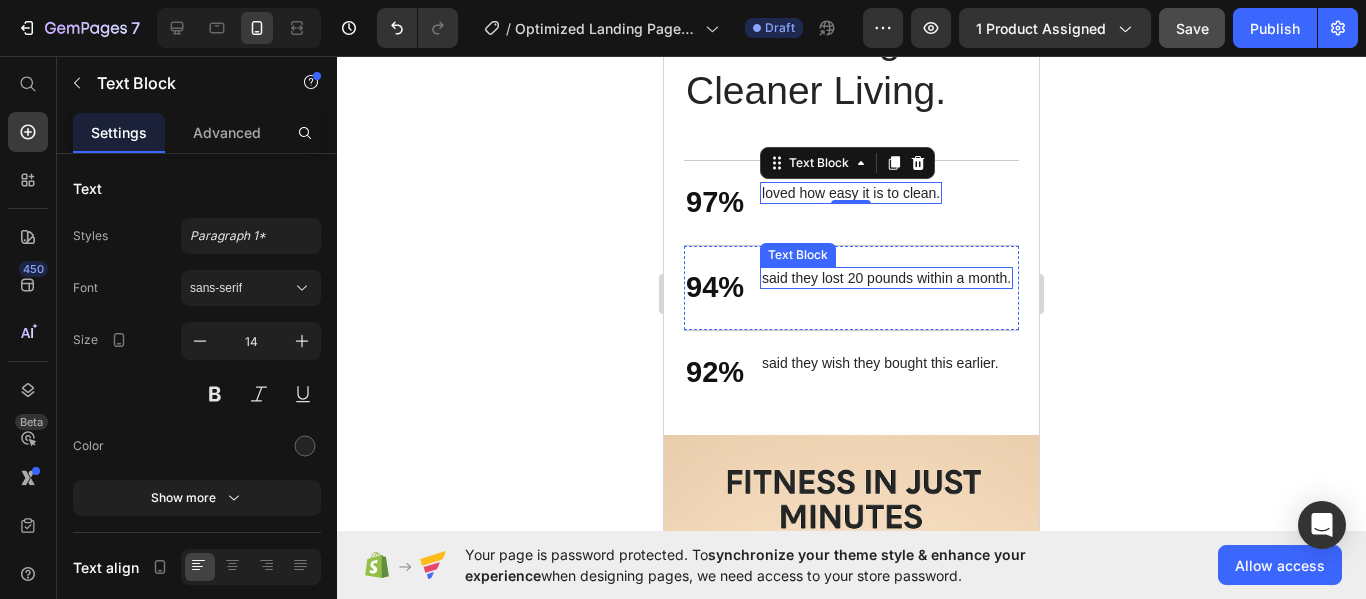 click on "said they lost 20 pounds within a month." at bounding box center (886, 278) 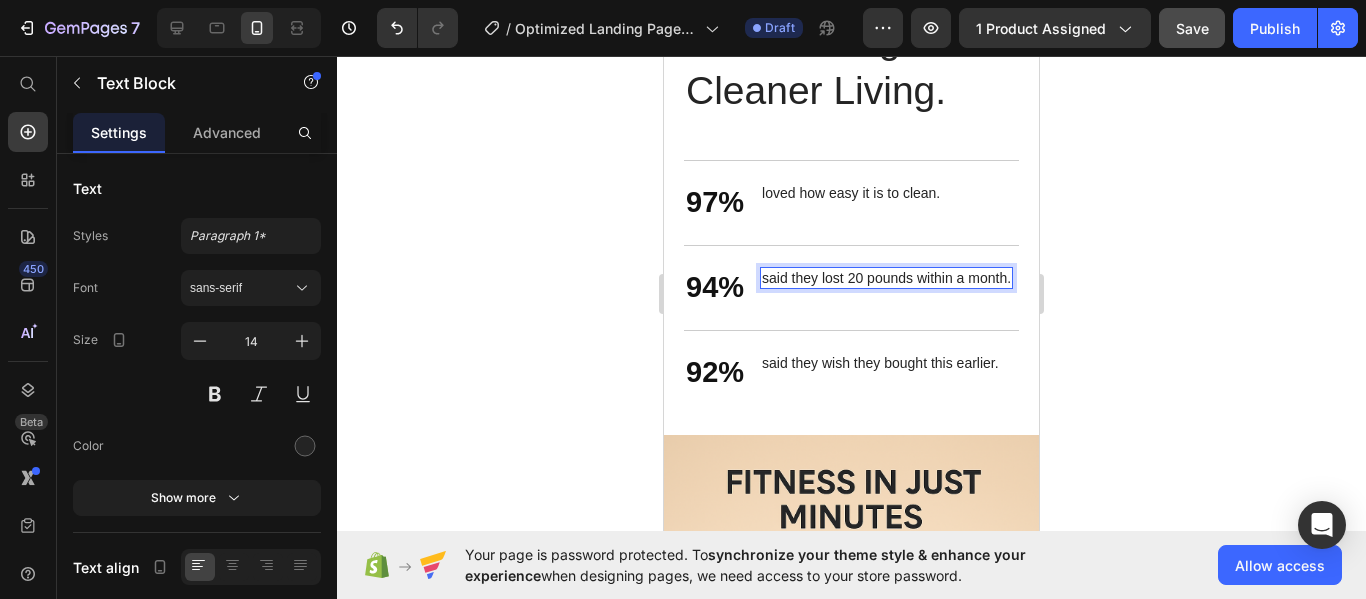 click on "said they lost 20 pounds within a month." at bounding box center (886, 278) 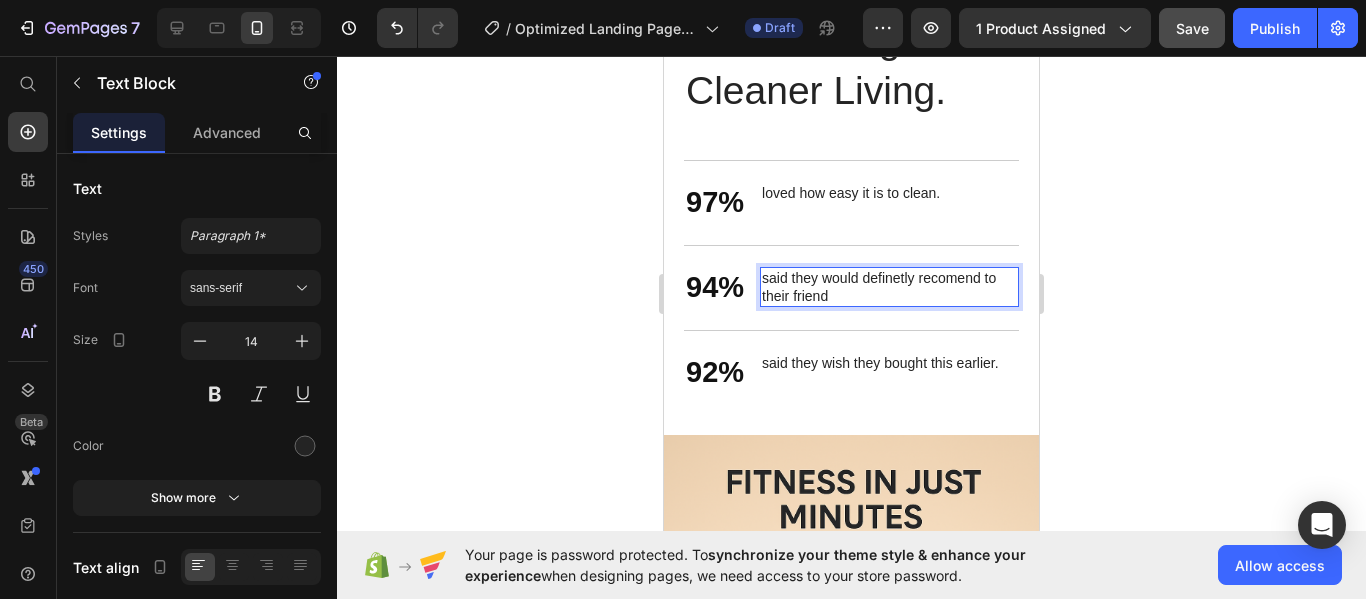 click on "said they would definetly recomend to their friend" at bounding box center (889, 287) 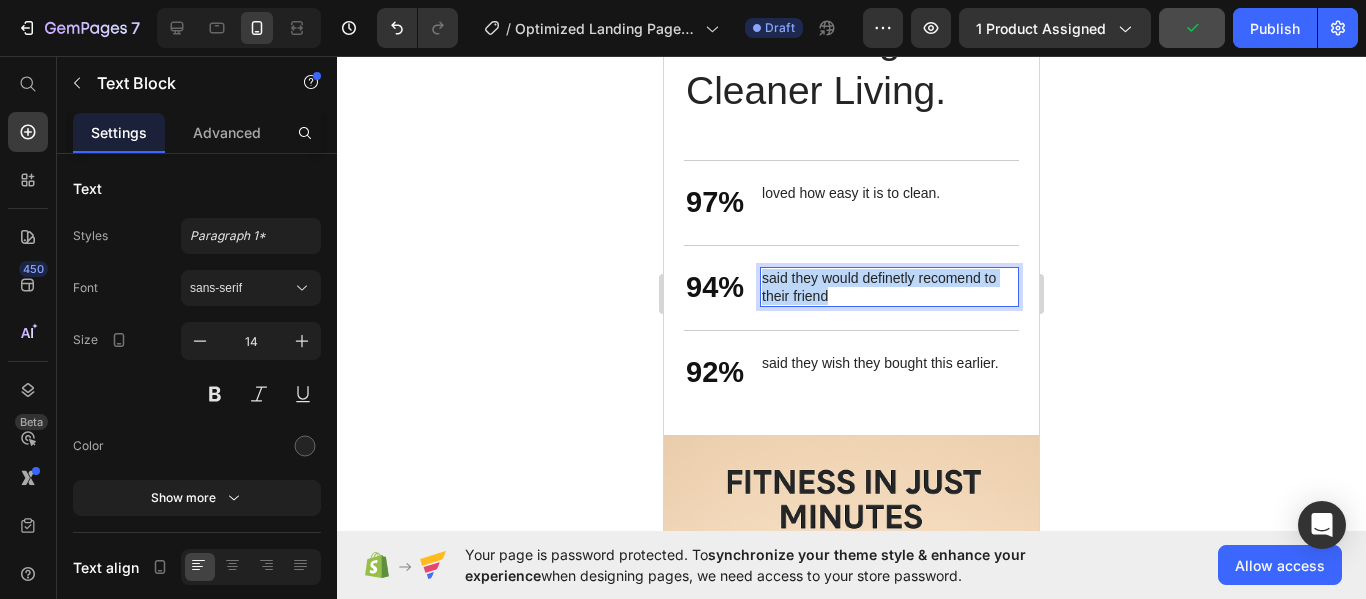 click on "said they would definetly recomend to their friend" at bounding box center [889, 287] 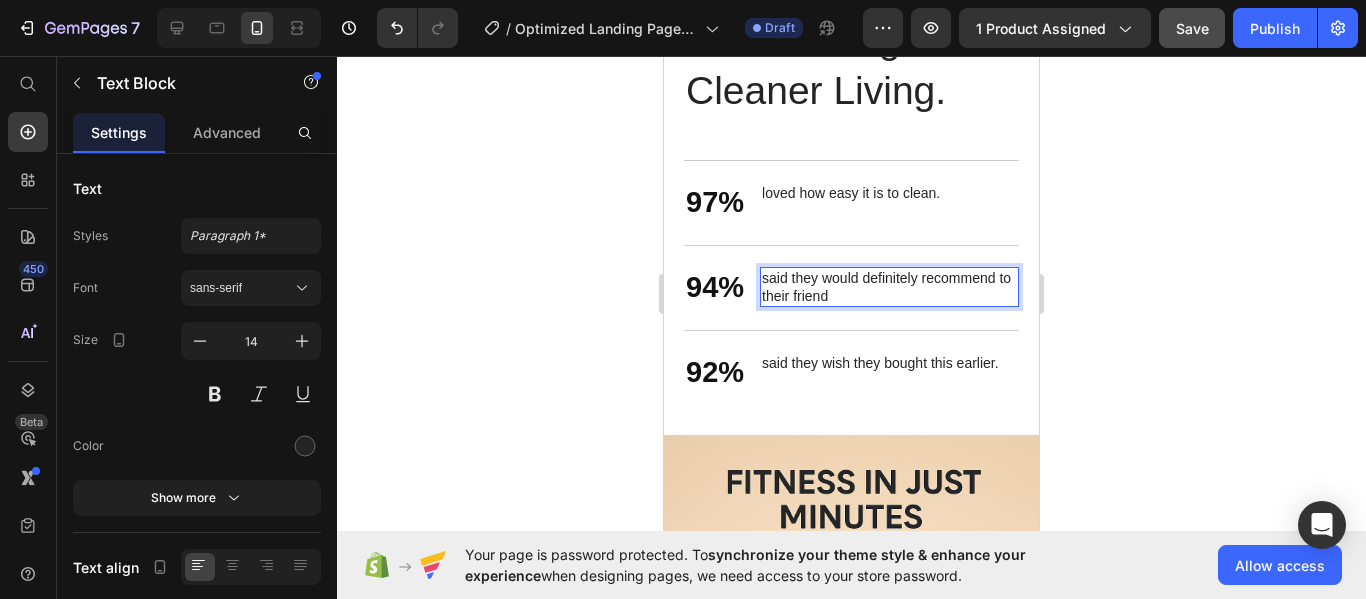 click 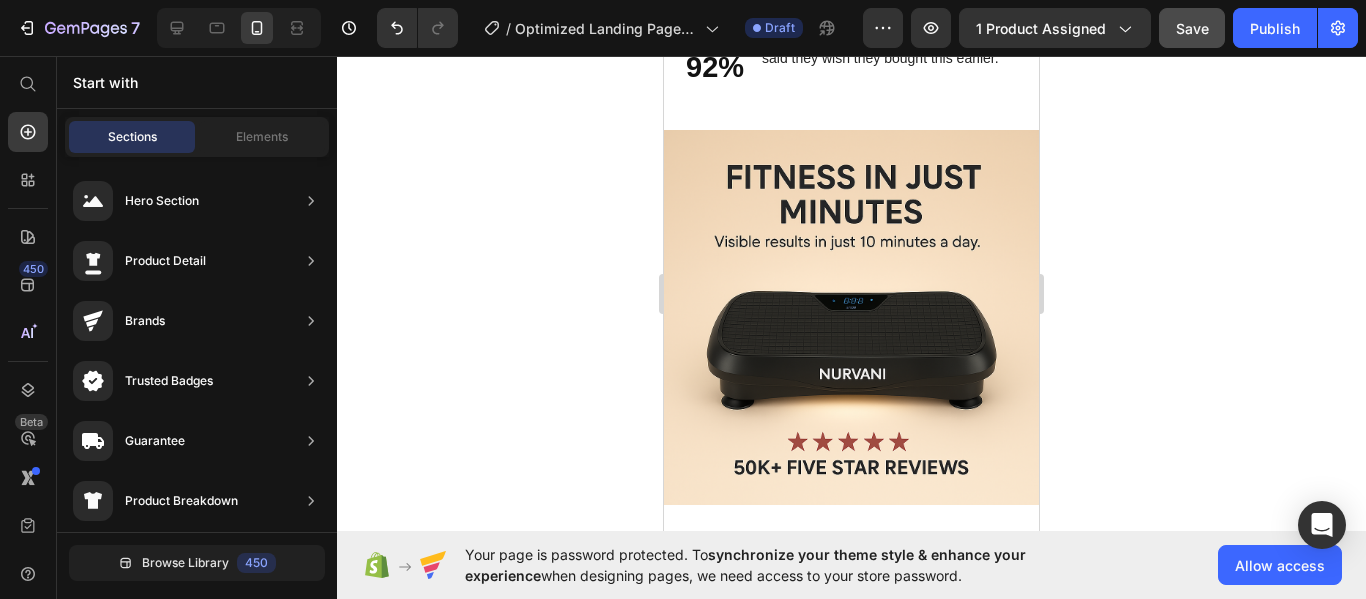 scroll, scrollTop: 3568, scrollLeft: 0, axis: vertical 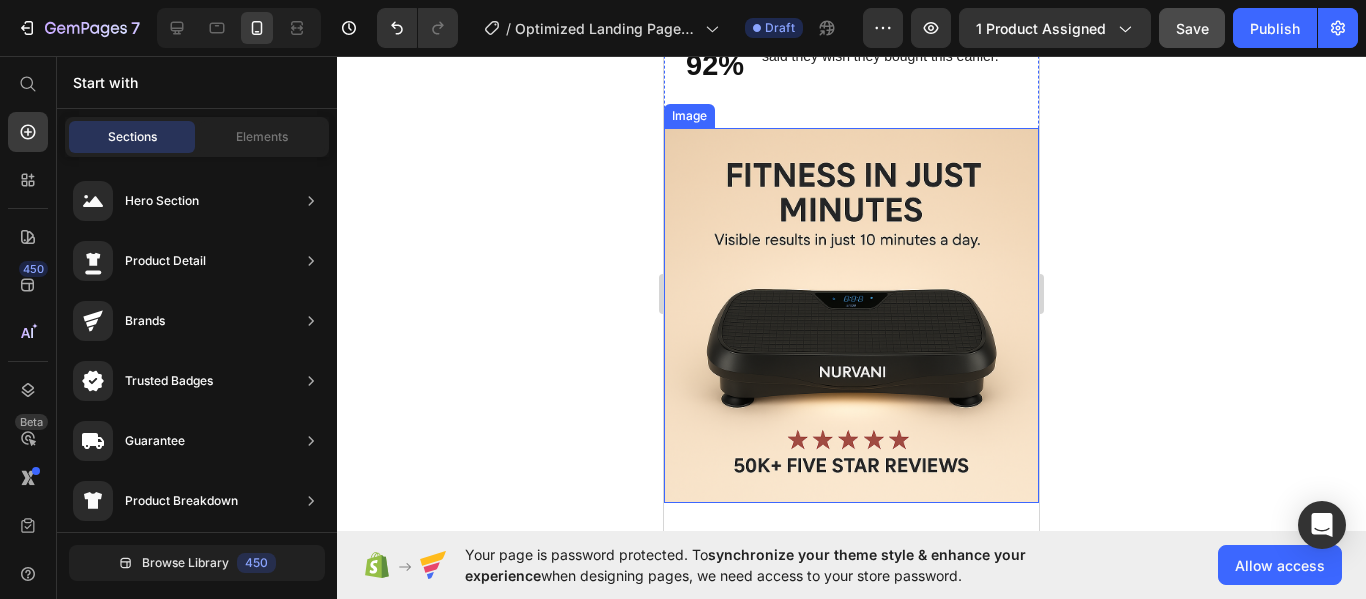 click at bounding box center (851, 315) 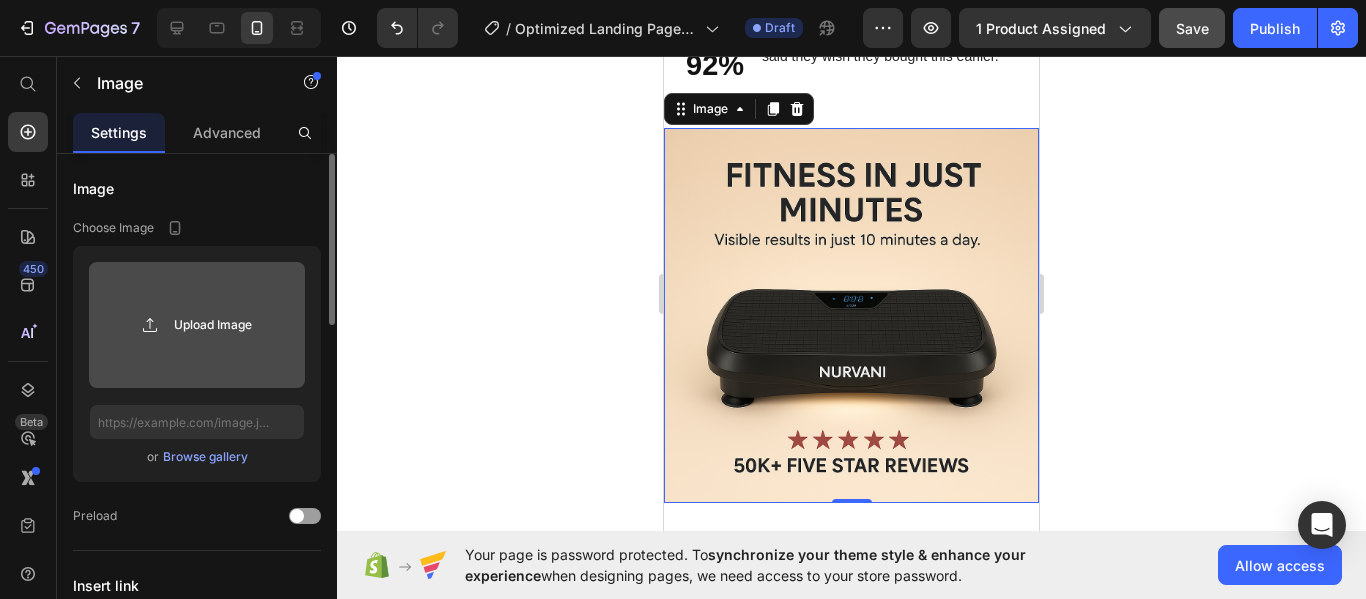 click 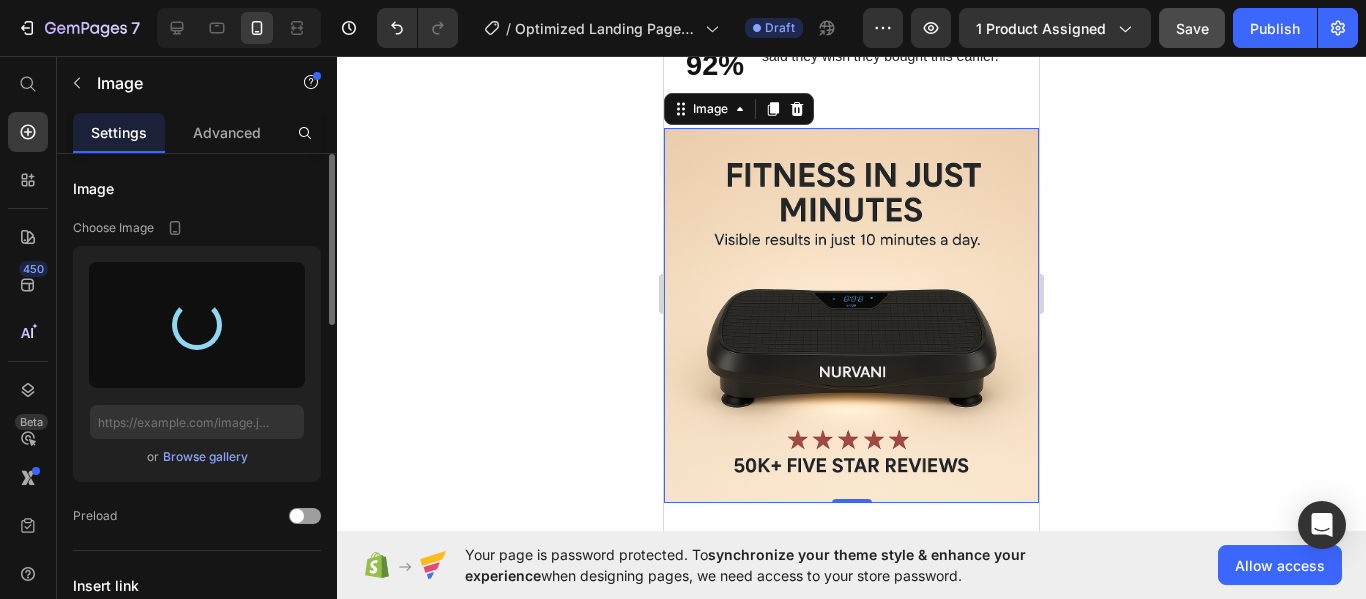type on "https://cdn.shopify.com/s/files/1/0942/5456/3633/files/gempages_574697545754739824-4f6a895e-54ea-4e21-a0fb-c3f4e661aade.png" 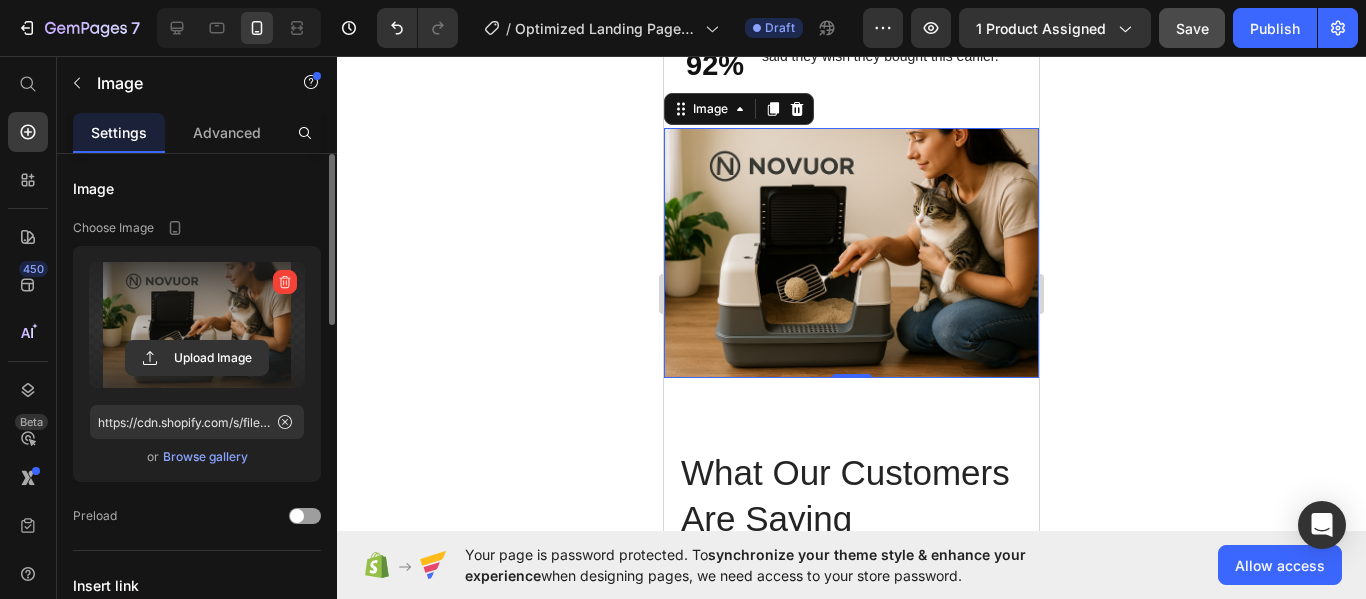 click 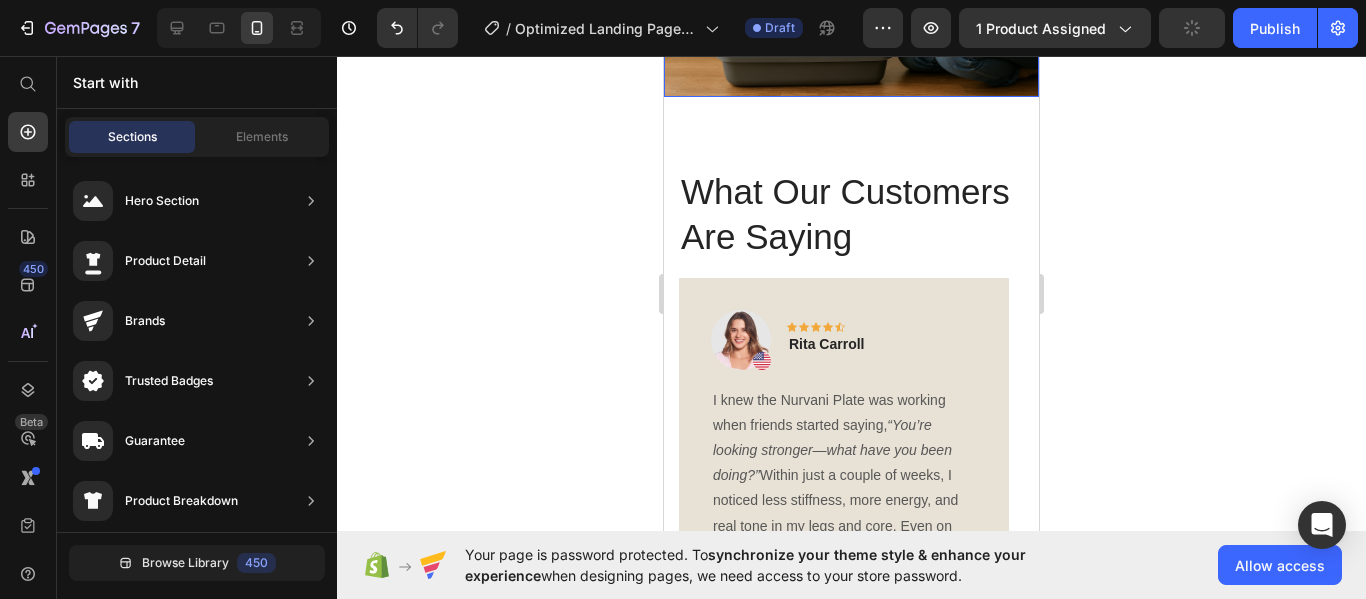 scroll, scrollTop: 3954, scrollLeft: 0, axis: vertical 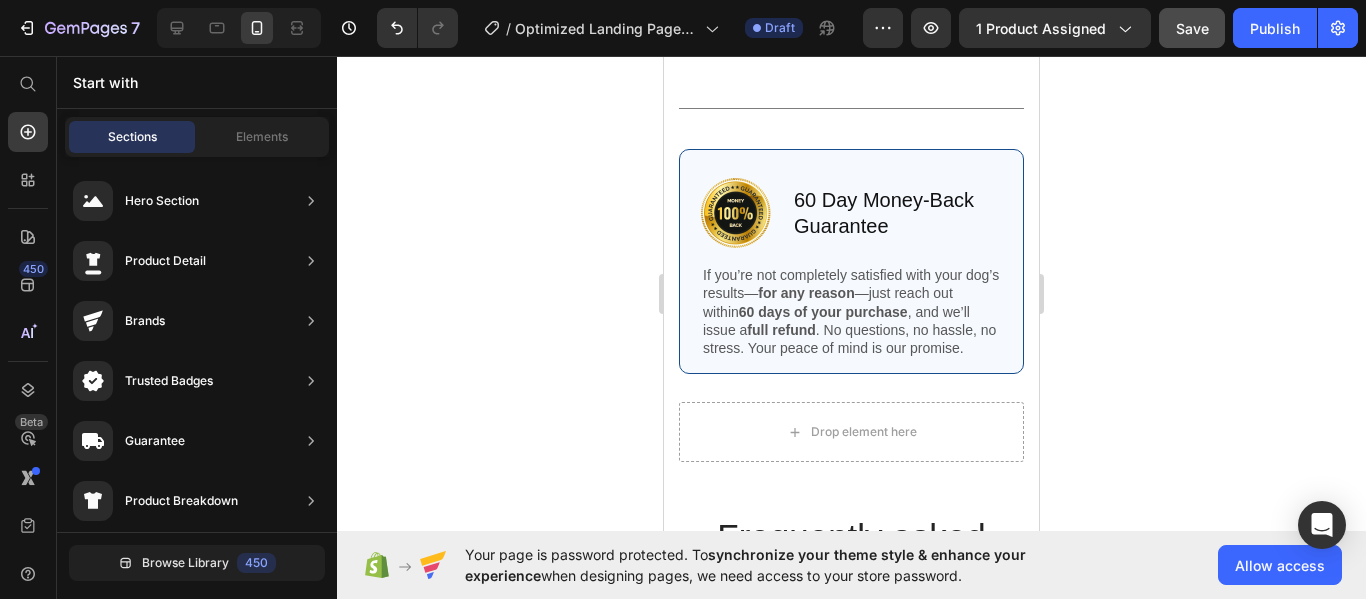 click on "60 Day Money-Back Guarantee" at bounding box center (897, 213) 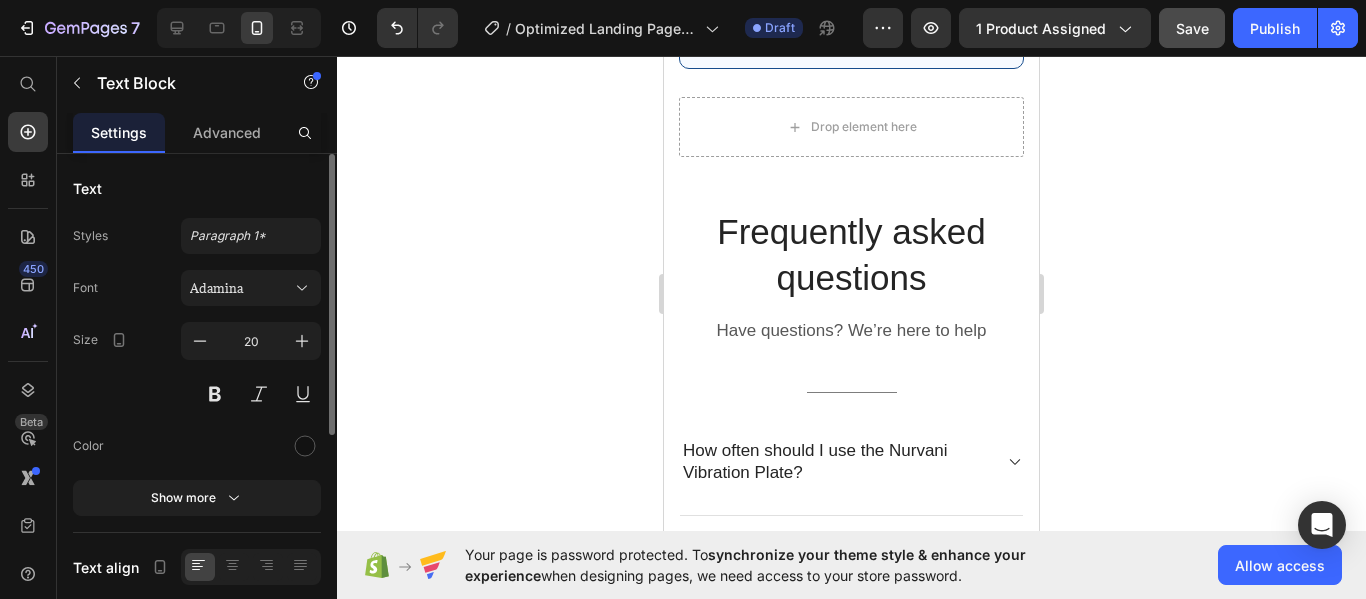 scroll, scrollTop: 5187, scrollLeft: 0, axis: vertical 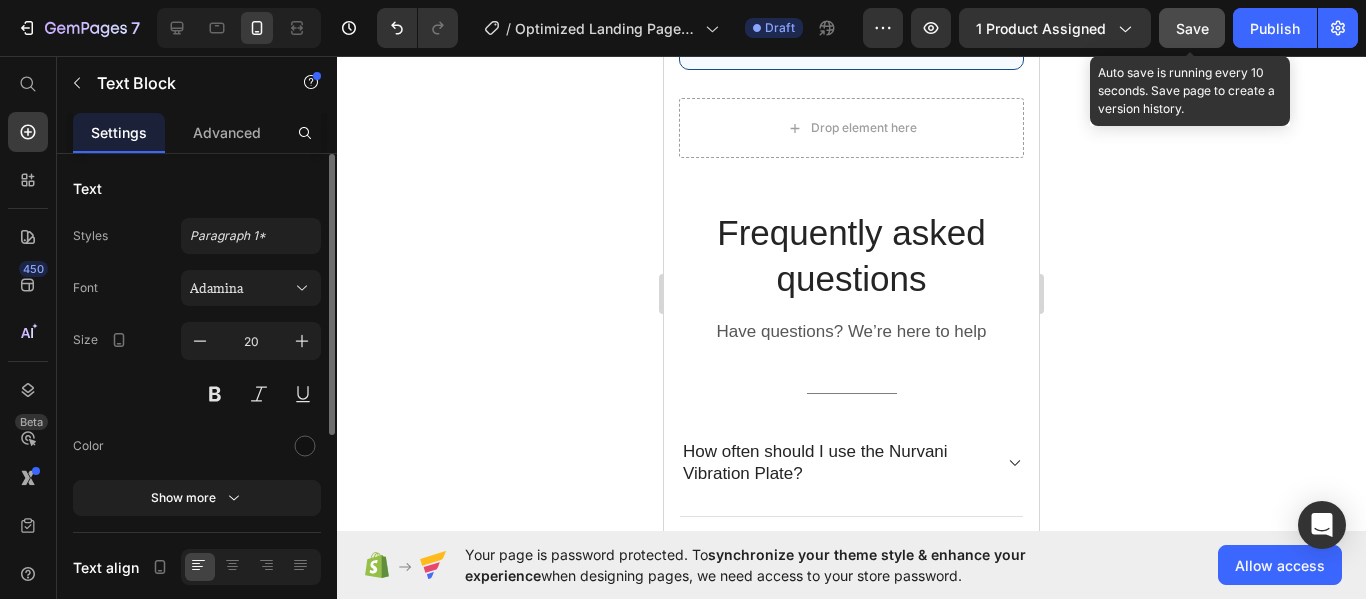 click on "Save" 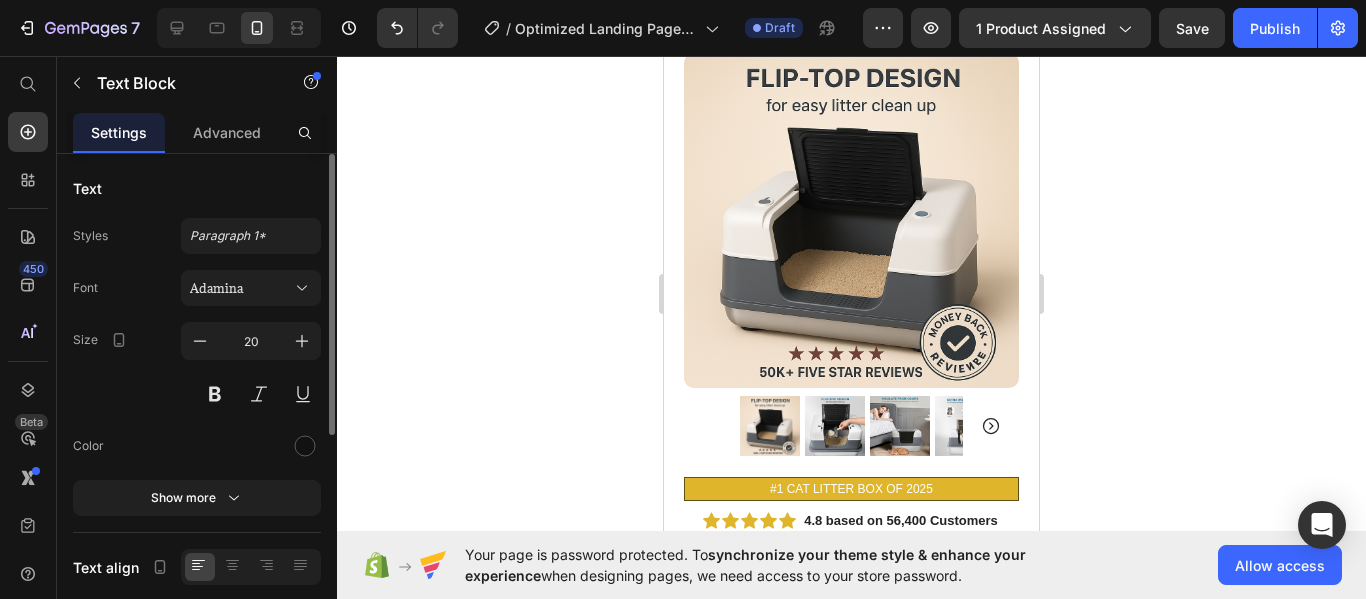 scroll, scrollTop: 0, scrollLeft: 0, axis: both 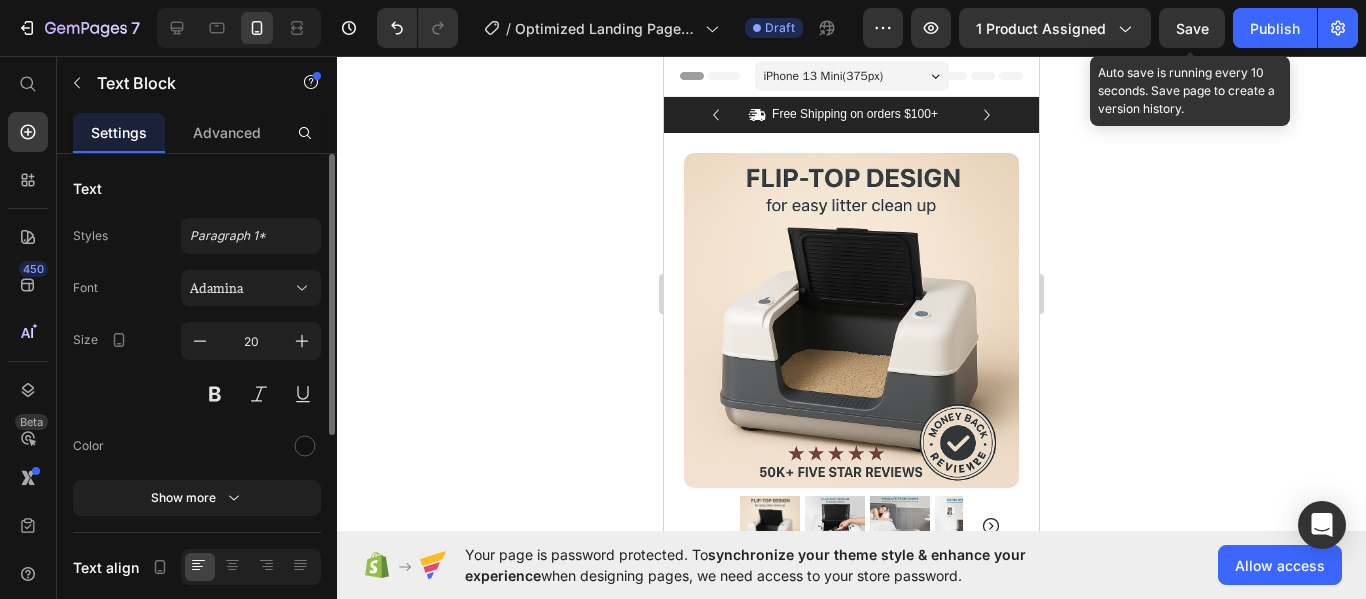 click on "Save" 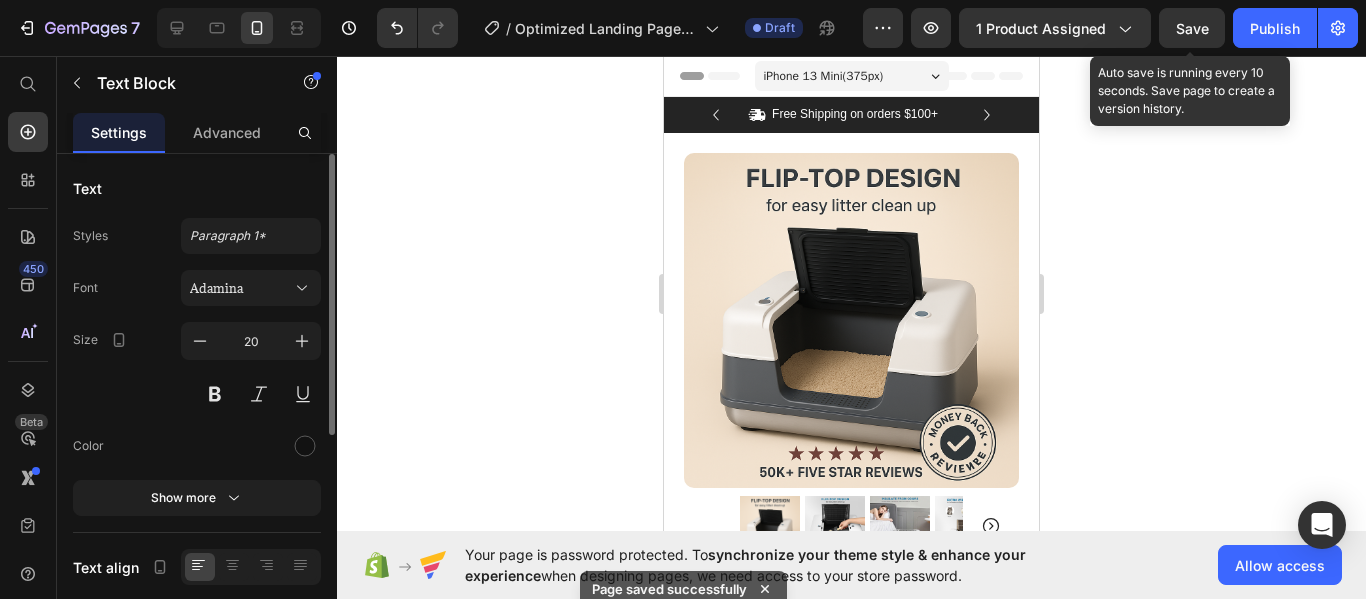 click on "Save" at bounding box center (1192, 28) 